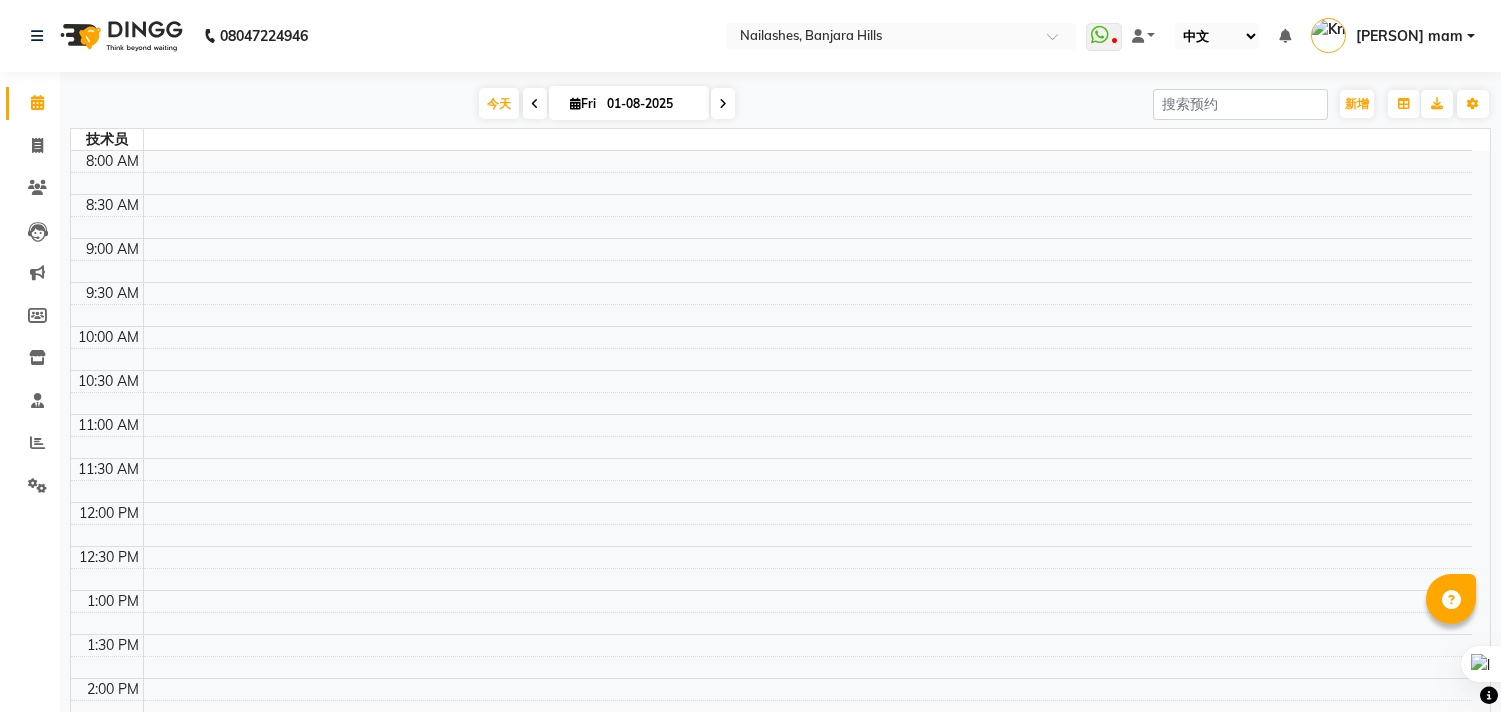 select on "zh" 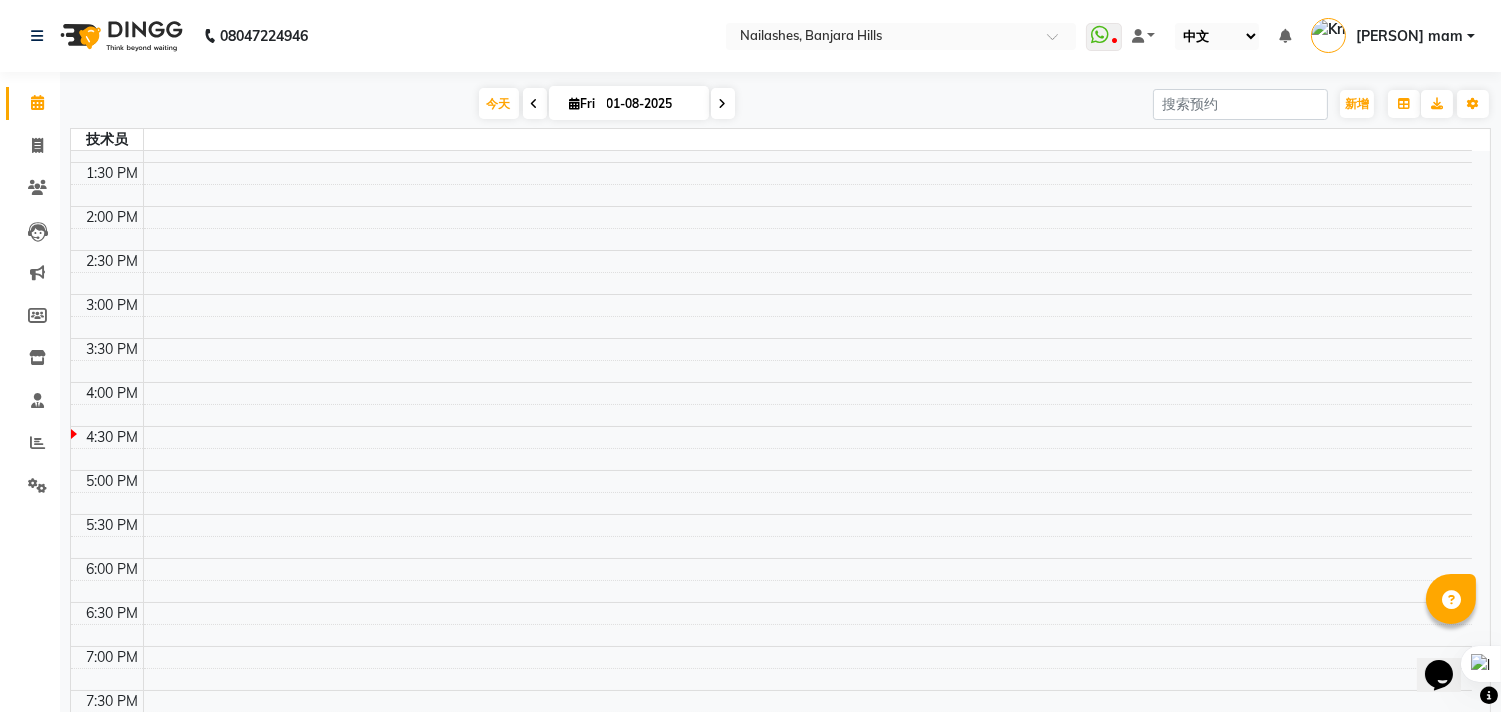 scroll, scrollTop: 0, scrollLeft: 0, axis: both 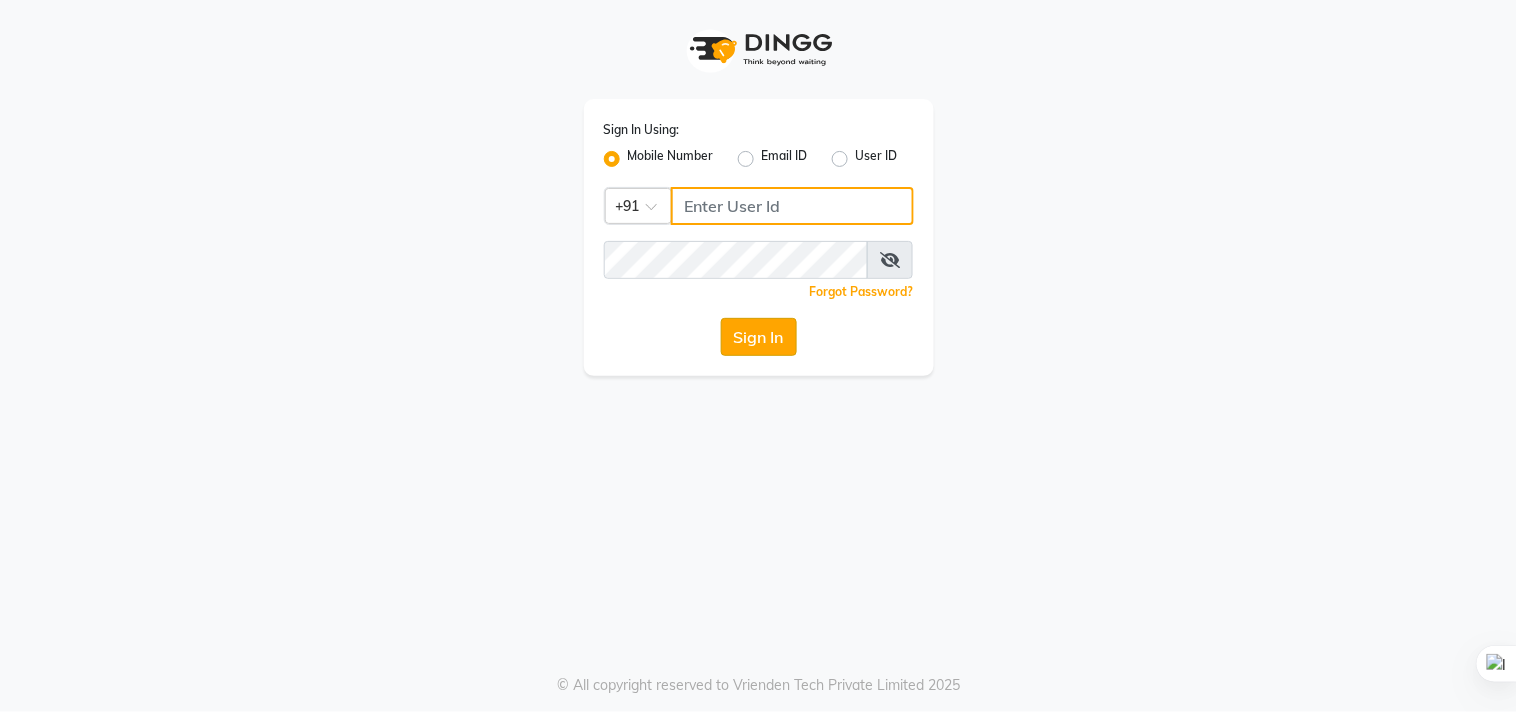type on "[PHONE]" 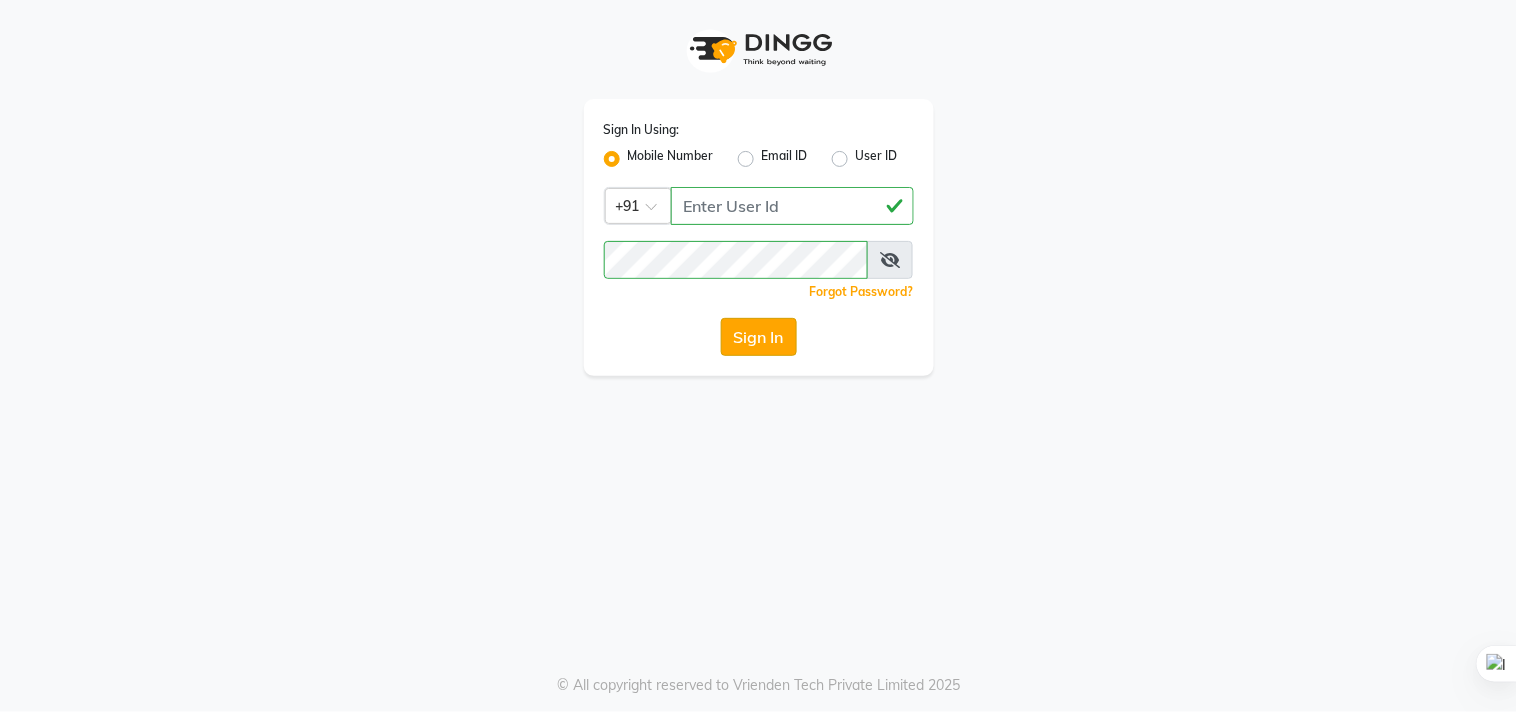 click on "Sign In" 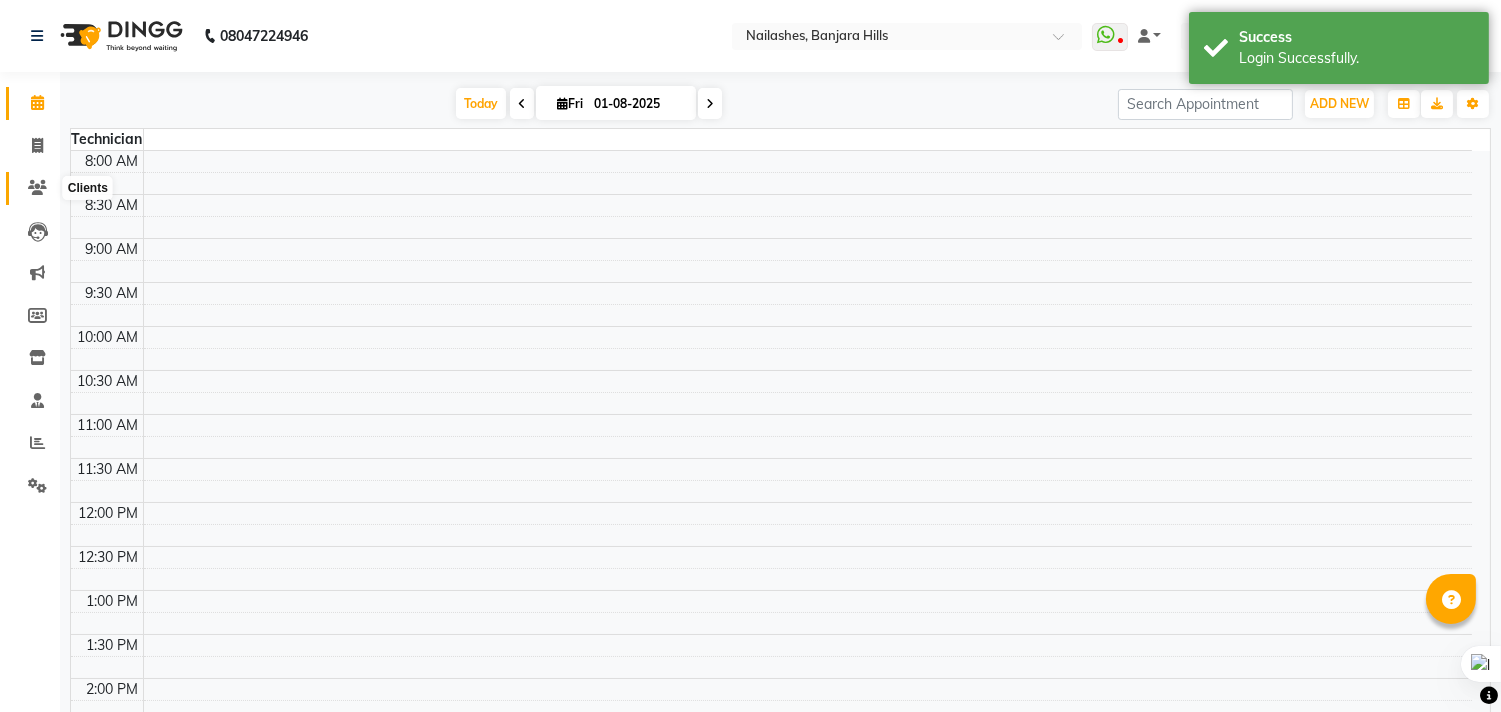 click 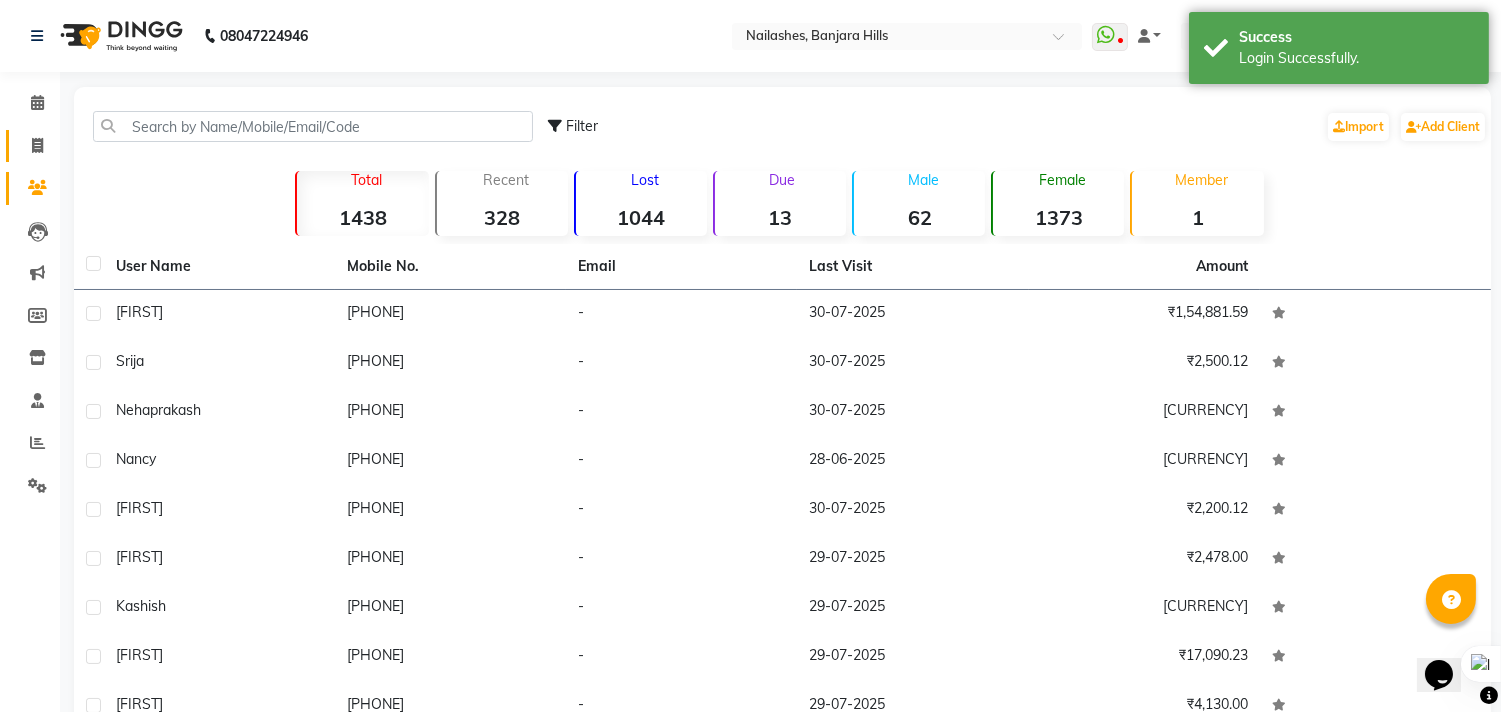 scroll, scrollTop: 0, scrollLeft: 0, axis: both 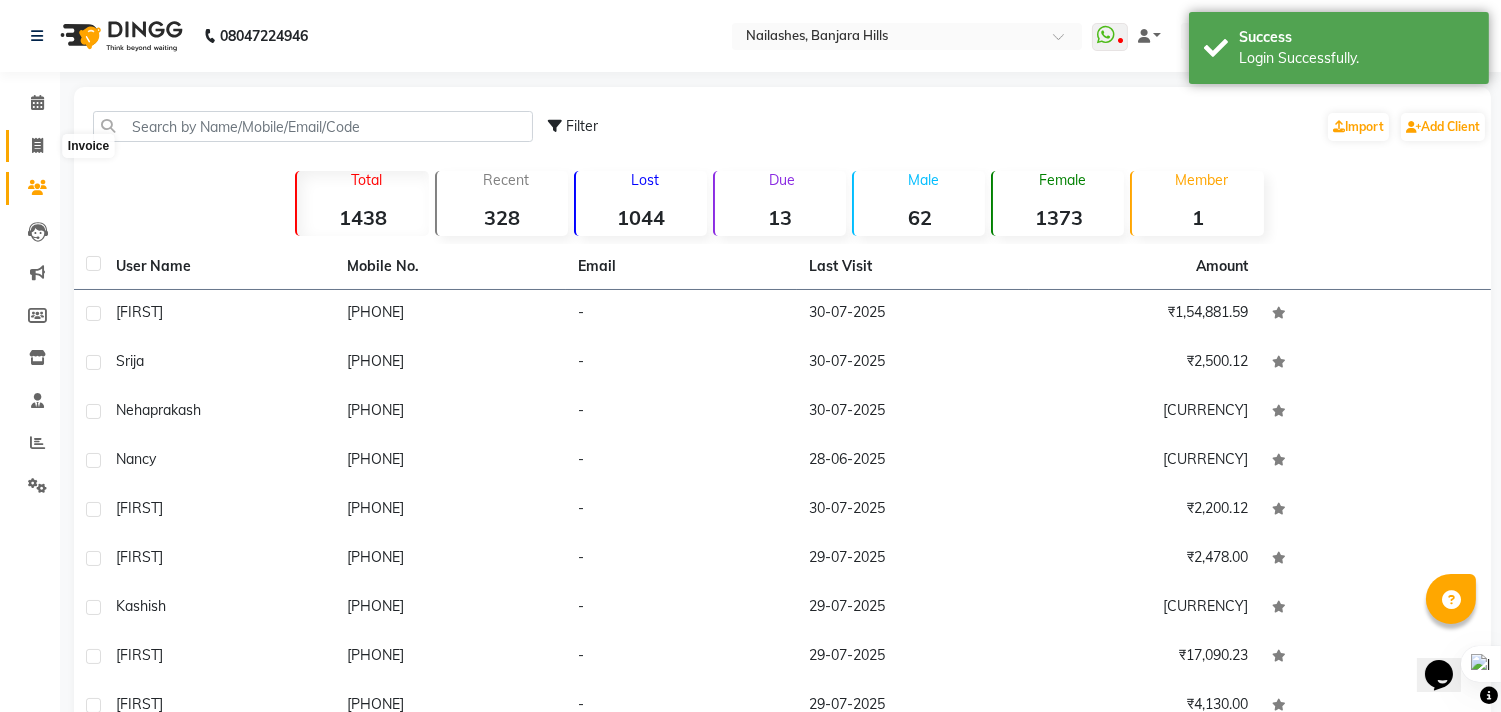 click 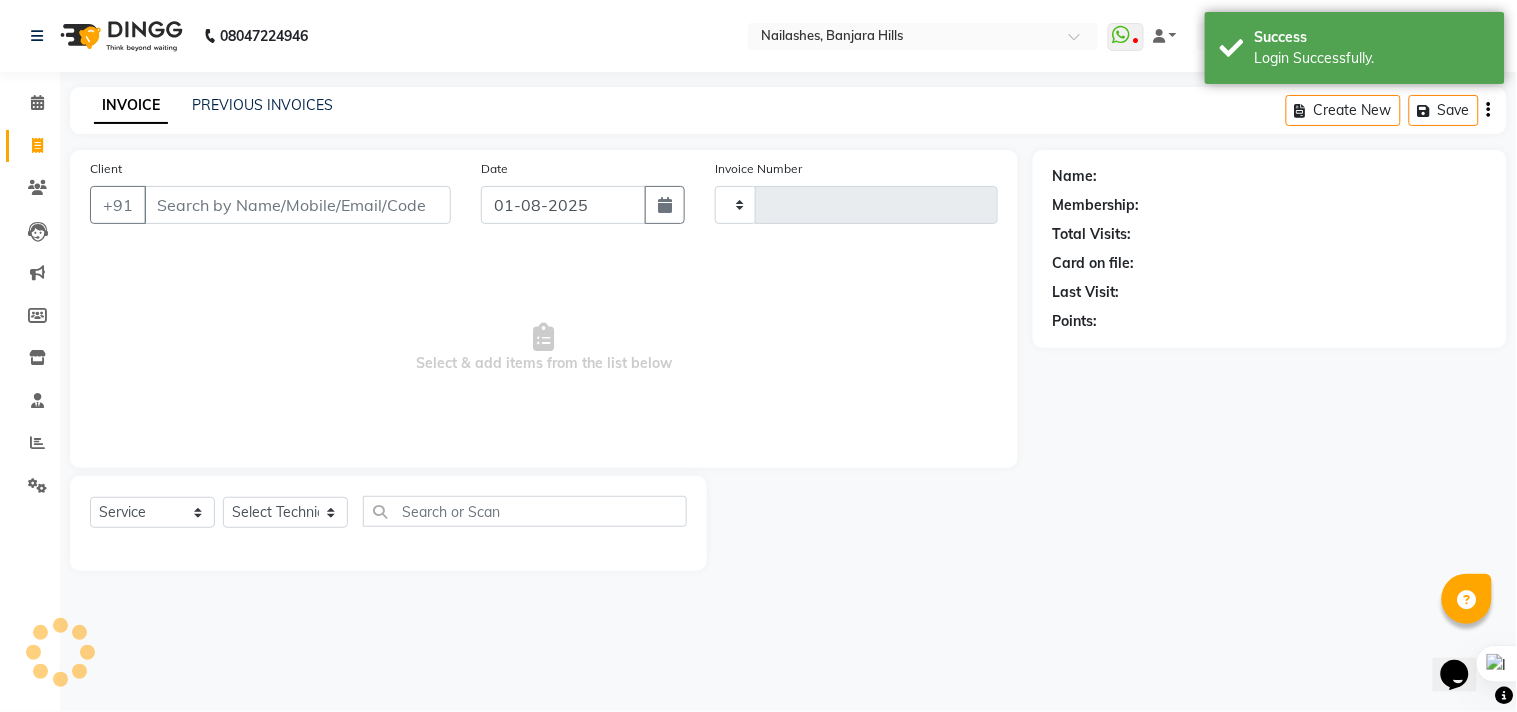 type on "0654" 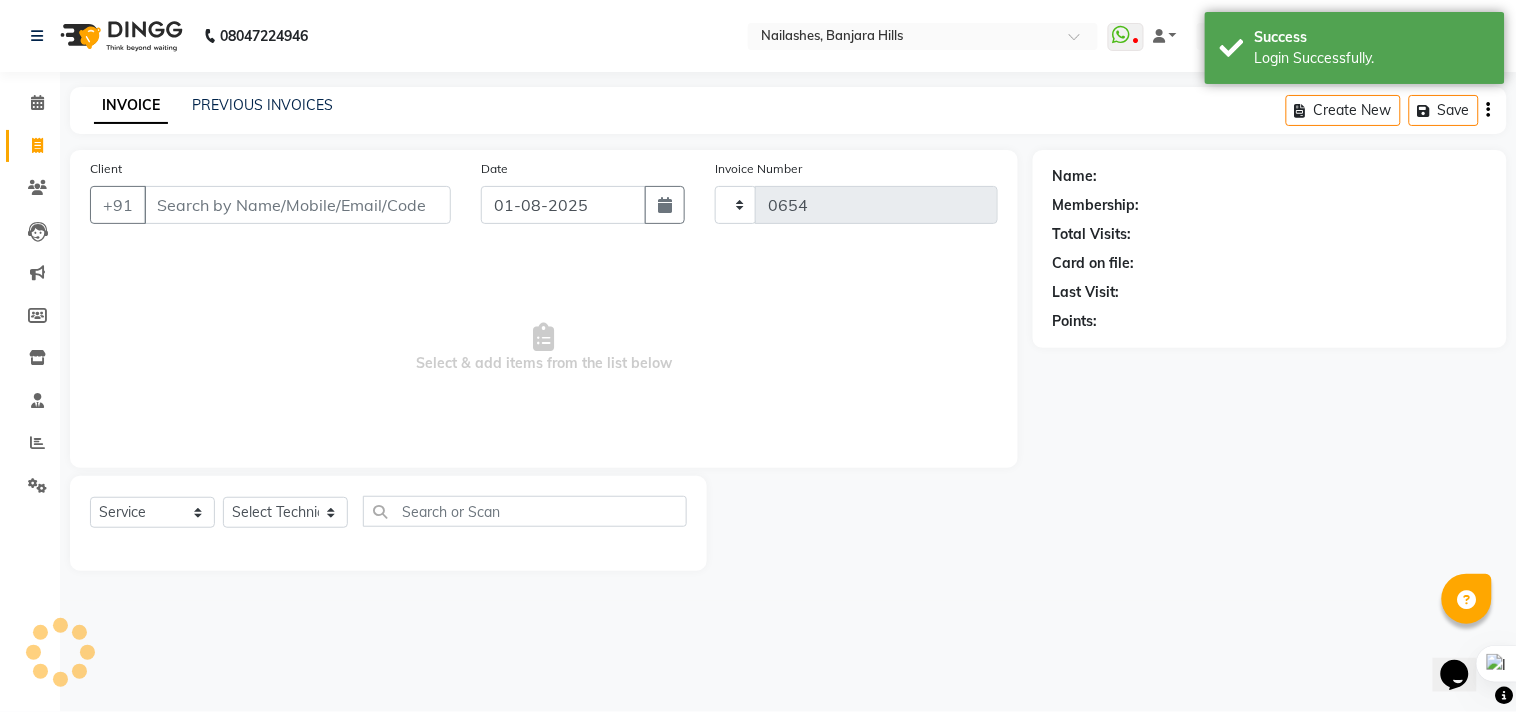 select on "5759" 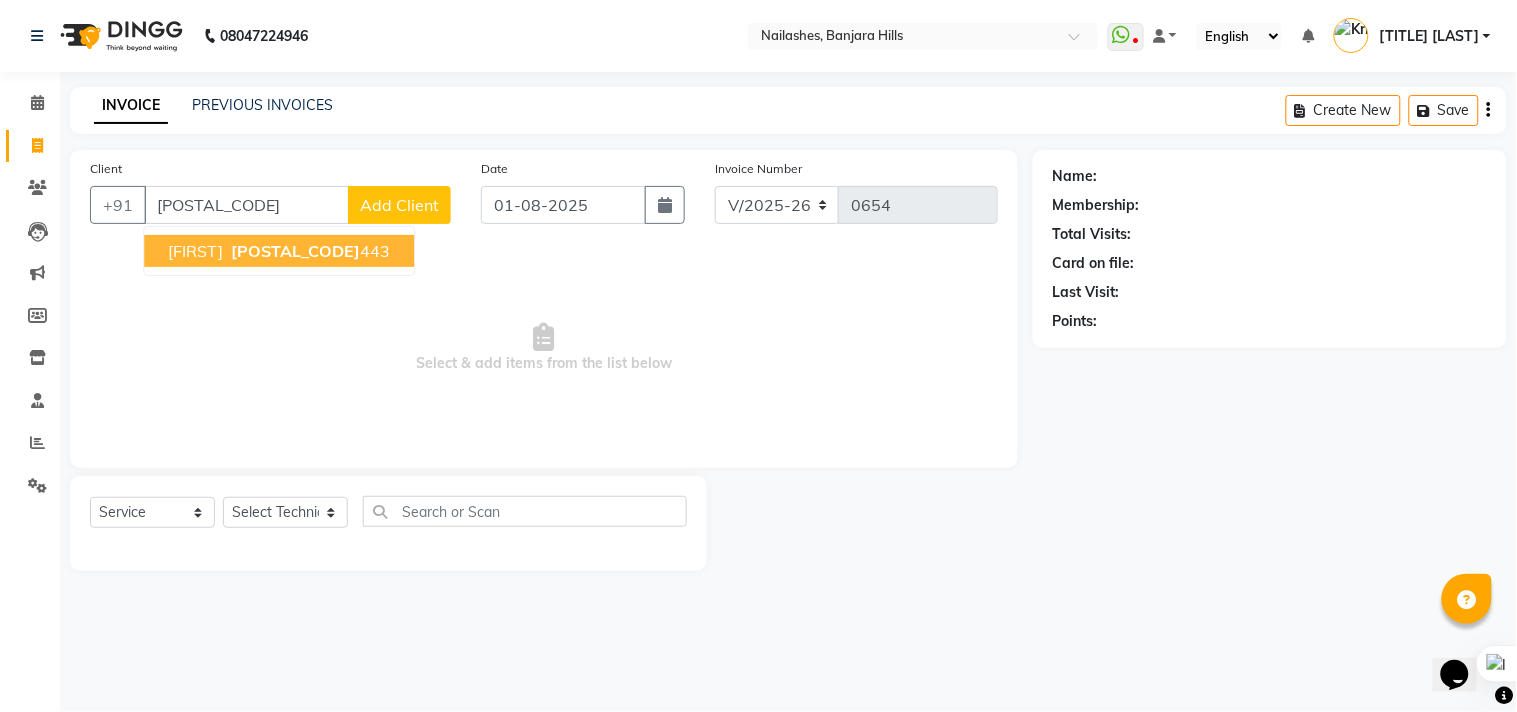 click on "Sssaa   8446022 443" at bounding box center [279, 251] 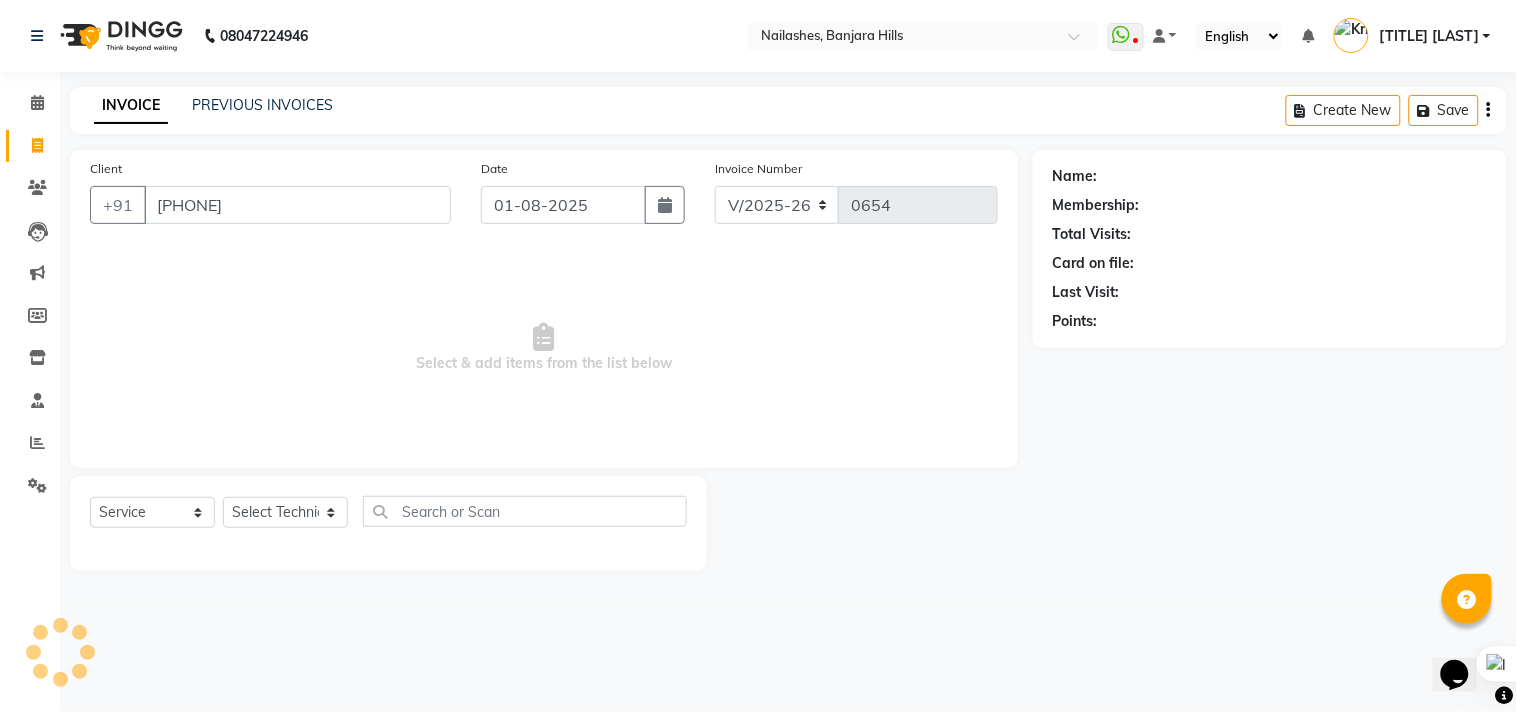 type on "8446022443" 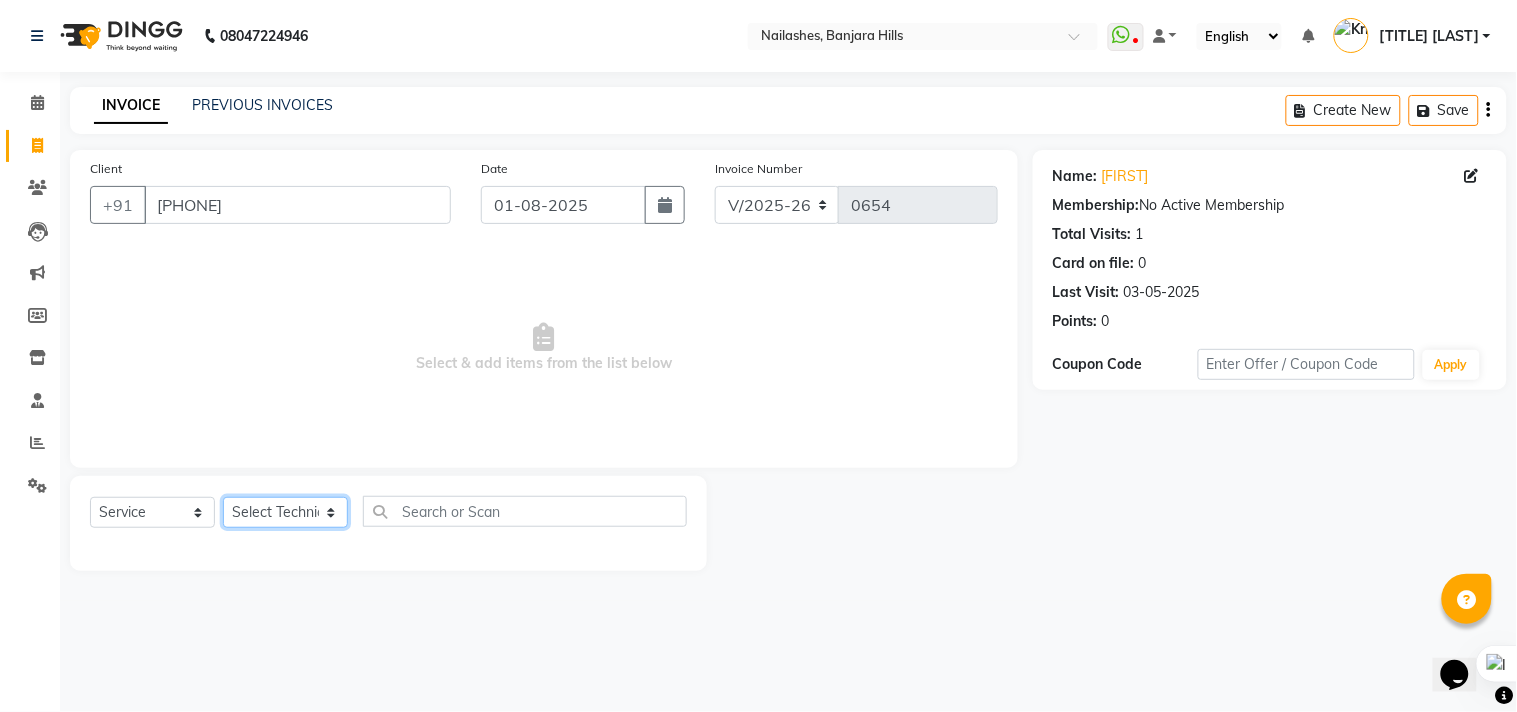click on "Select Technician Arshad Arshad Asma begum Deepak Kashyap Krishika mam Nakul ringya rishi Ruby singh thei" 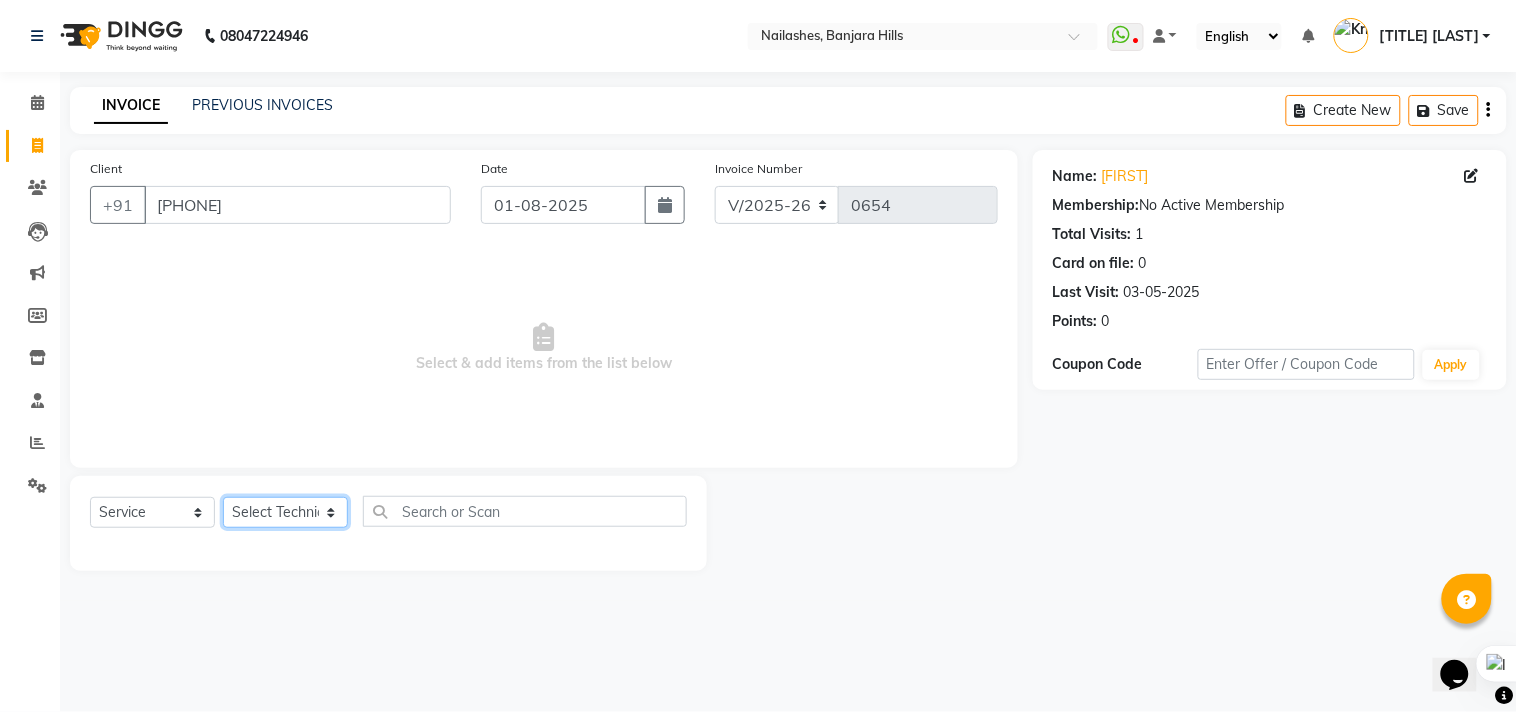 select on "71408" 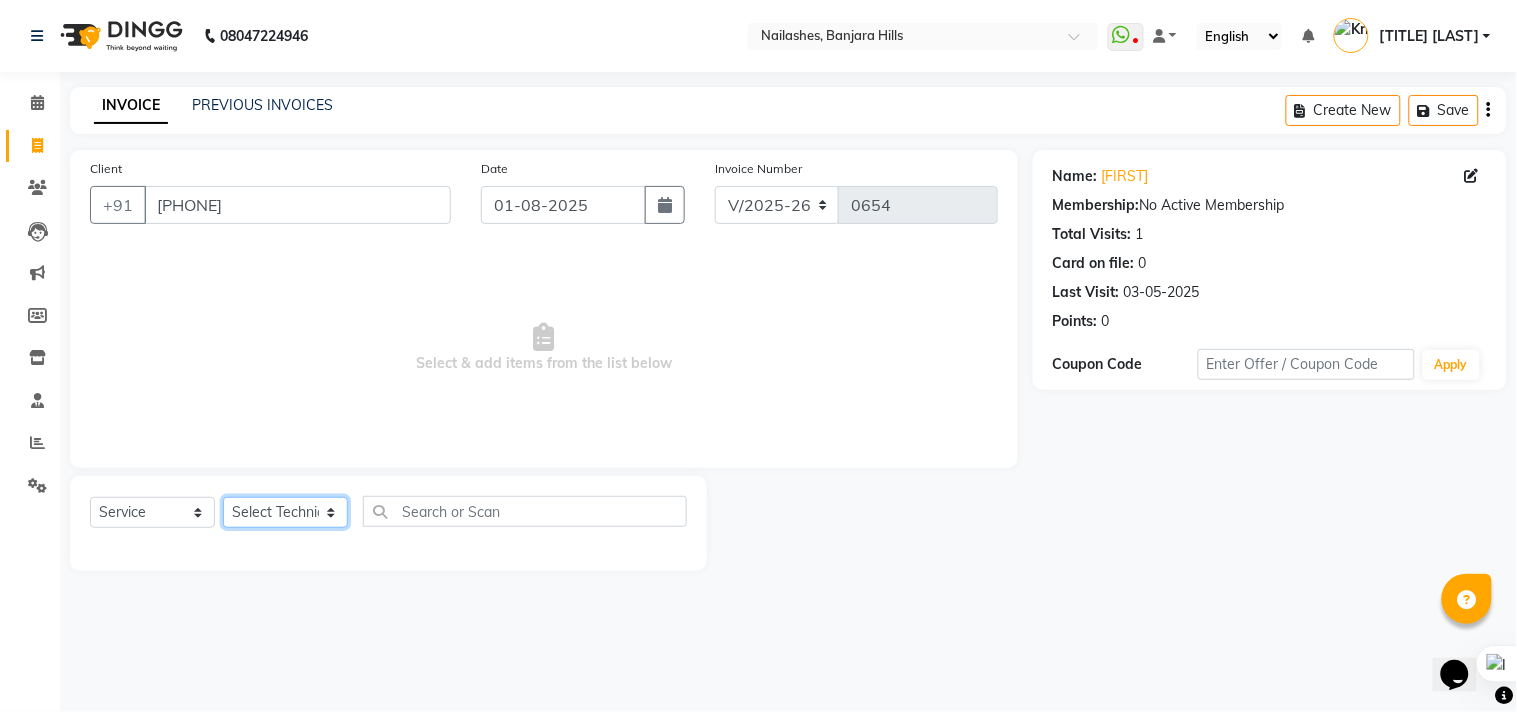 click on "Select Technician Arshad Arshad Asma begum Deepak Kashyap Krishika mam Nakul ringya rishi Ruby singh thei" 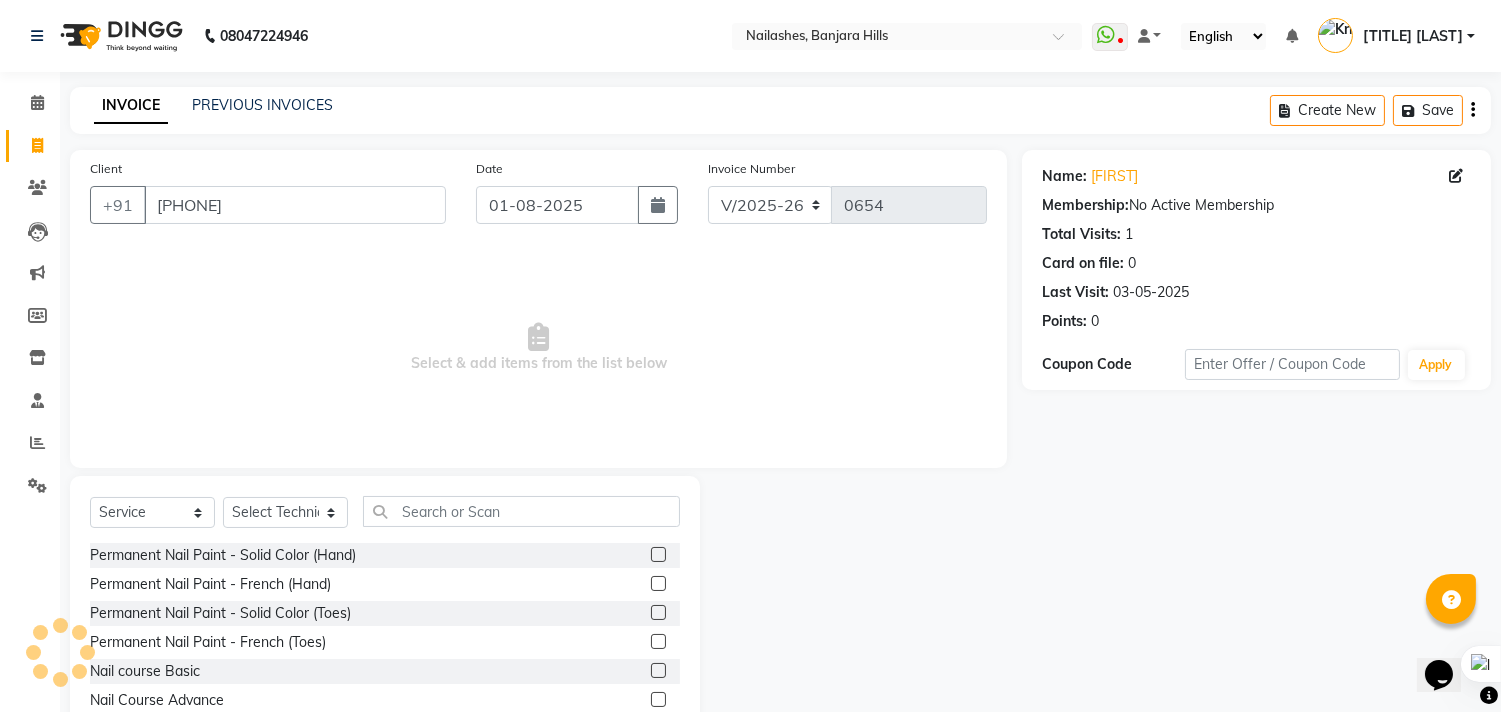 click 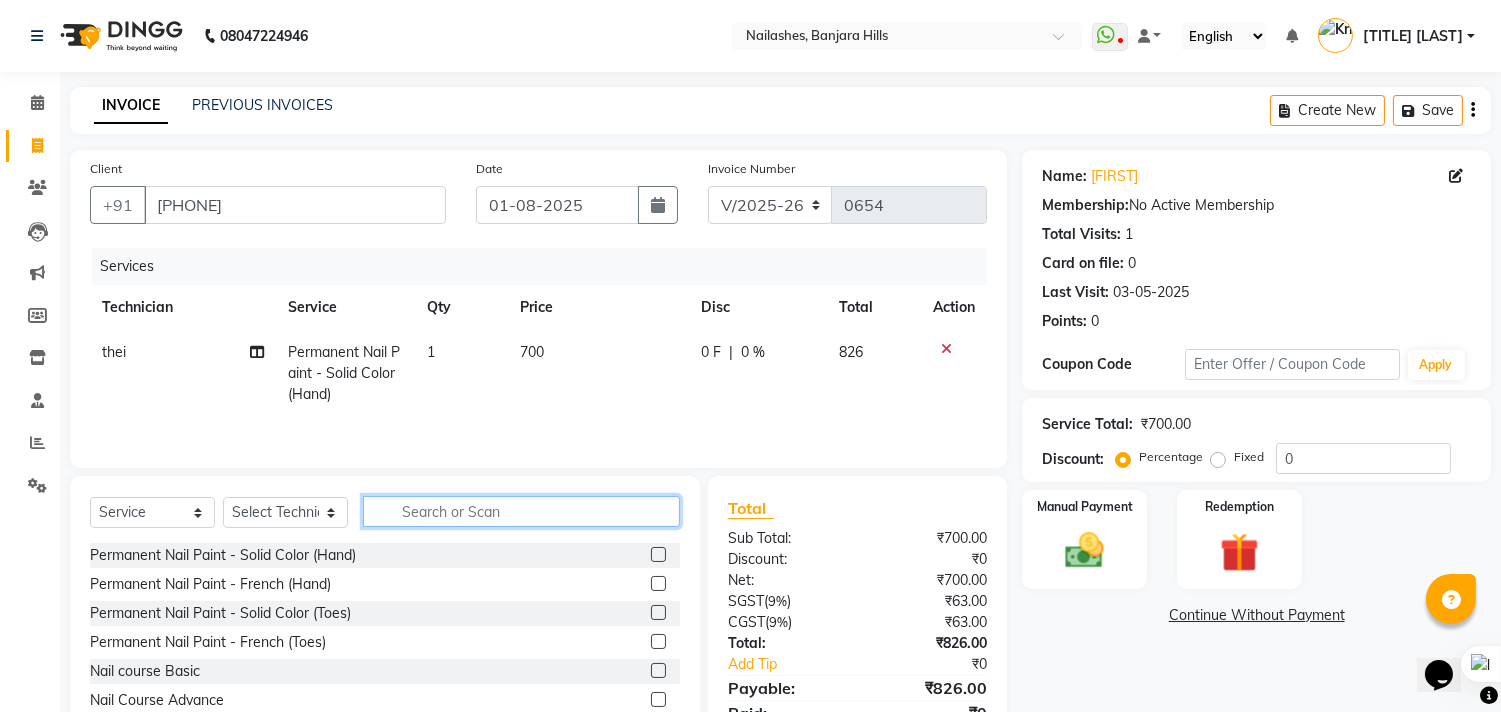 checkbox on "false" 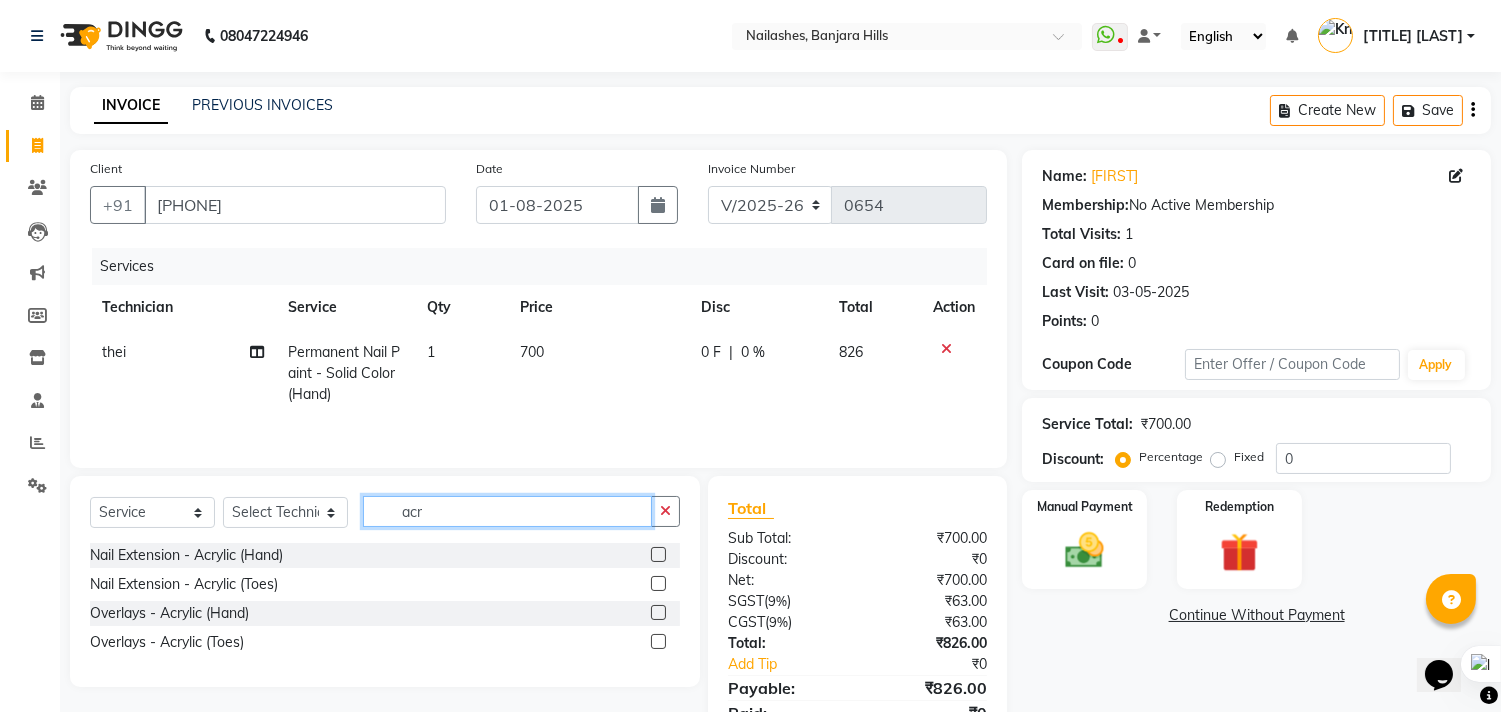 type on "acr" 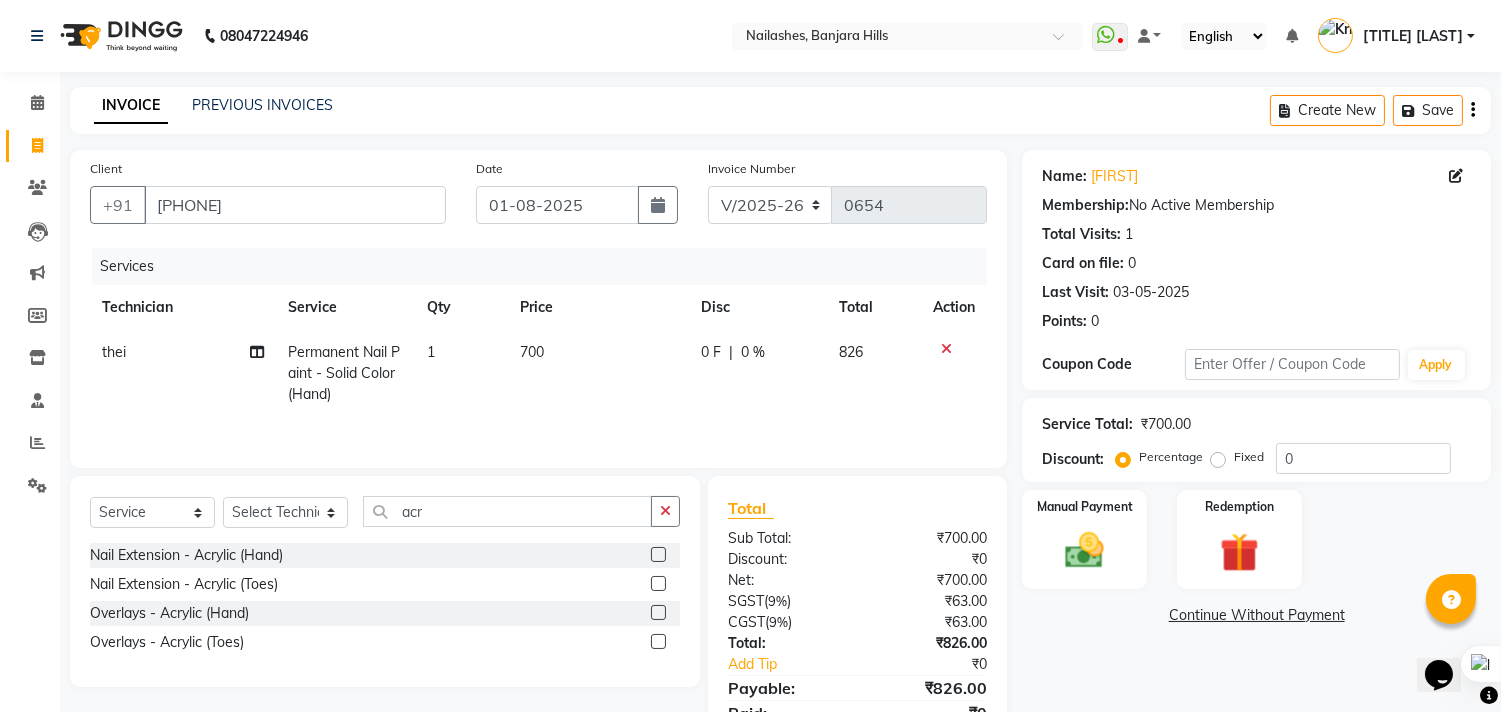 click 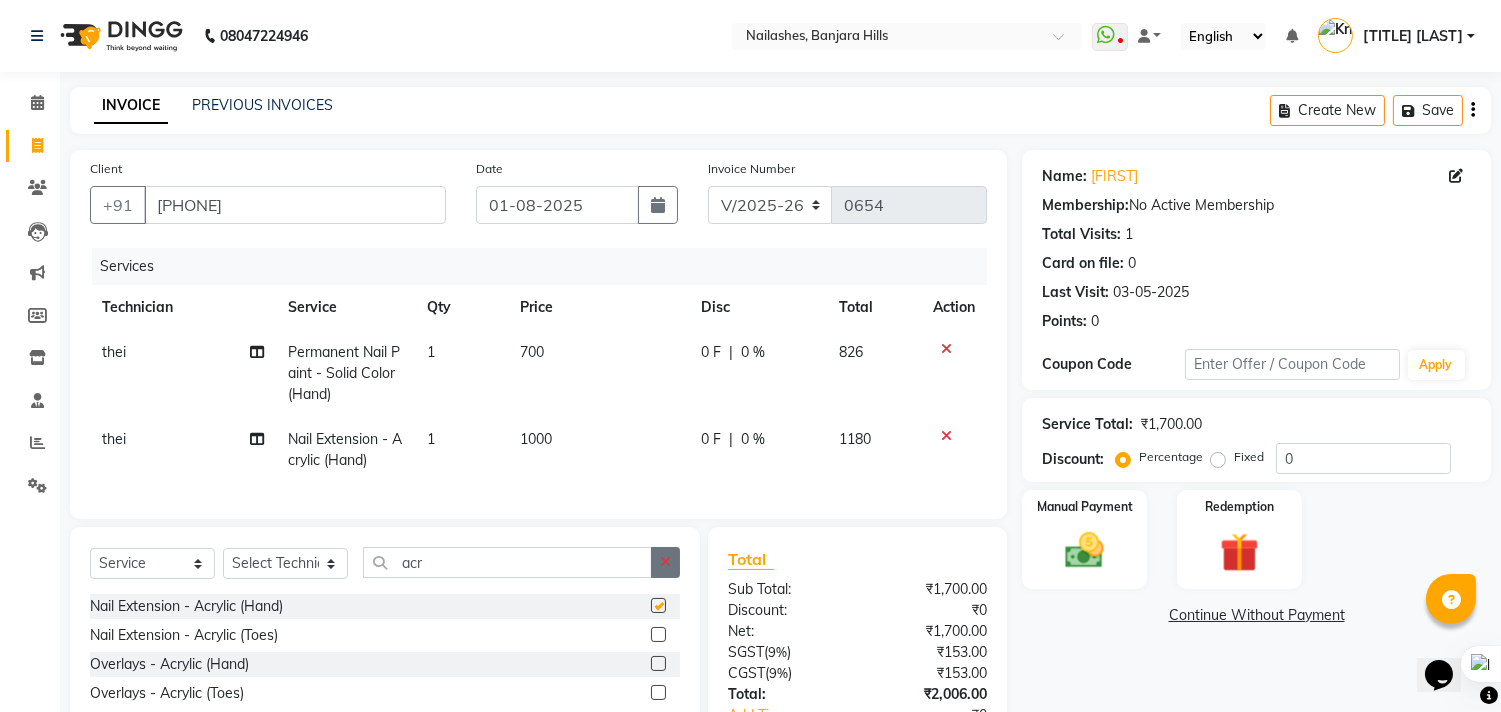 checkbox on "false" 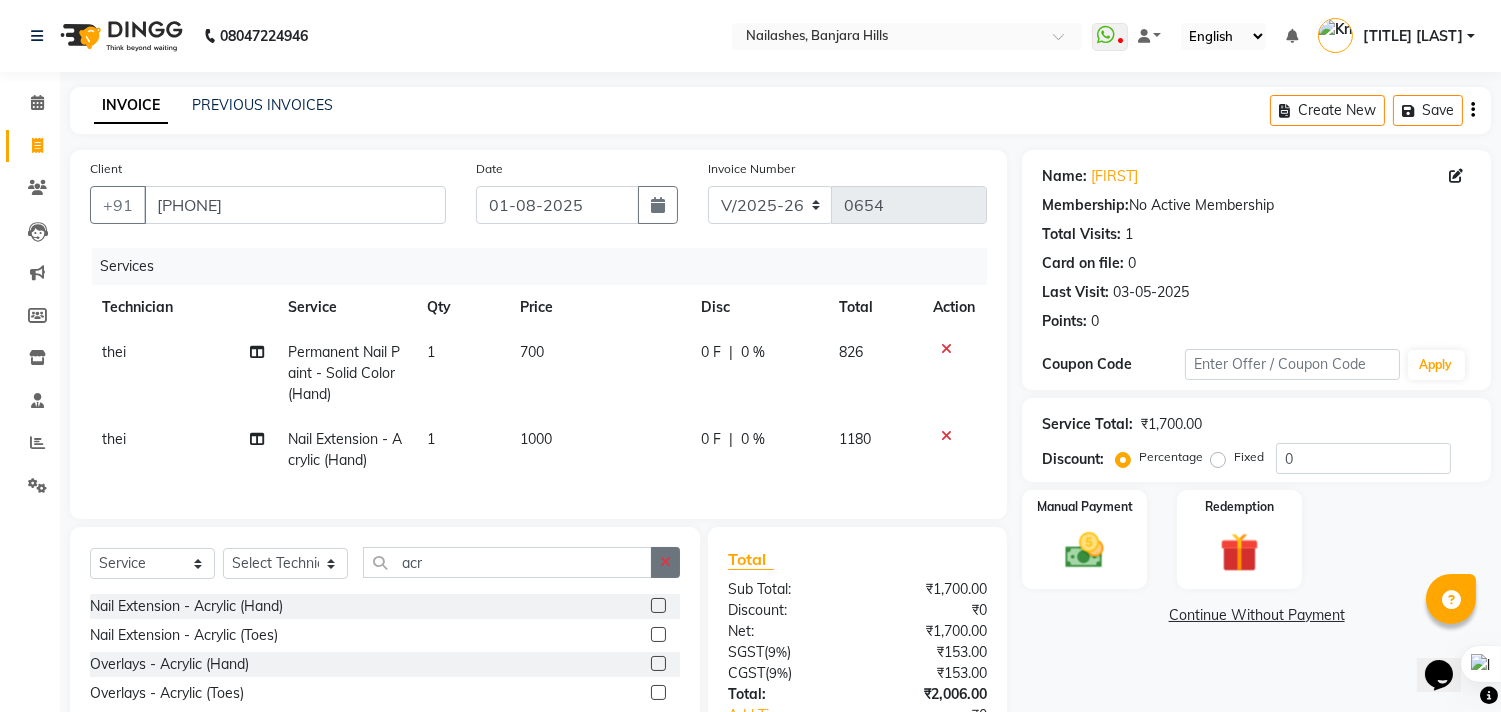 click 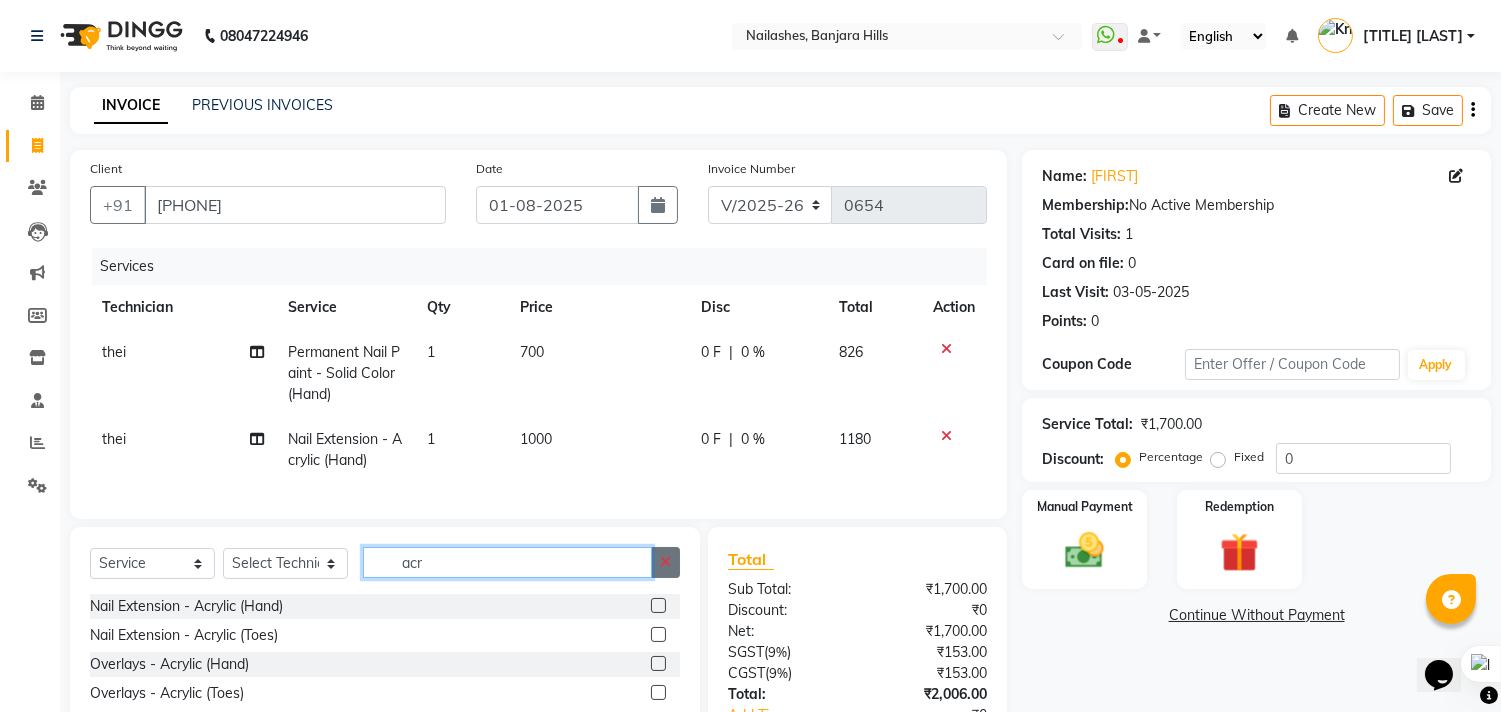 type 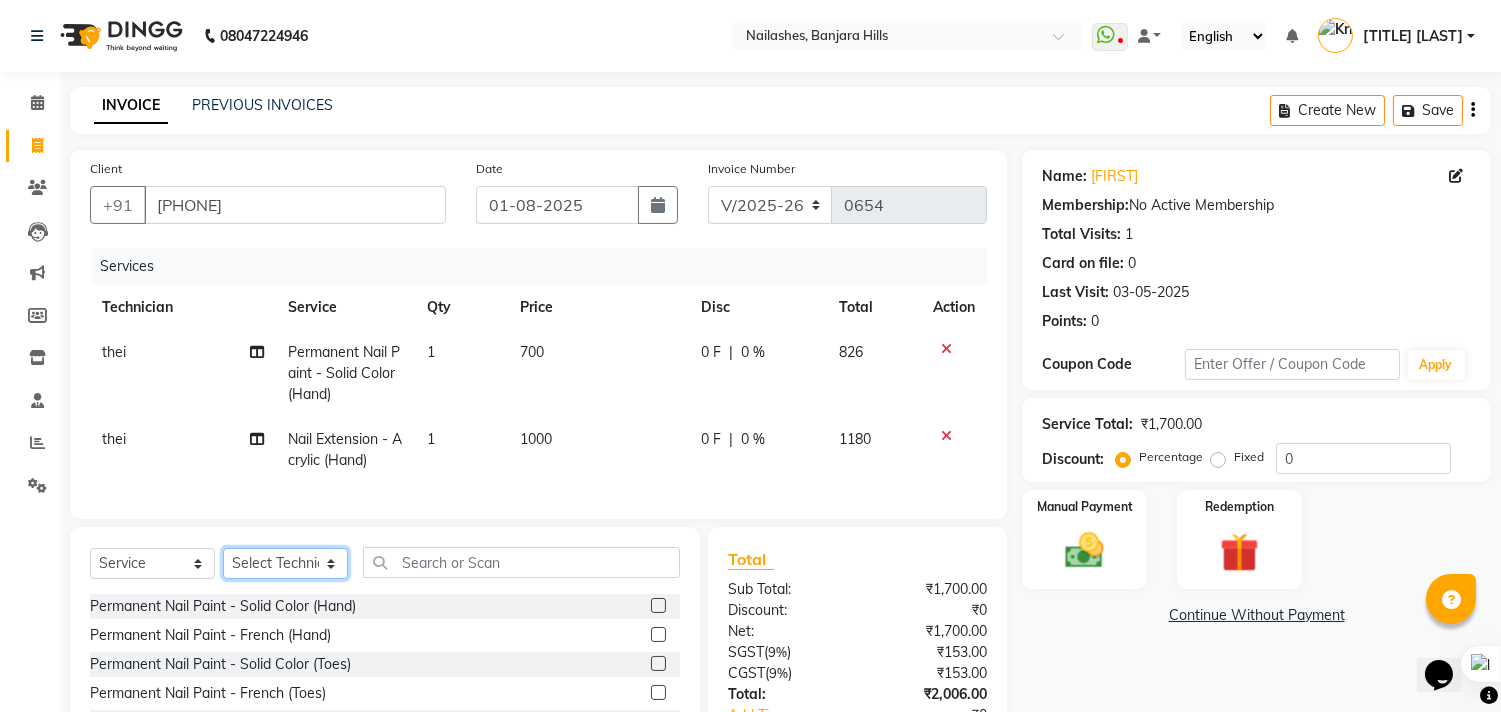 click on "Select Technician Arshad Arshad Asma begum Deepak Kashyap Krishika mam Nakul ringya rishi Ruby singh thei" 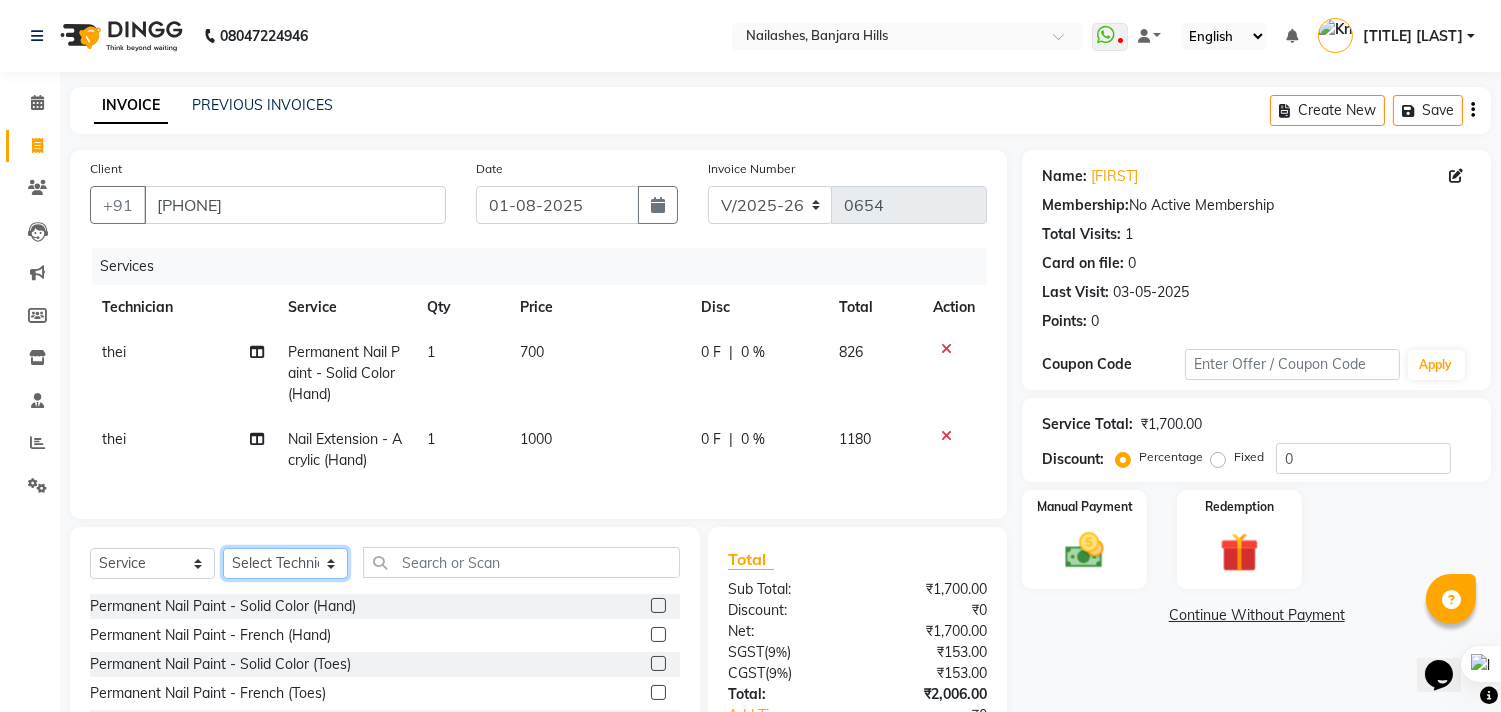 select on "83258" 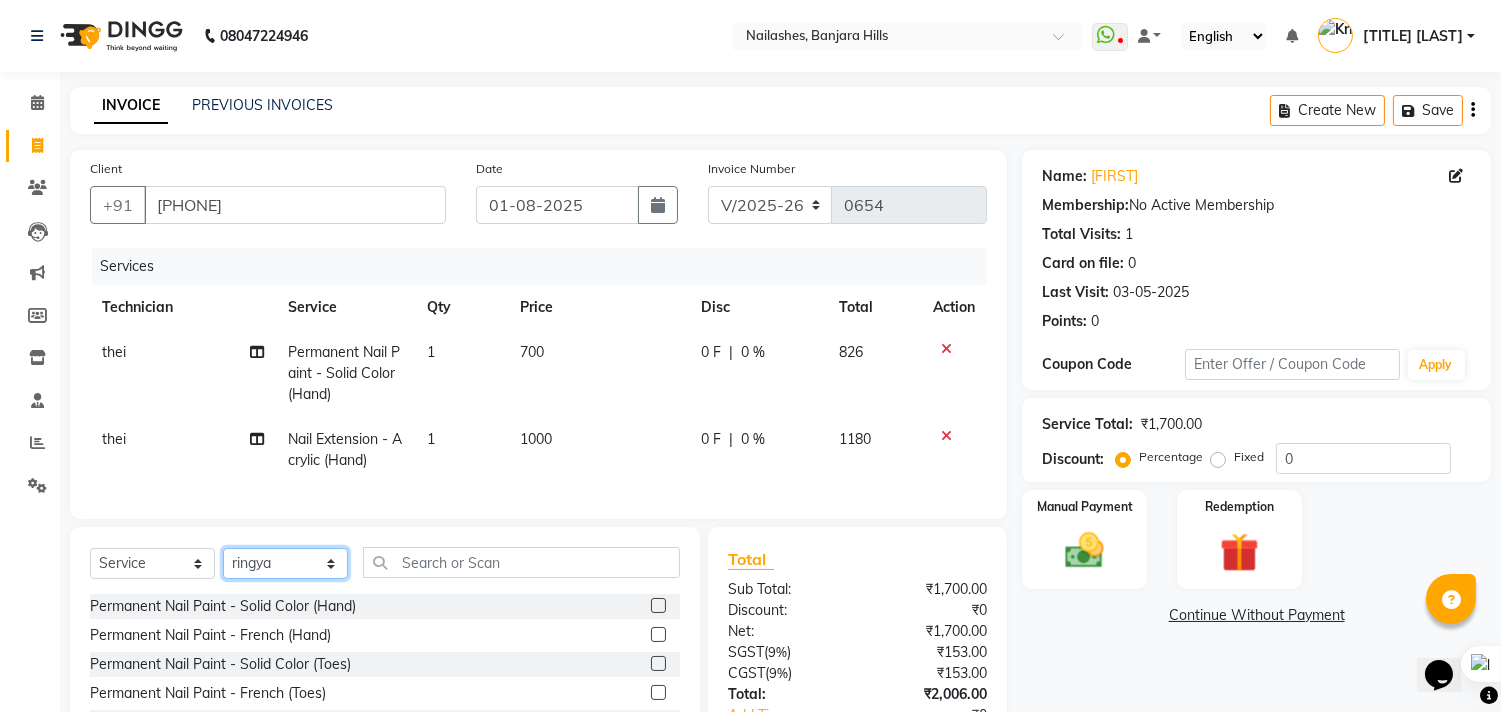 click on "Select Technician Arshad Arshad Asma begum Deepak Kashyap Krishika mam Nakul ringya rishi Ruby singh thei" 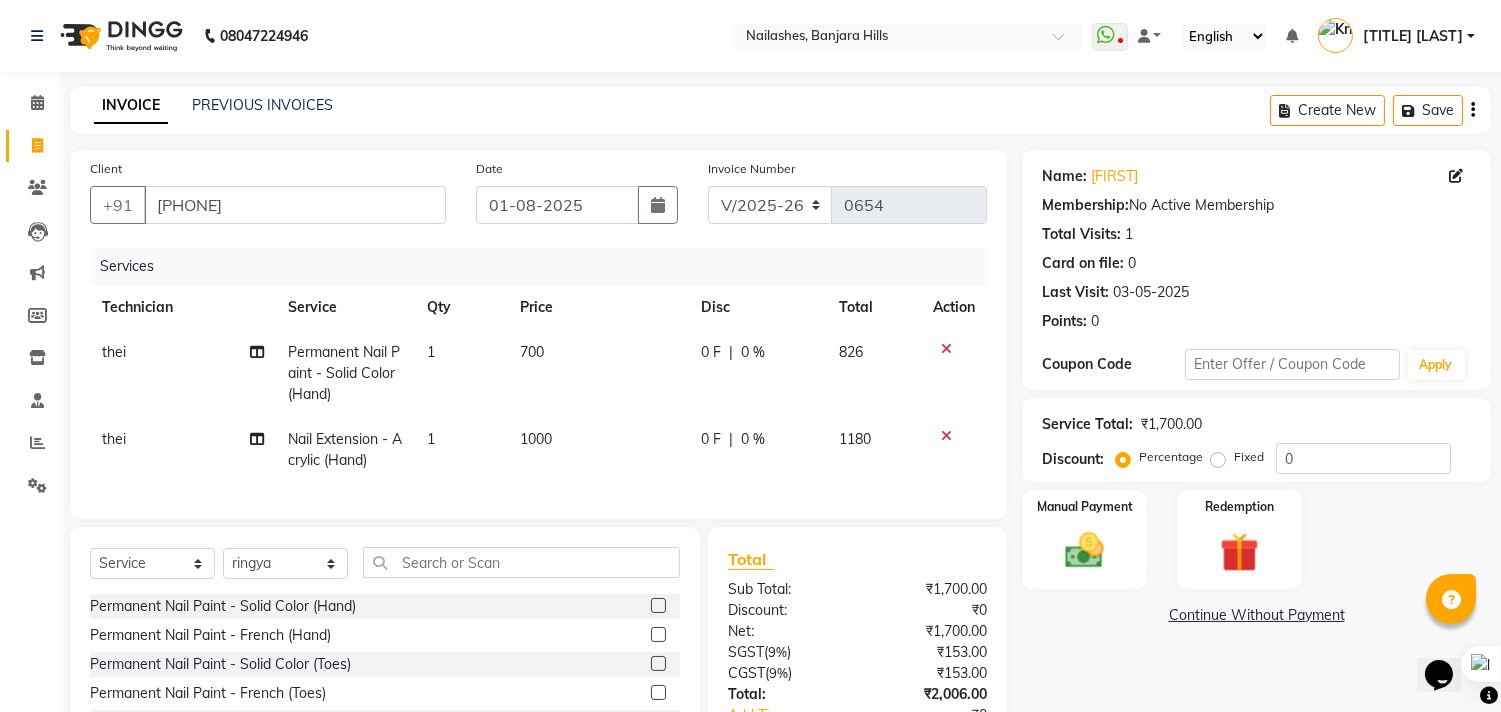 click 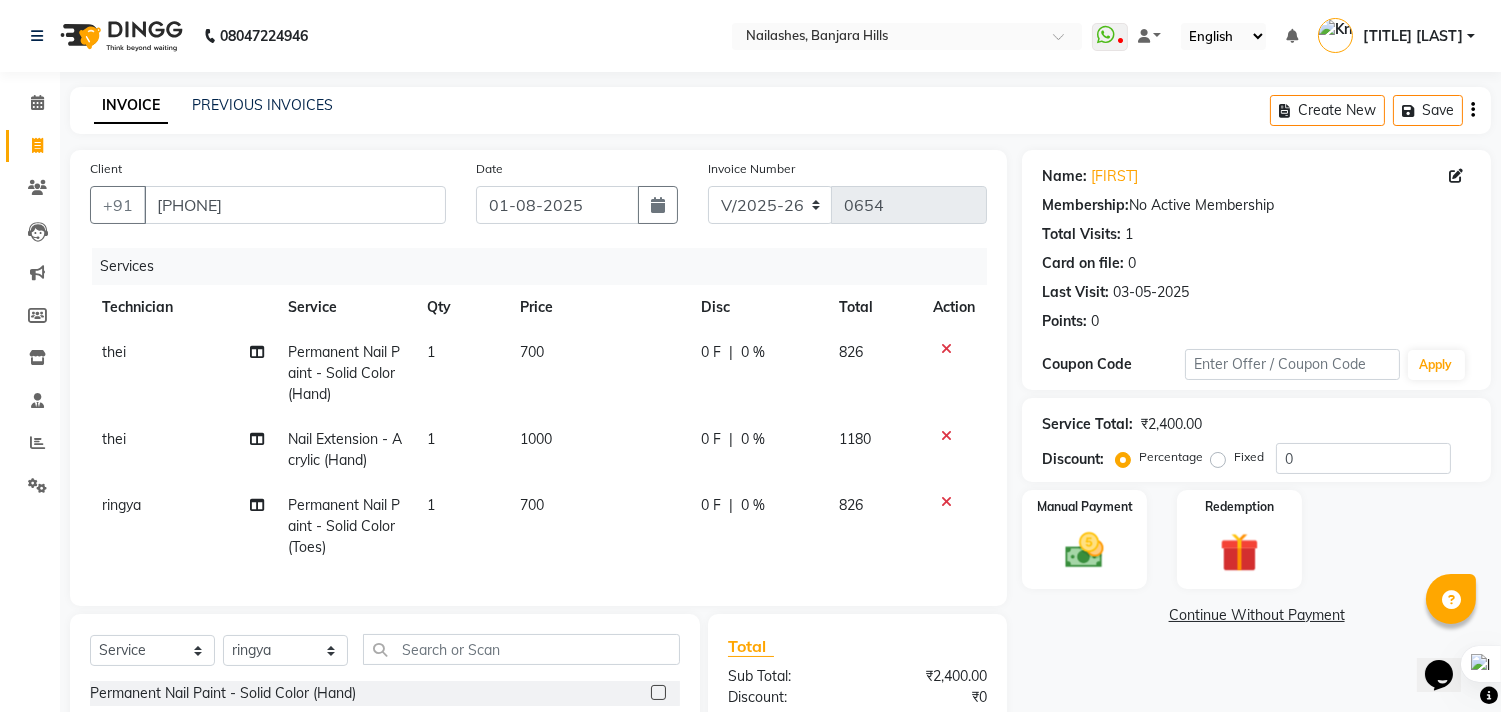 checkbox on "false" 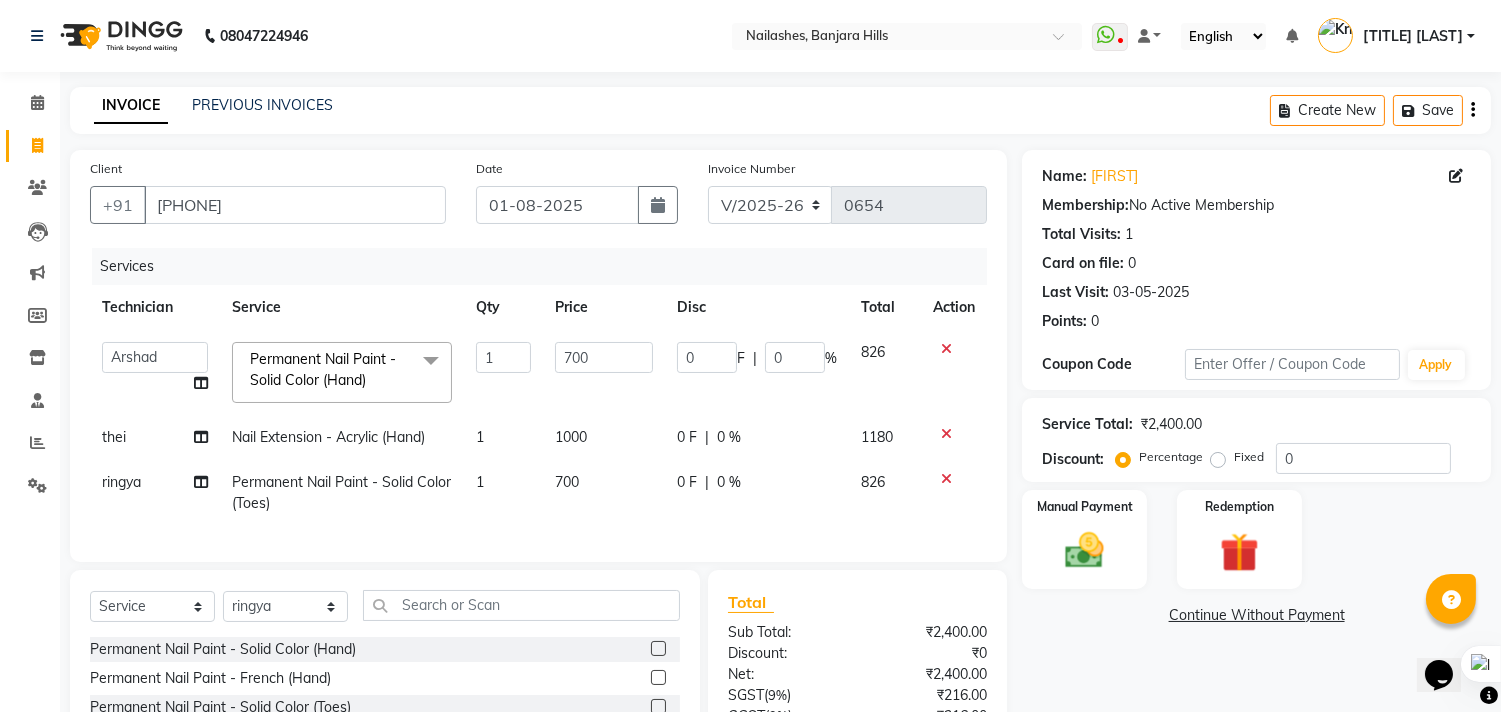 click 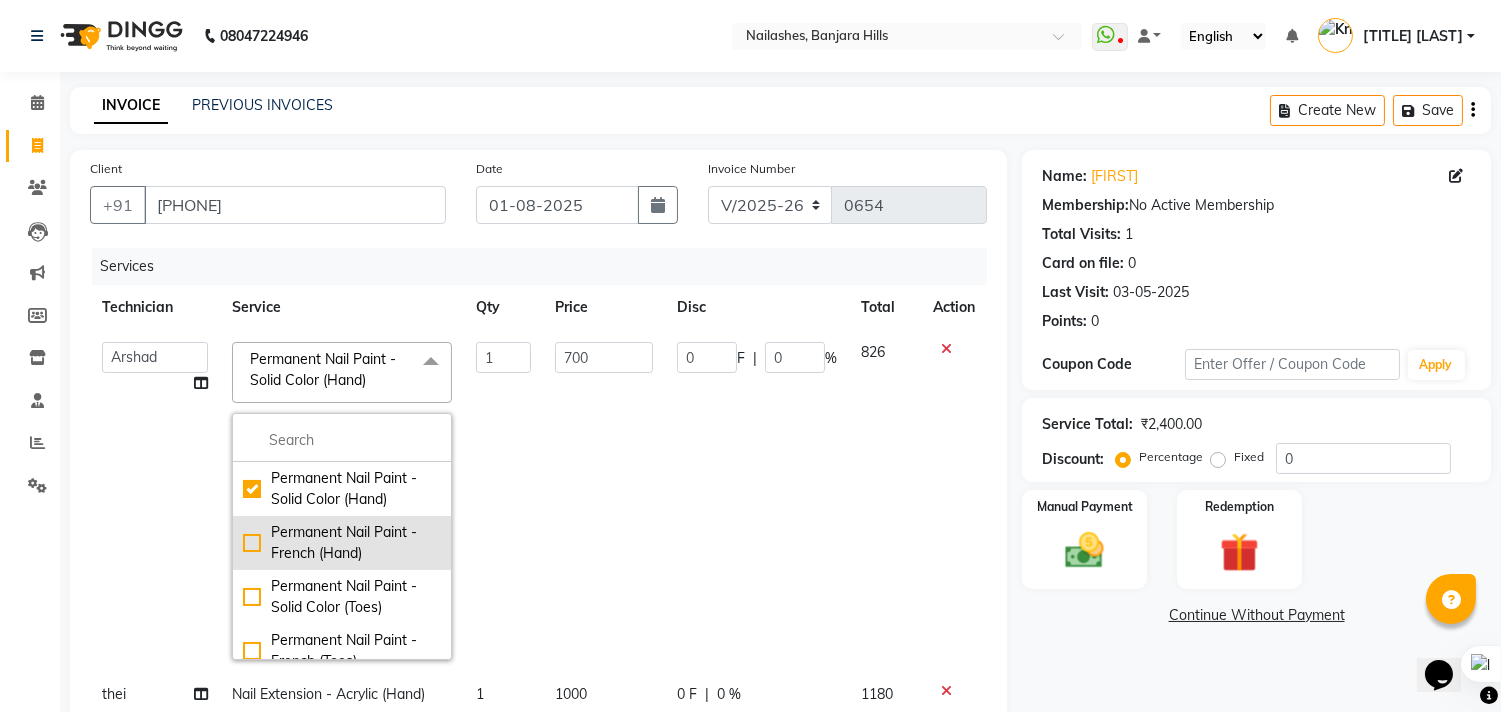 click on "Permanent Nail Paint - French (Hand)" 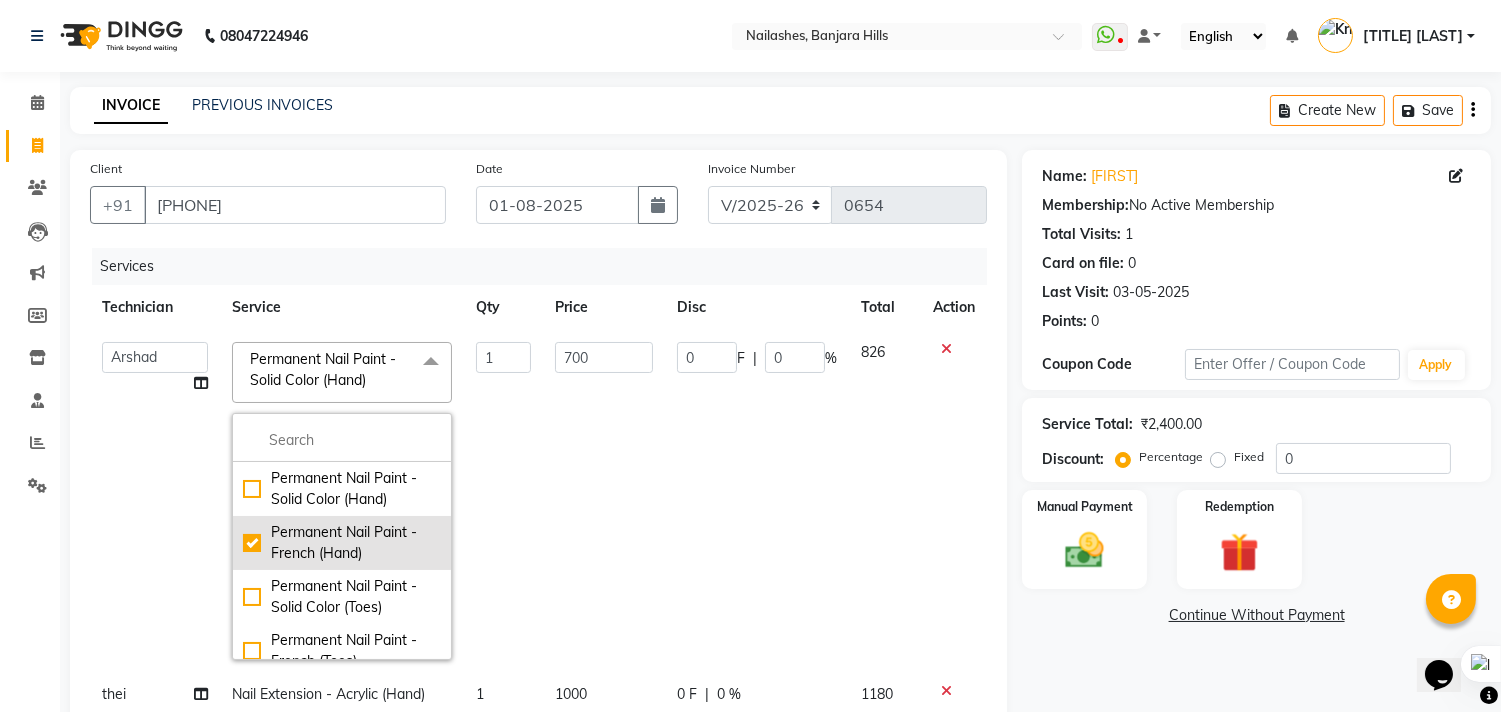 checkbox on "false" 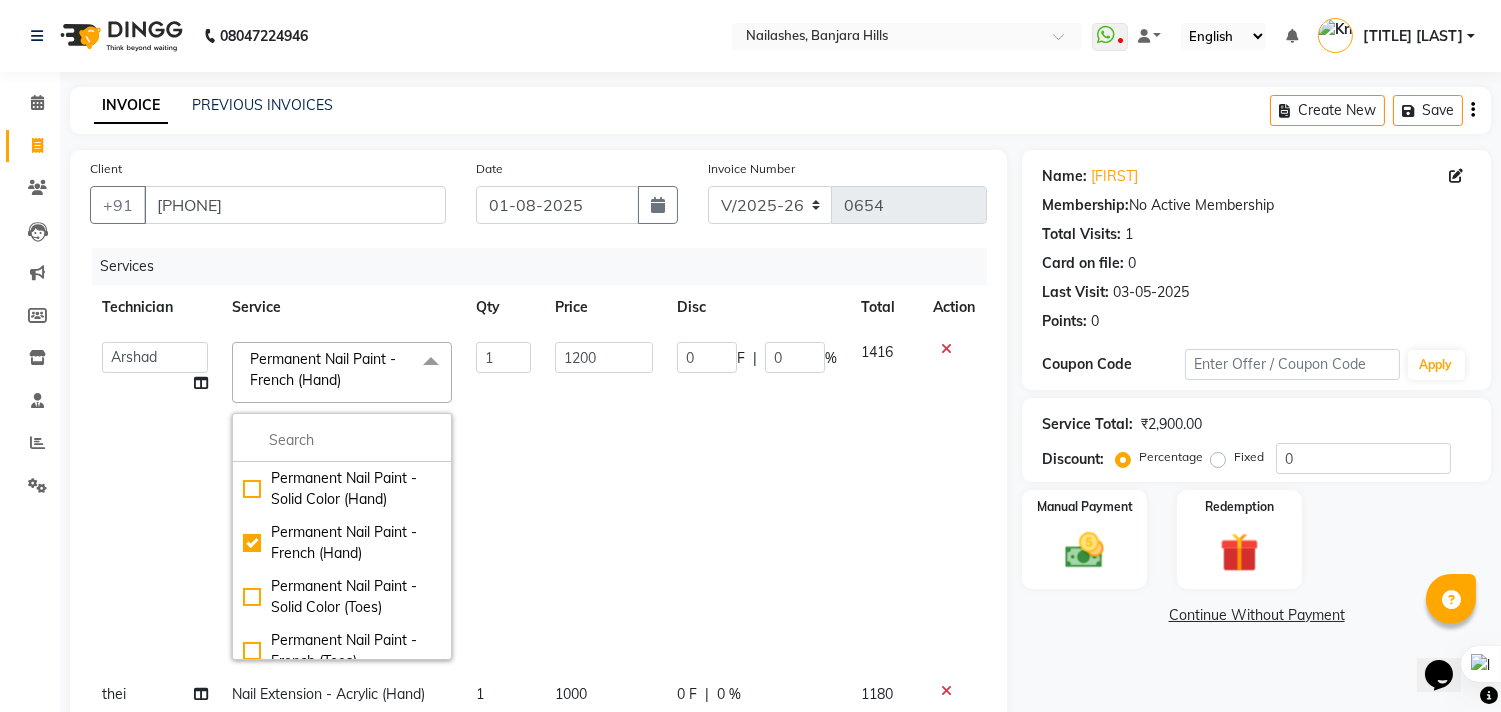 click on "1200" 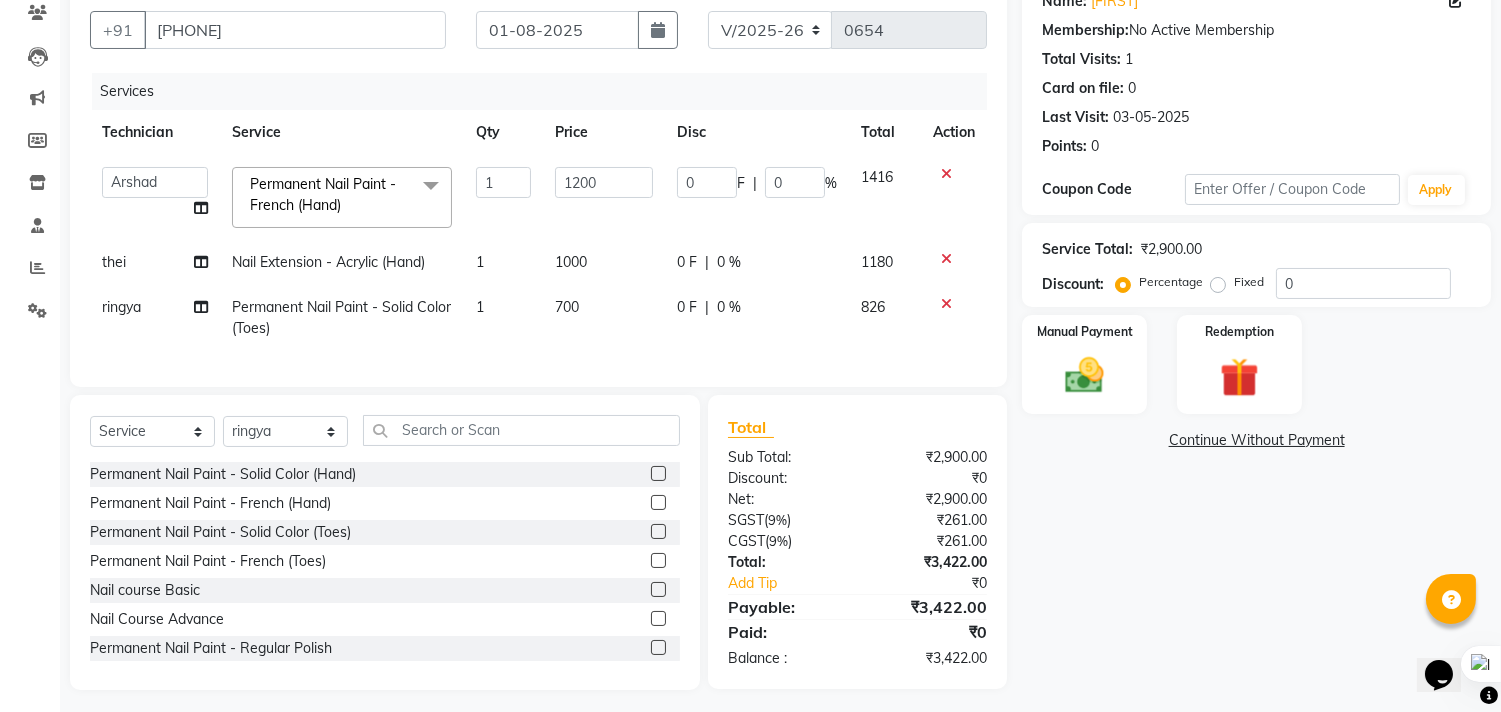 scroll, scrollTop: 200, scrollLeft: 0, axis: vertical 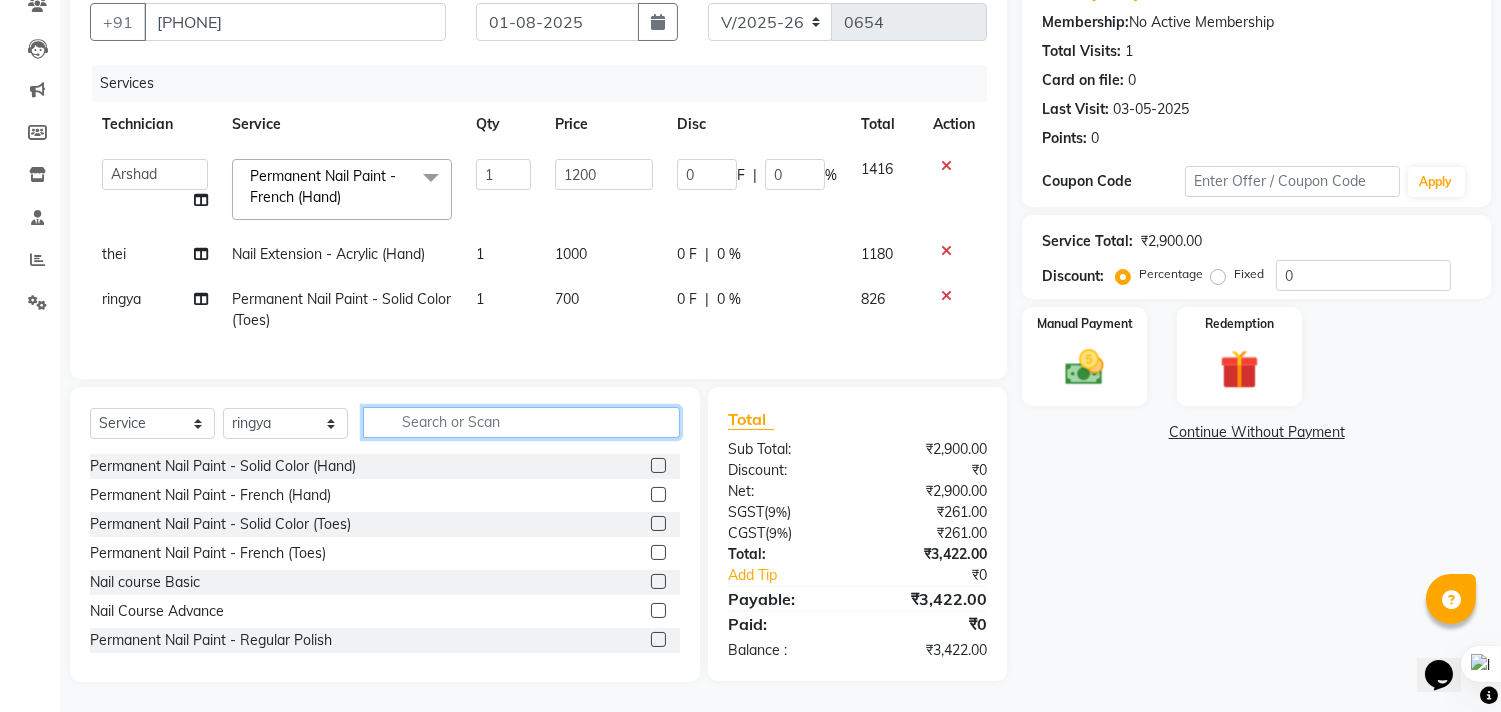 click 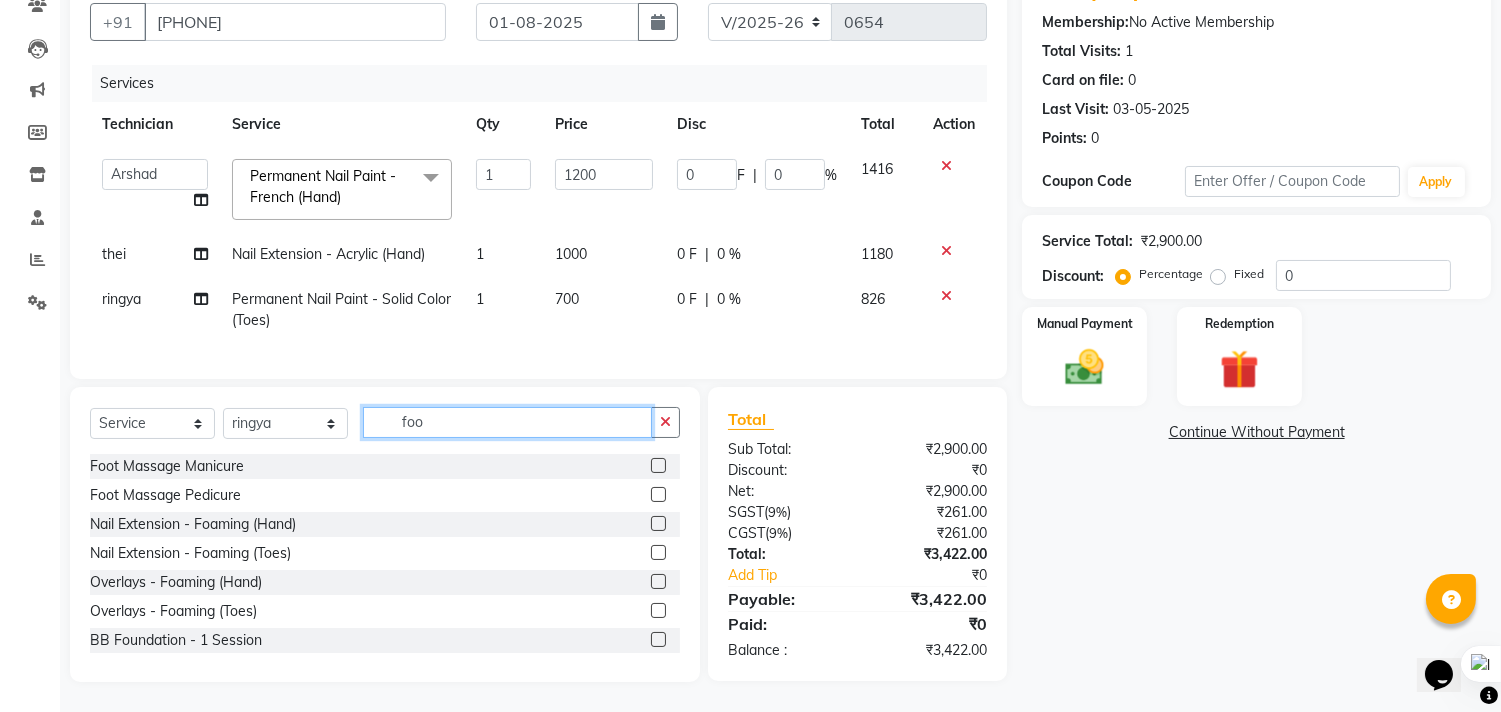 scroll, scrollTop: 198, scrollLeft: 0, axis: vertical 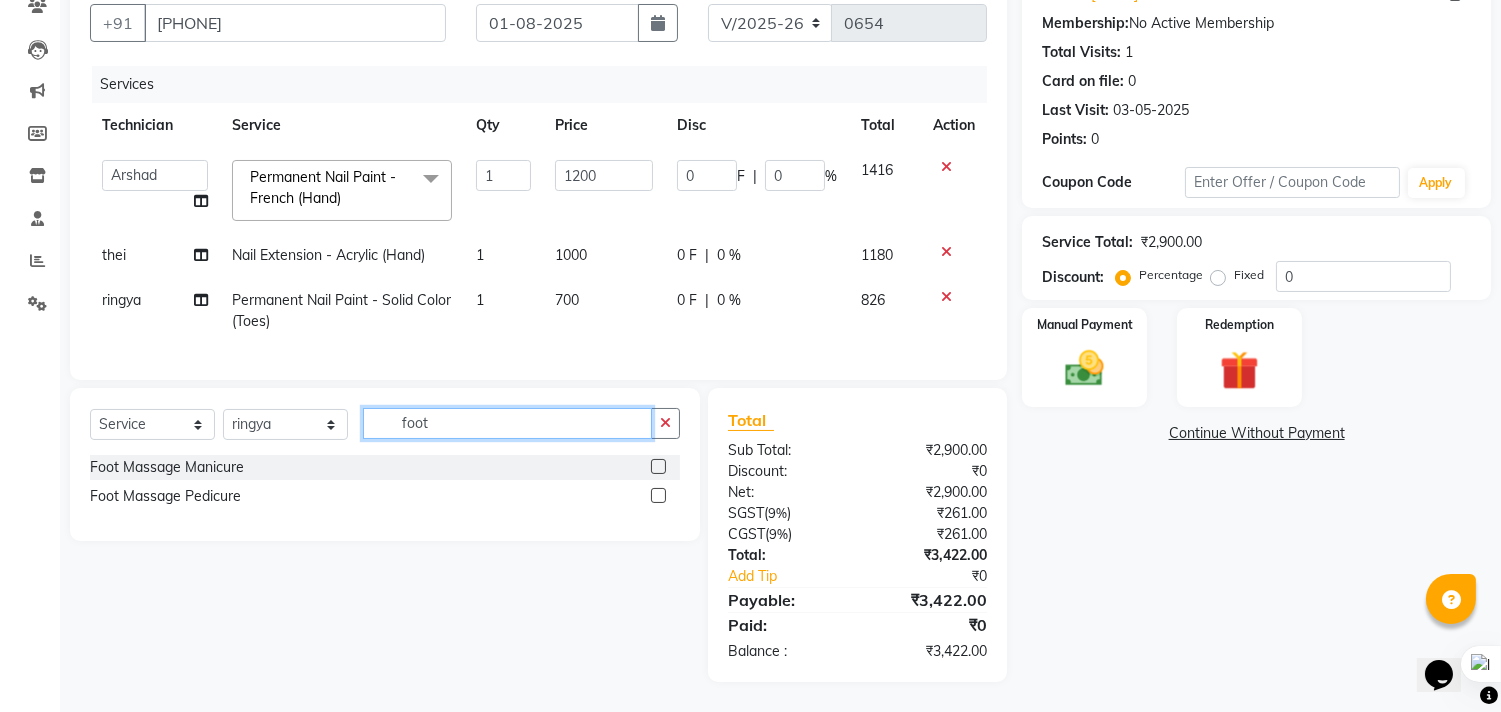 type on "foot" 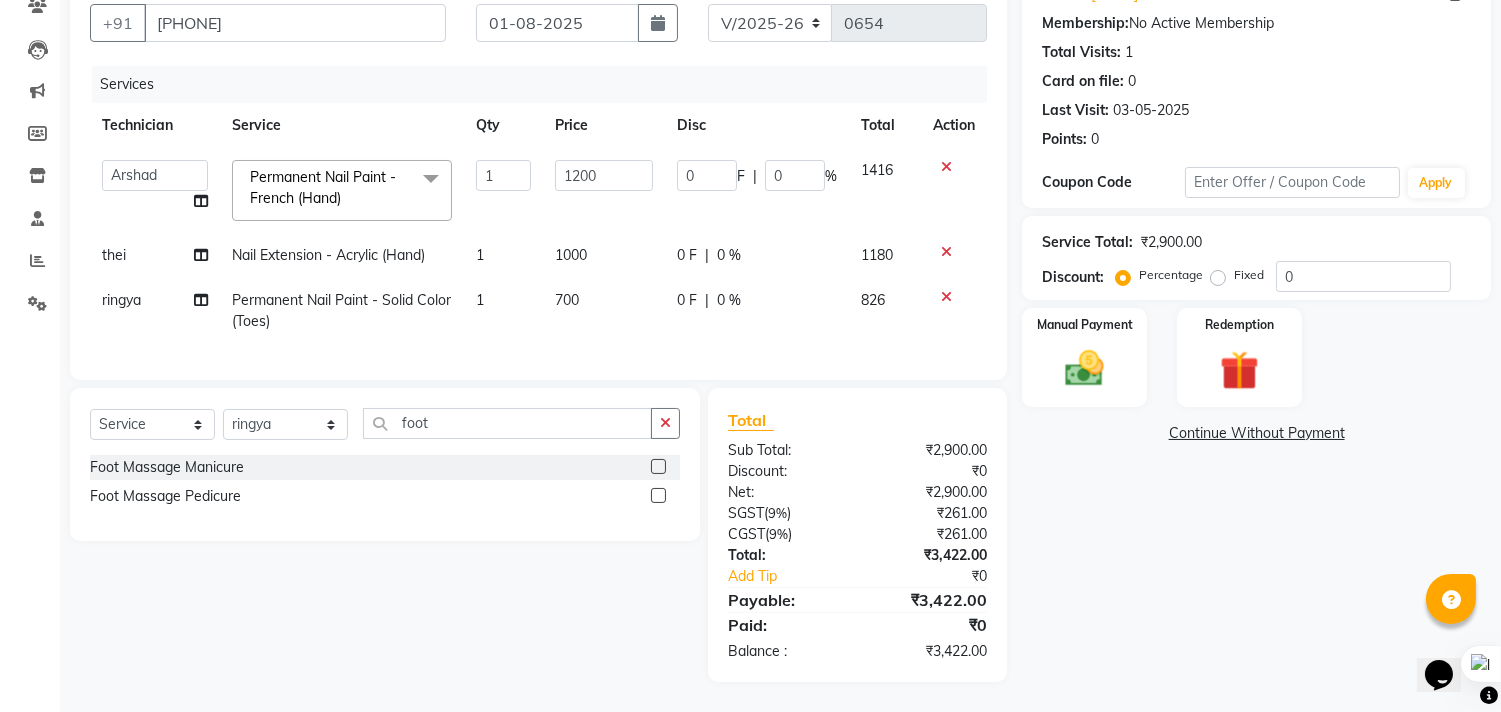 click 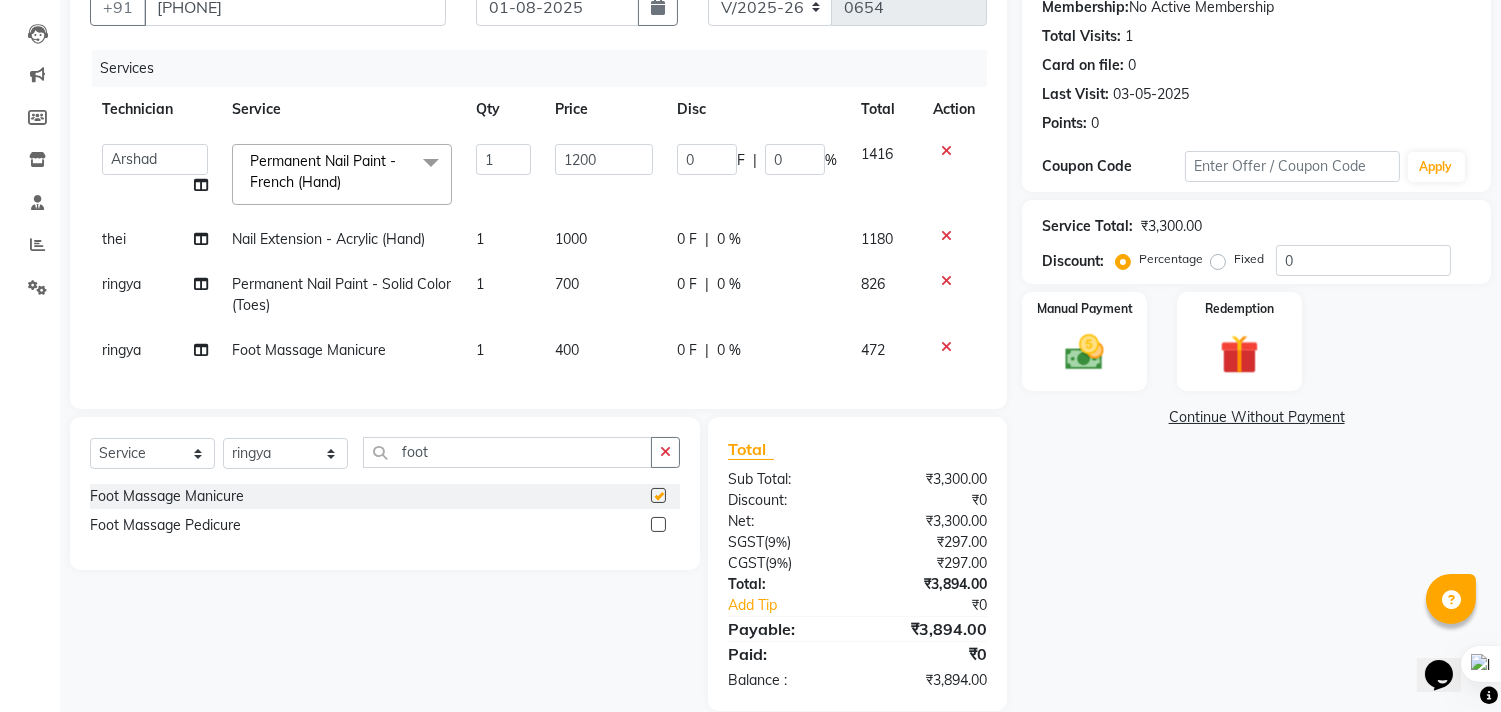 checkbox on "false" 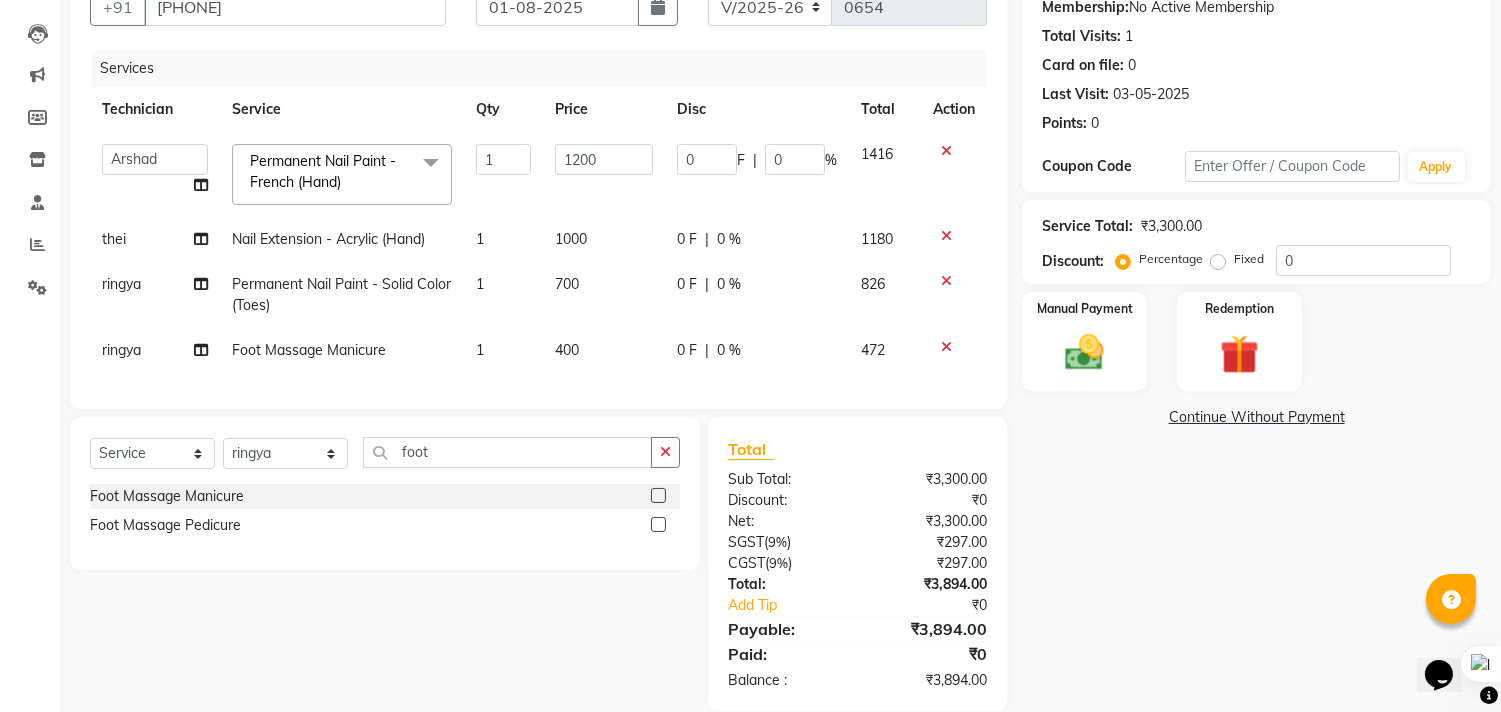 scroll, scrollTop: 243, scrollLeft: 0, axis: vertical 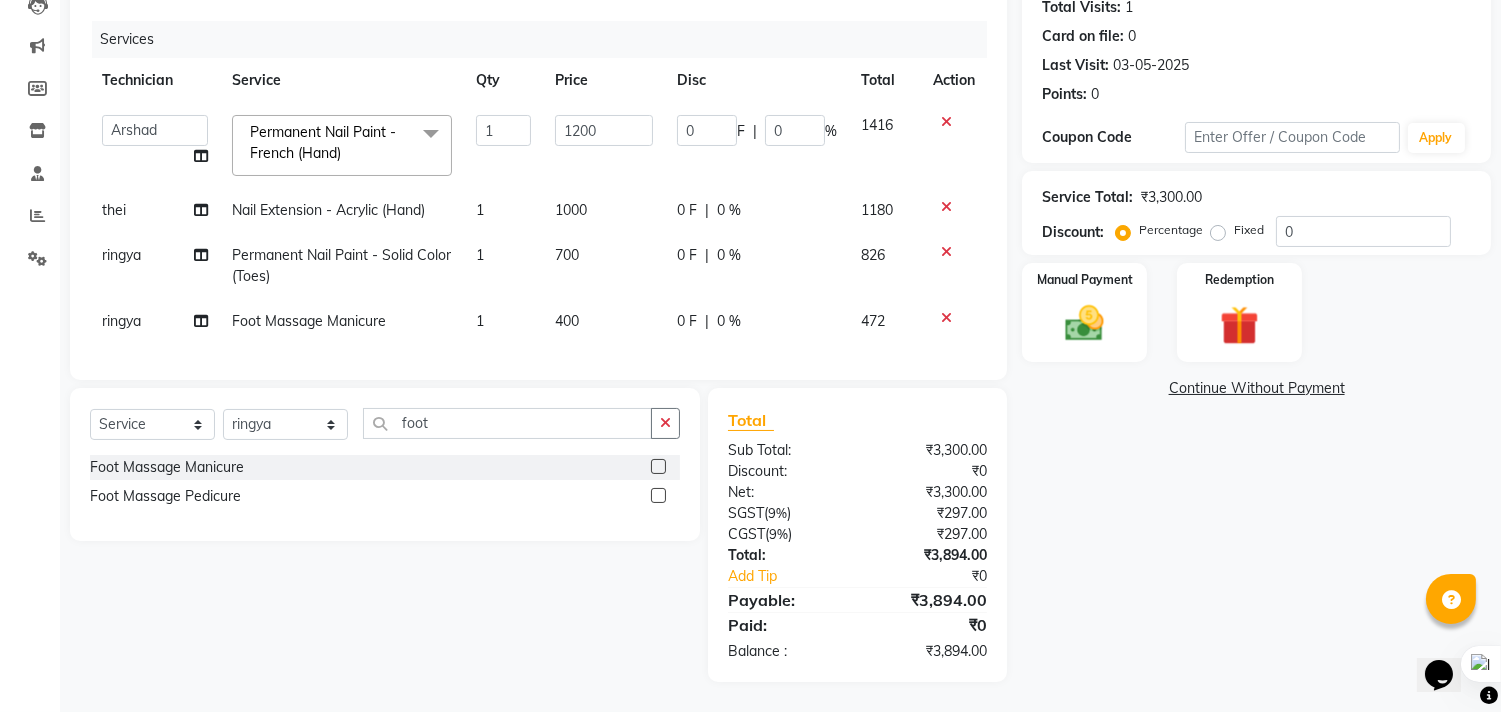 click on "ringya" 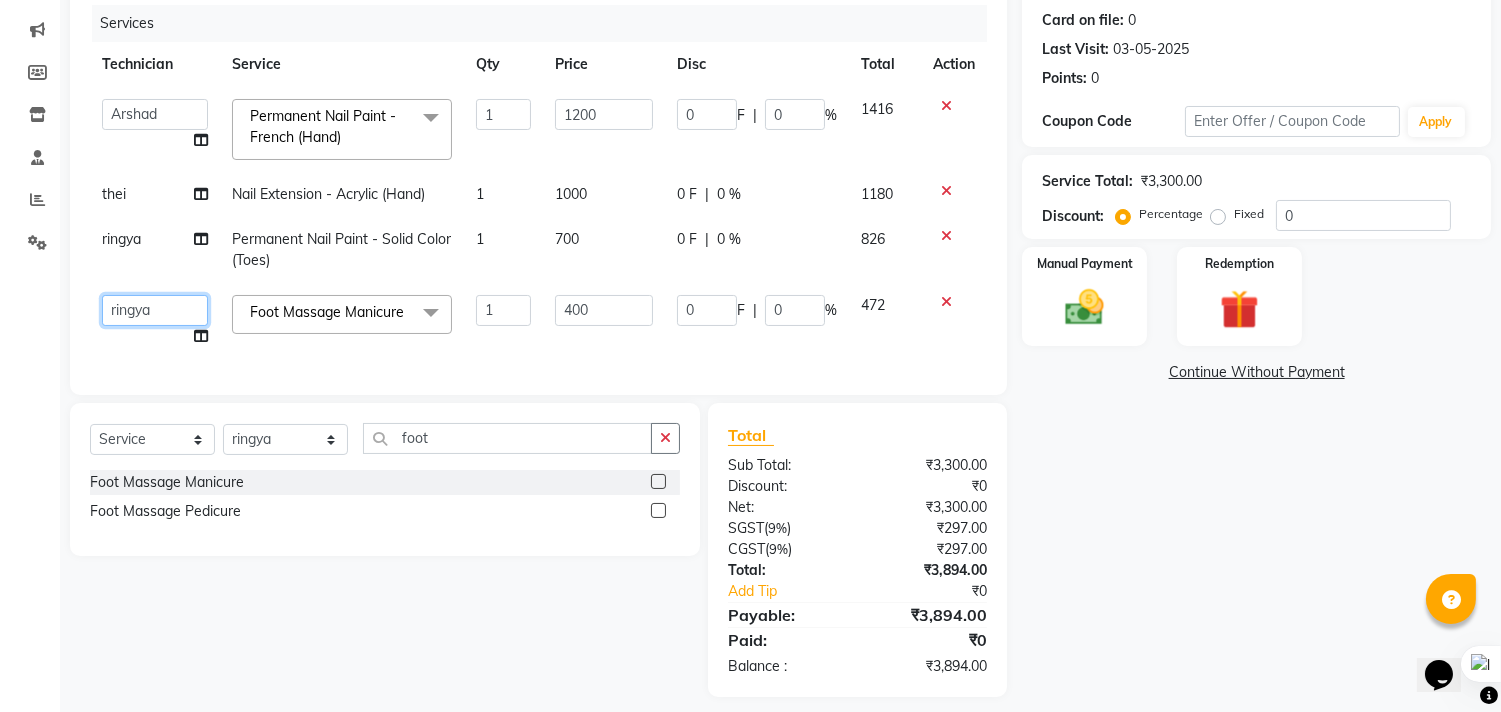 click on "Arshad   Arshad   Asma begum   Deepak Kashyap   Krishika mam   Nakul   ringya   rishi   Ruby singh   thei" 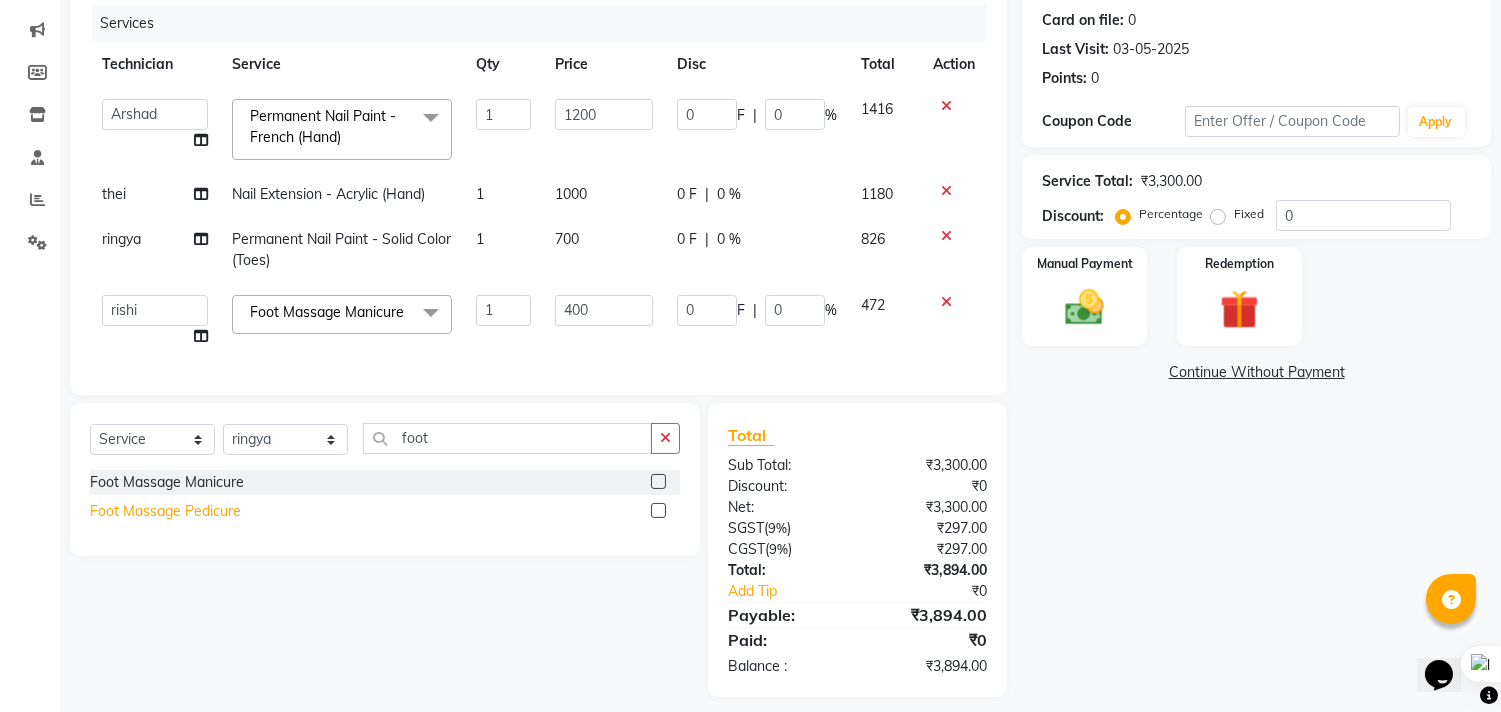 select on "67123" 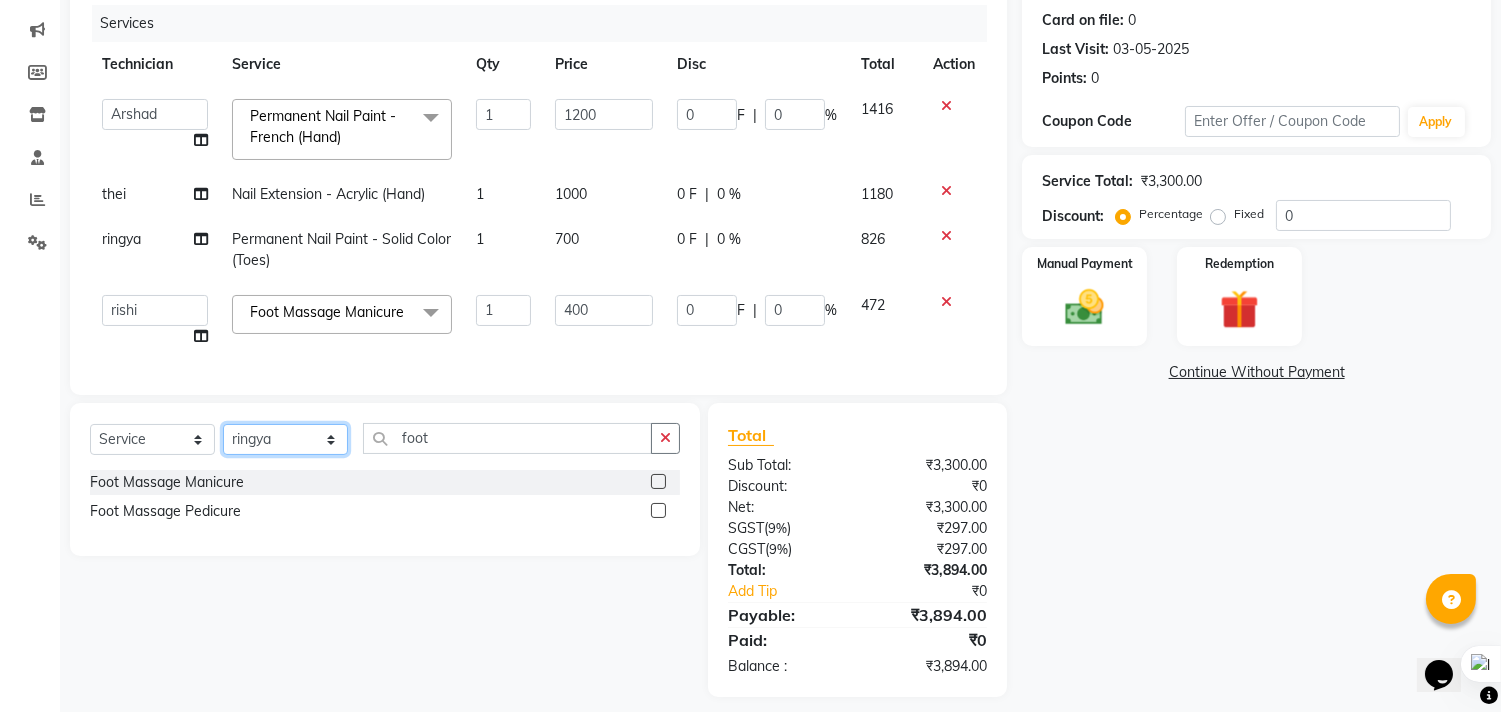 click on "Select Technician Arshad Arshad Asma begum Deepak Kashyap Krishika mam Nakul ringya rishi Ruby singh thei" 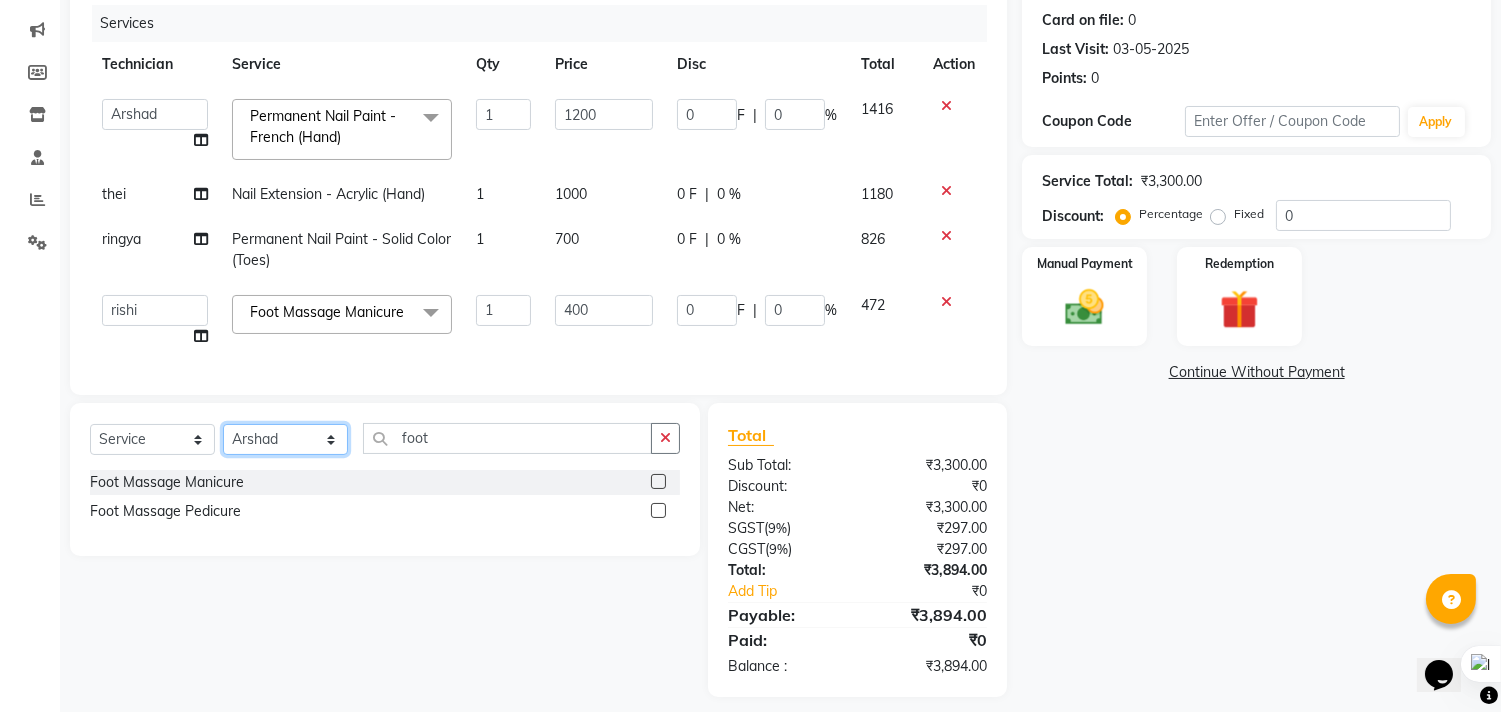 click on "Select Technician Arshad Arshad Asma begum Deepak Kashyap Krishika mam Nakul ringya rishi Ruby singh thei" 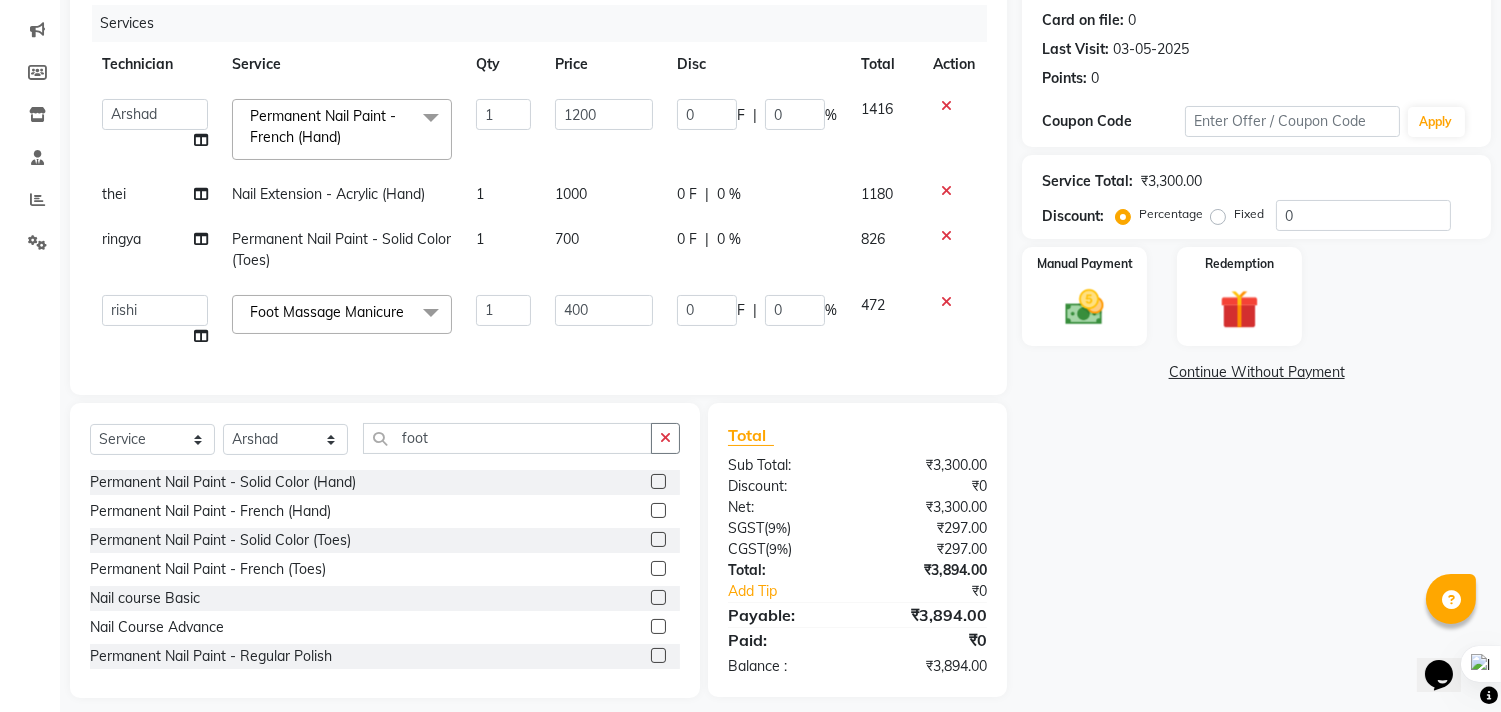 click on "Select  Service  Product  Membership  Package Voucher Prepaid Gift Card  Select Technician Arshad Arshad Asma begum Deepak Kashyap Krishika mam Nakul ringya rishi Ruby singh thei foot" 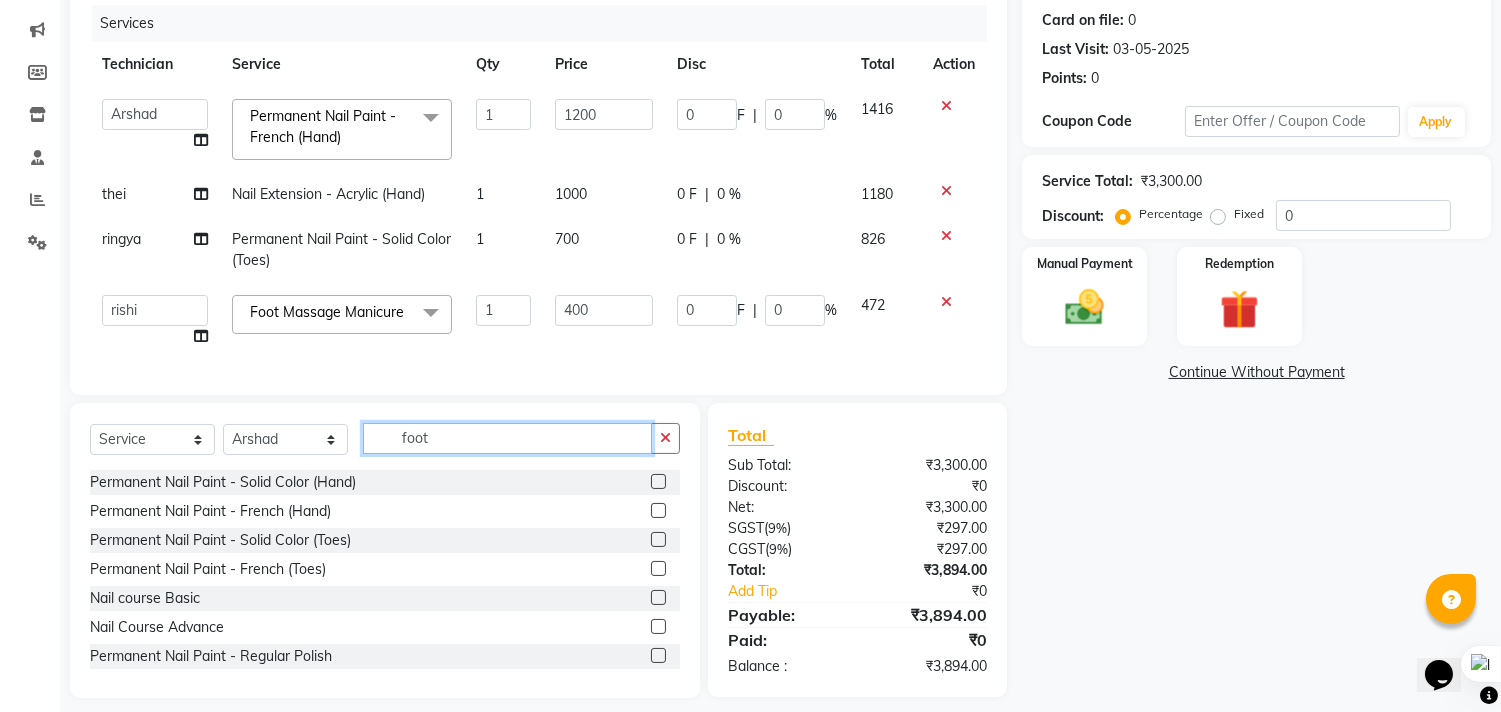 click on "foot" 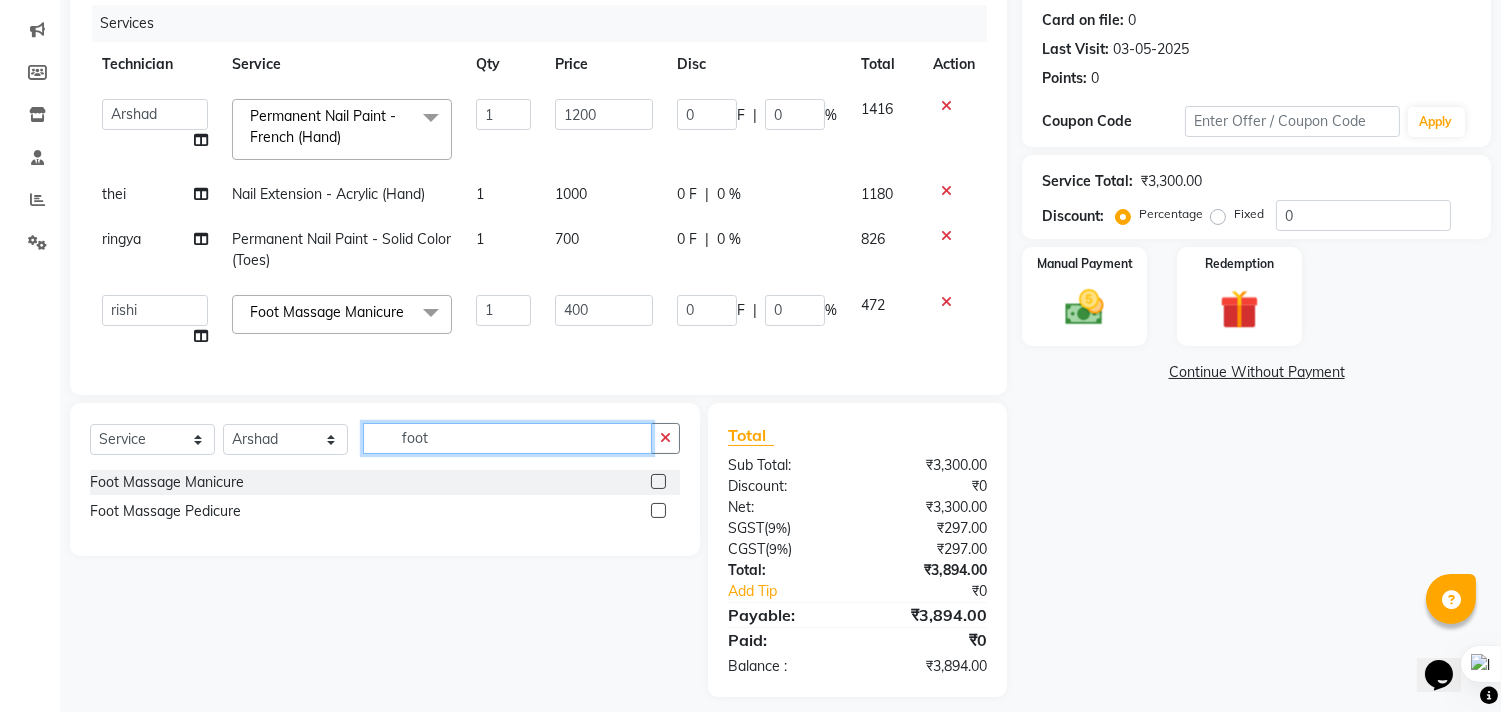 type on "foot" 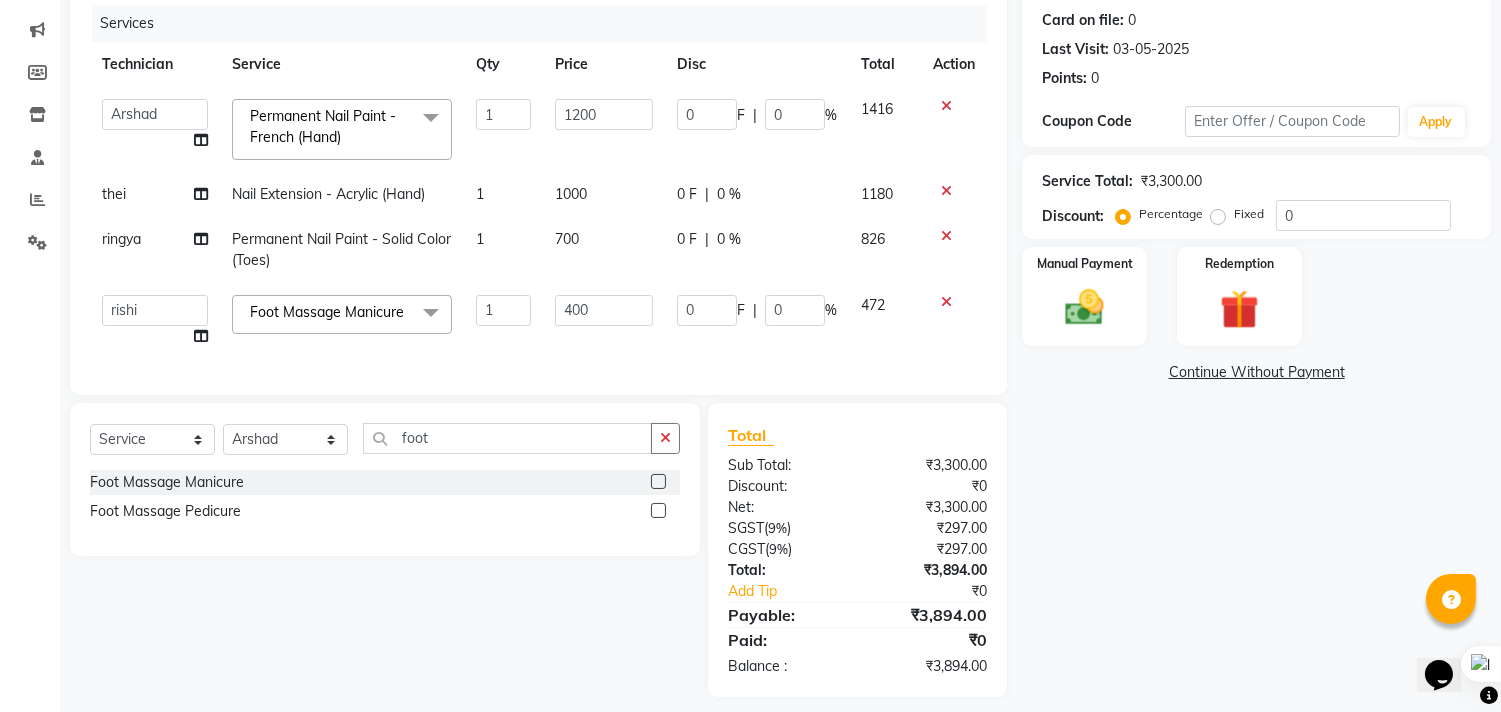 click 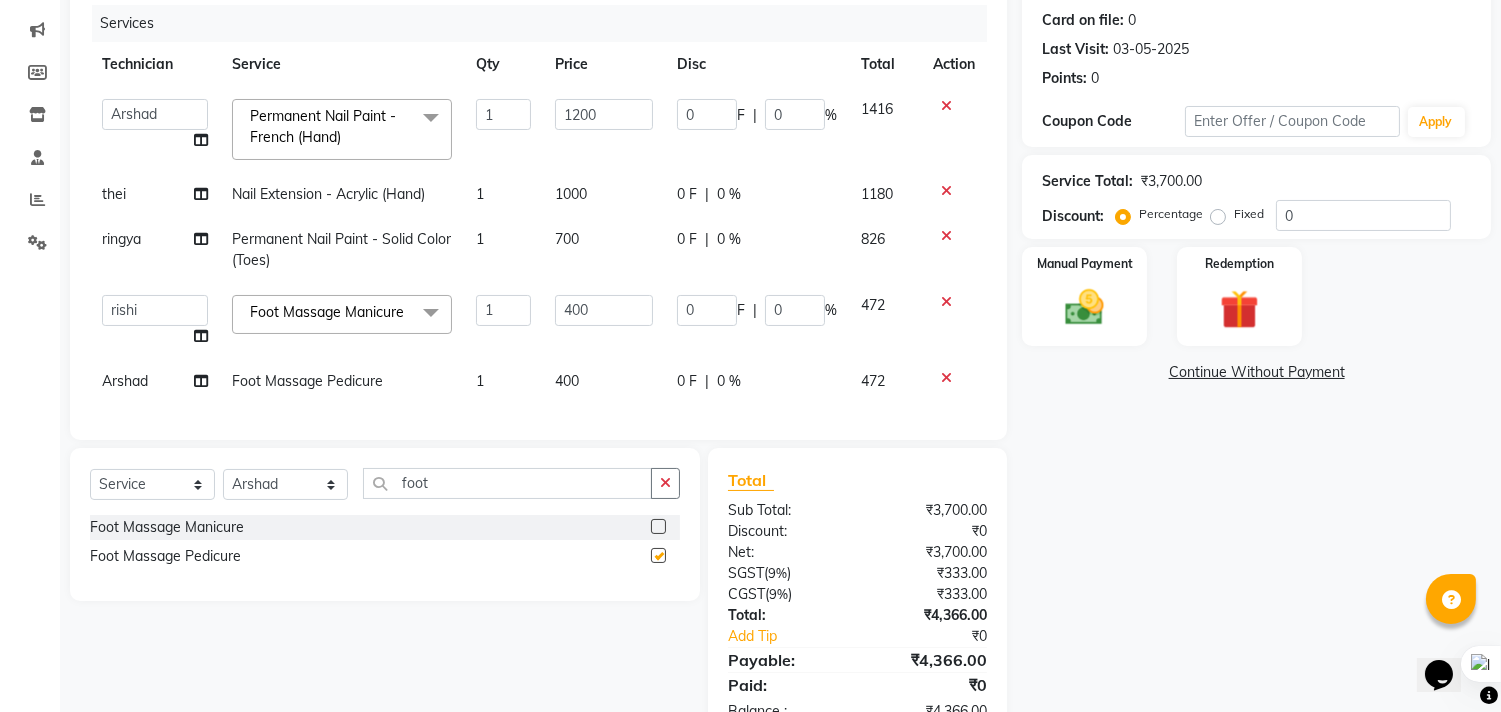 checkbox on "false" 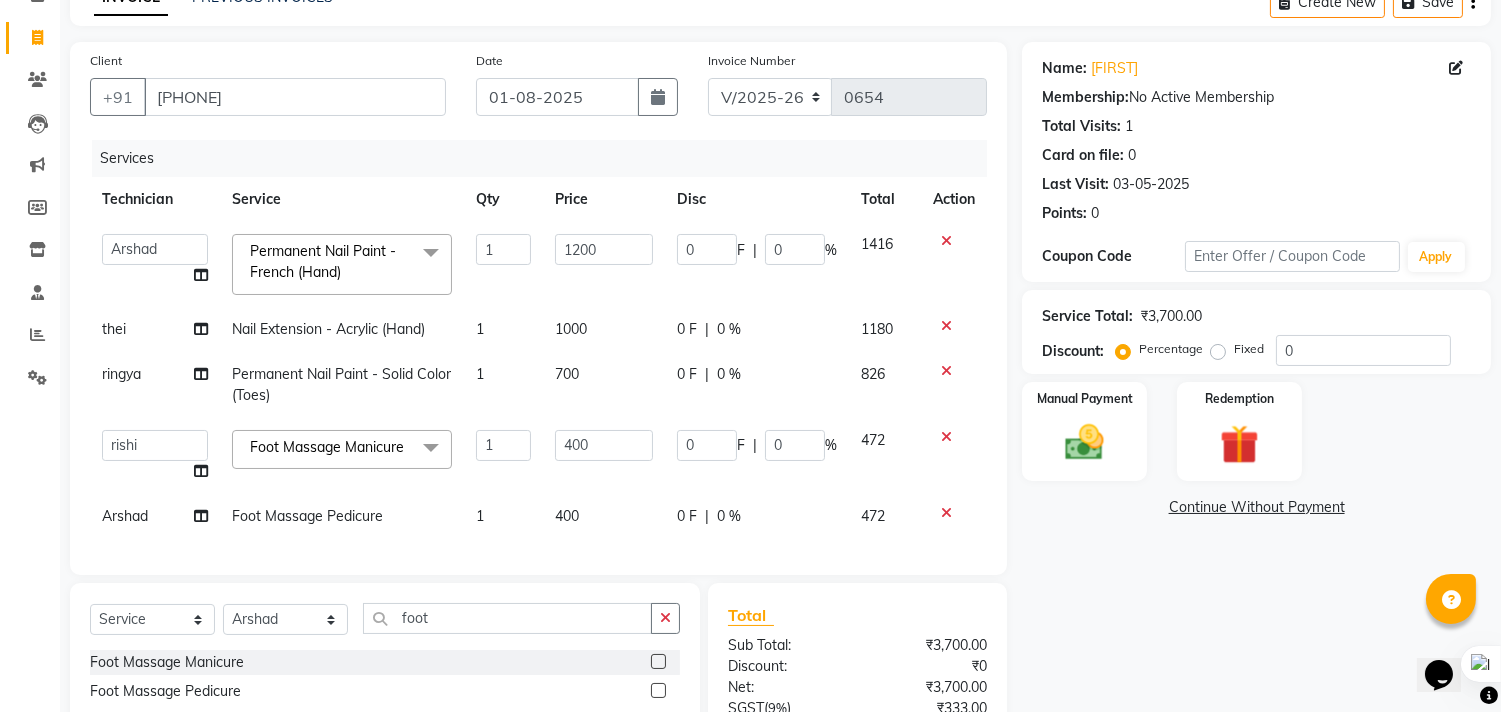 scroll, scrollTop: 106, scrollLeft: 0, axis: vertical 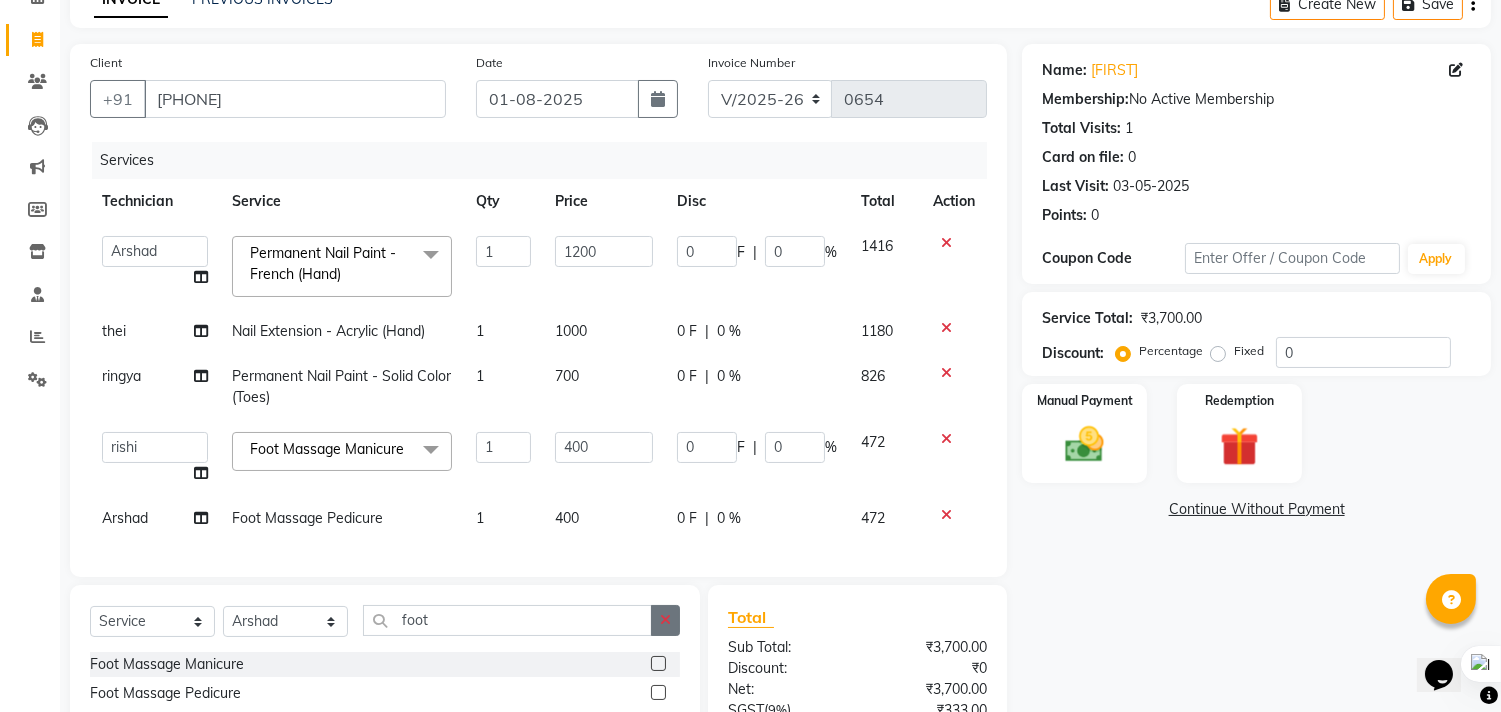 click 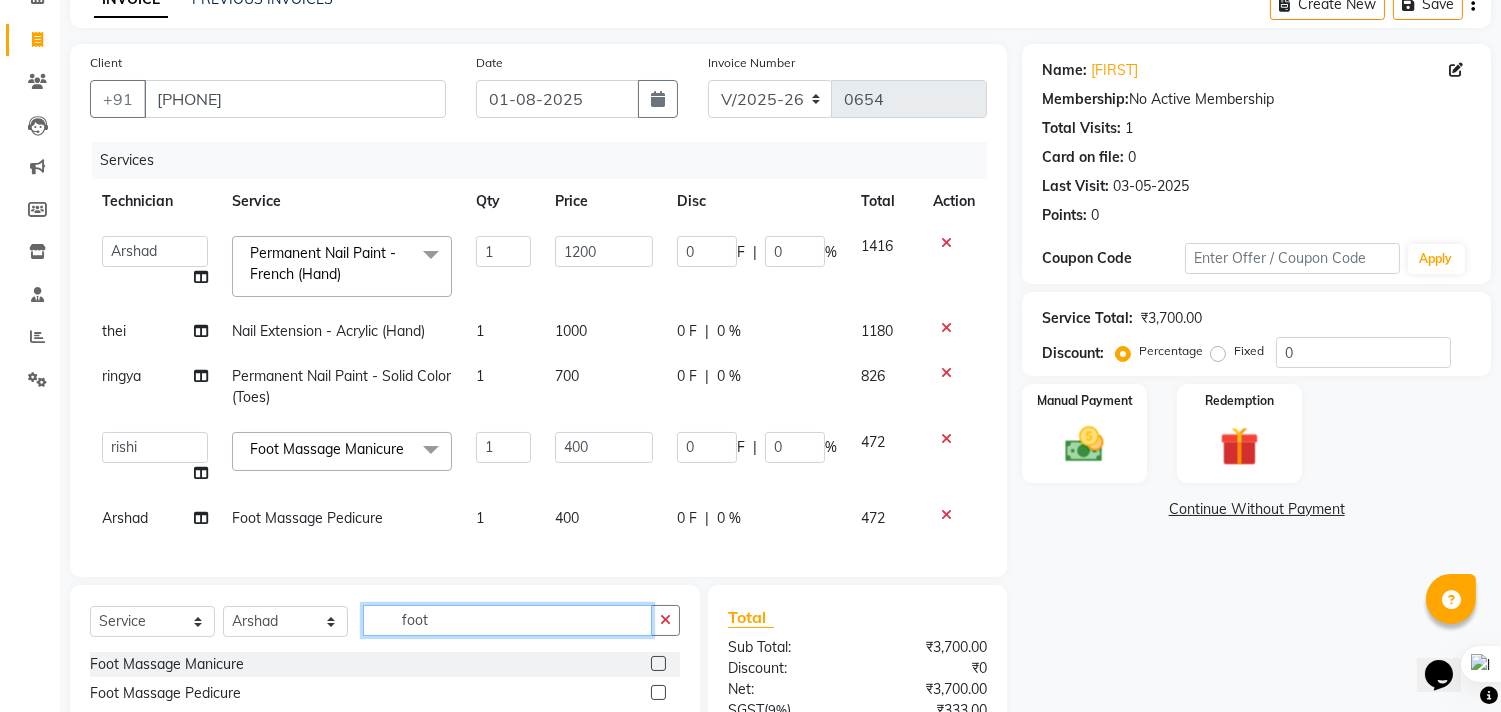 type 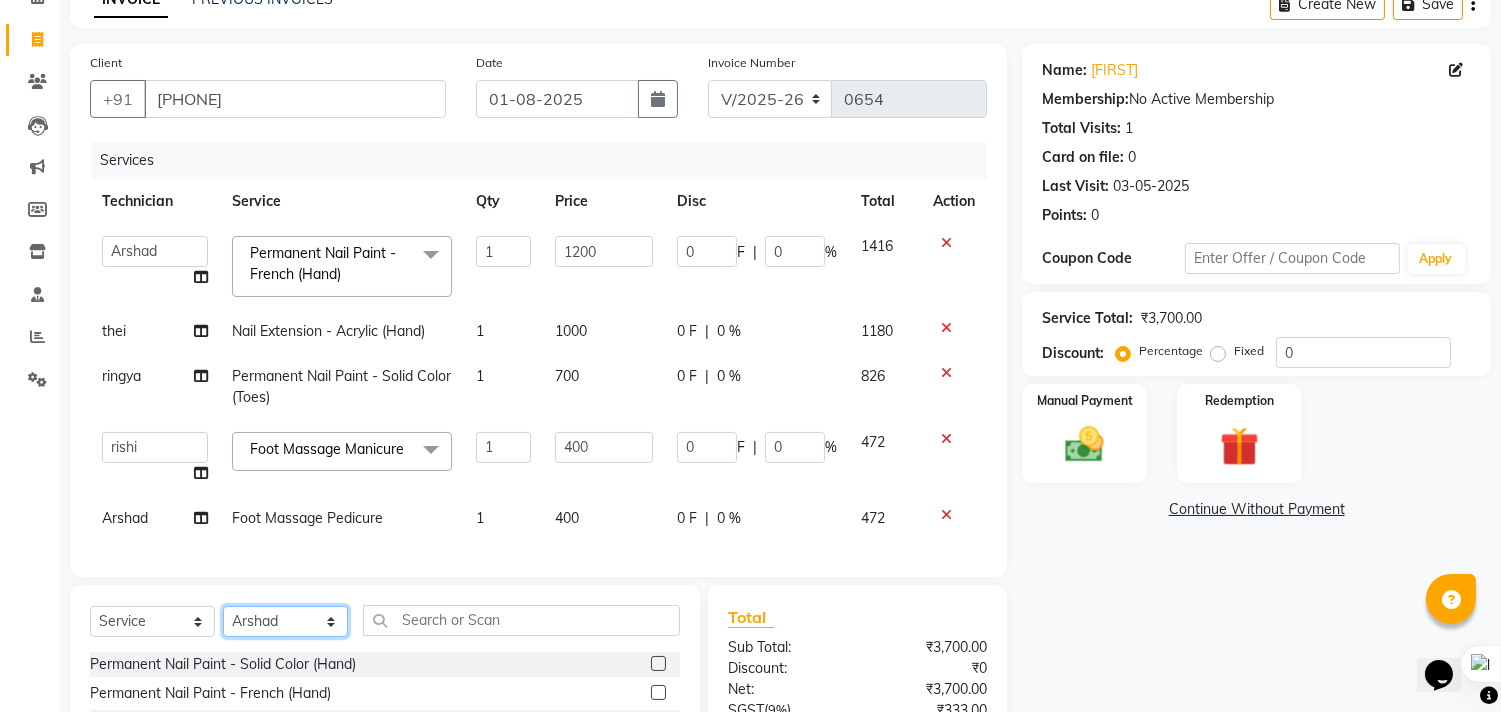 click on "Select Technician Arshad Arshad Asma begum Deepak Kashyap Krishika mam Nakul ringya rishi Ruby singh thei" 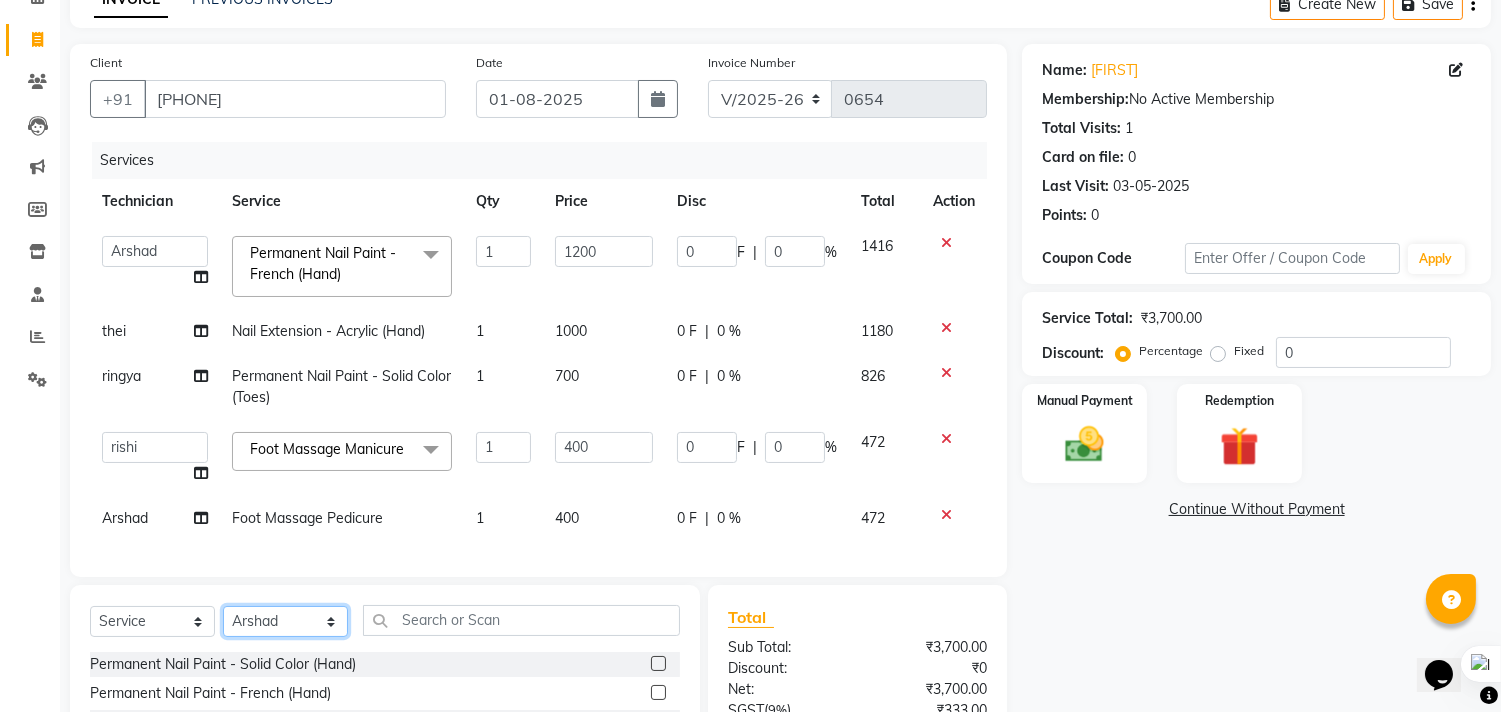 select on "71408" 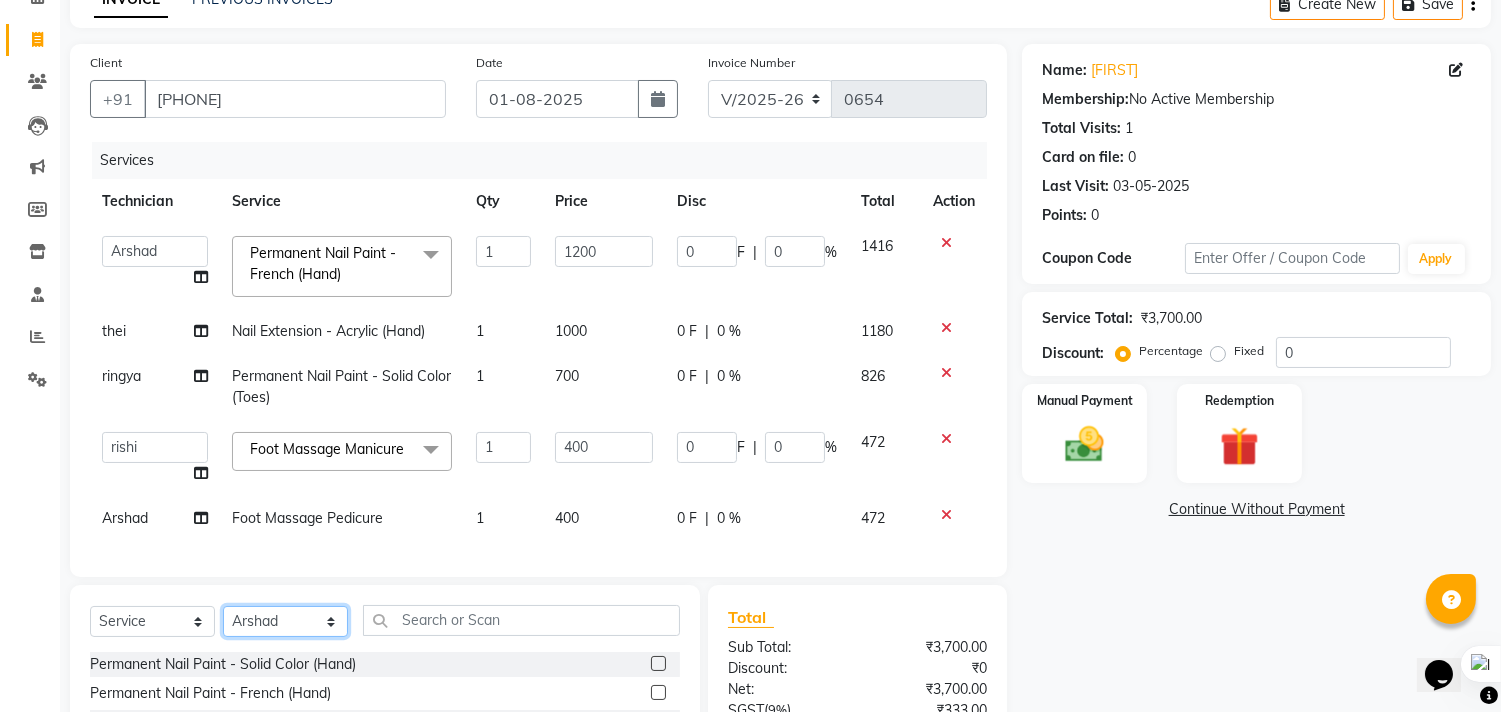 click on "Select Technician Arshad Arshad Asma begum Deepak Kashyap Krishika mam Nakul ringya rishi Ruby singh thei" 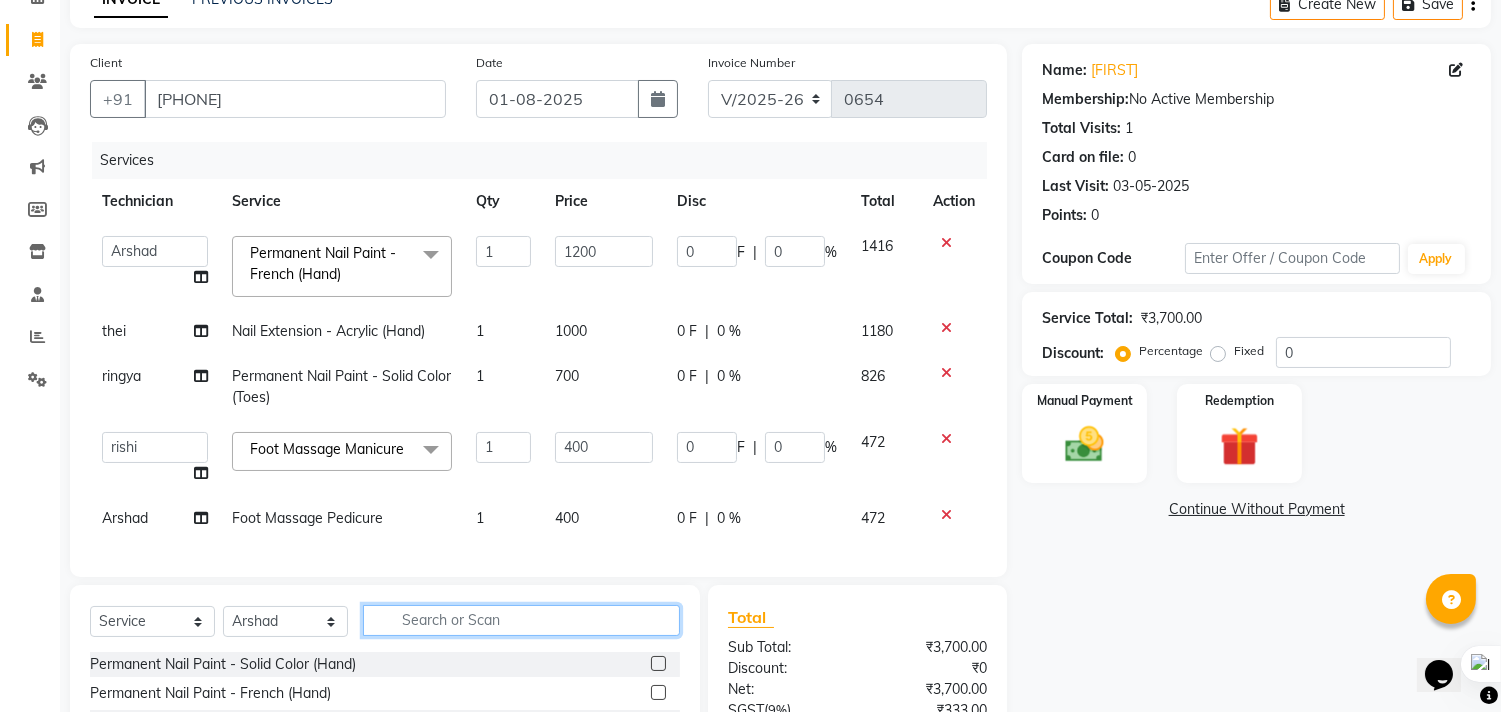 click 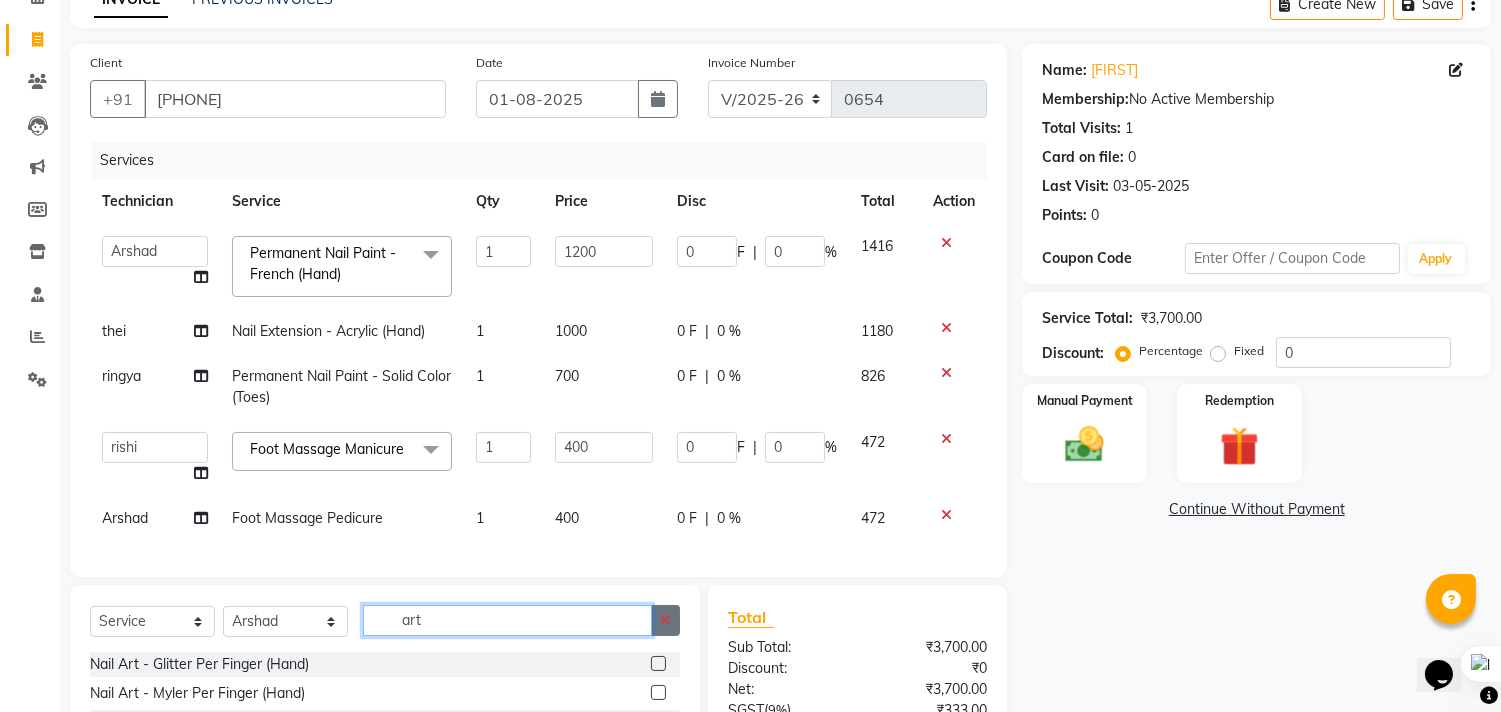 scroll, scrollTop: 217, scrollLeft: 0, axis: vertical 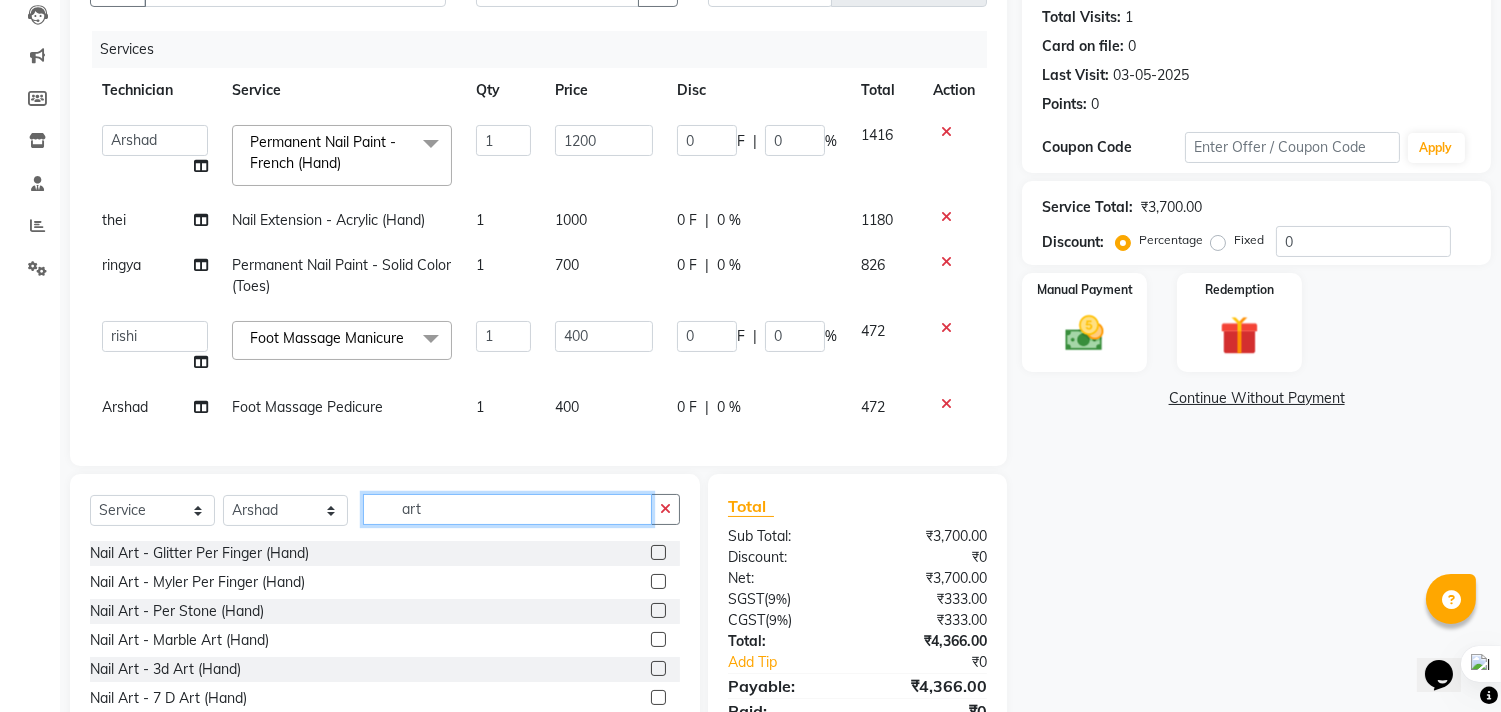 type on "art" 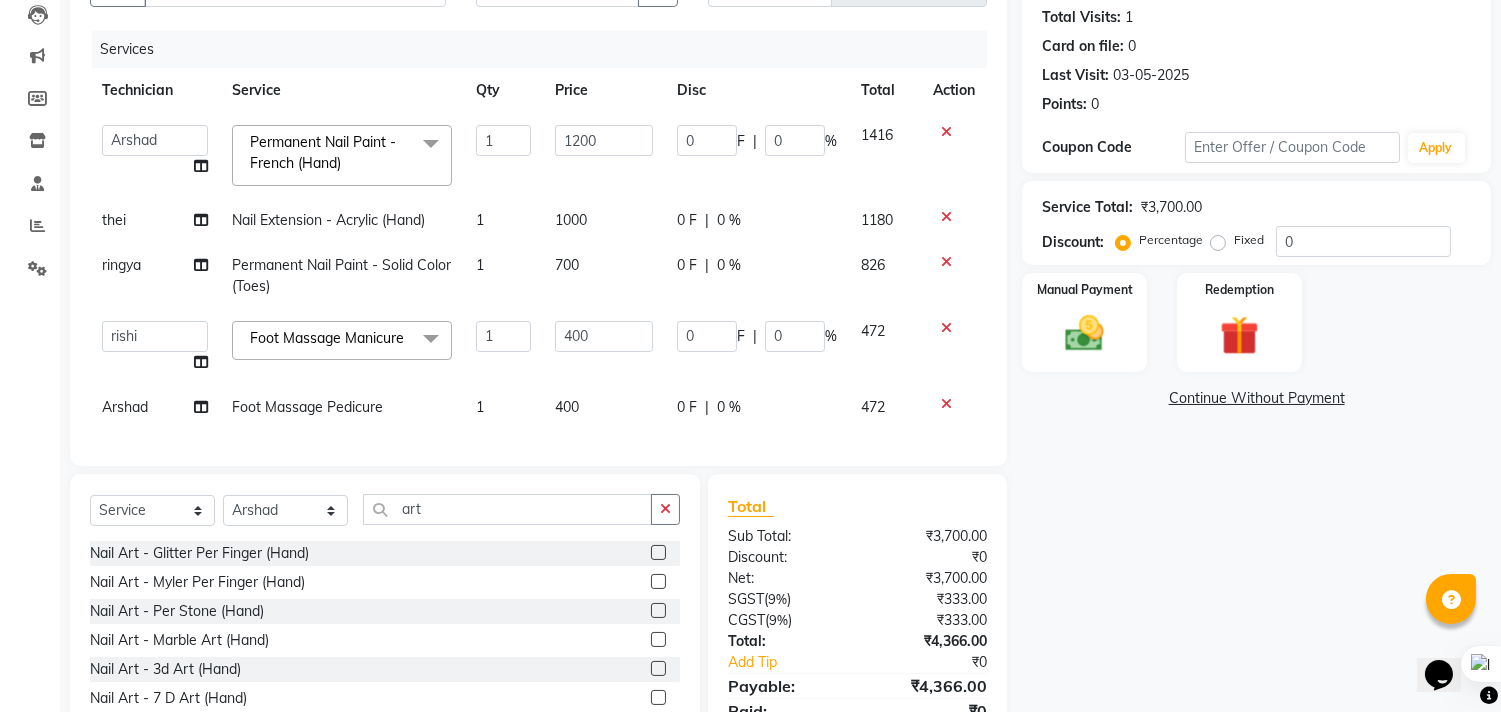 click 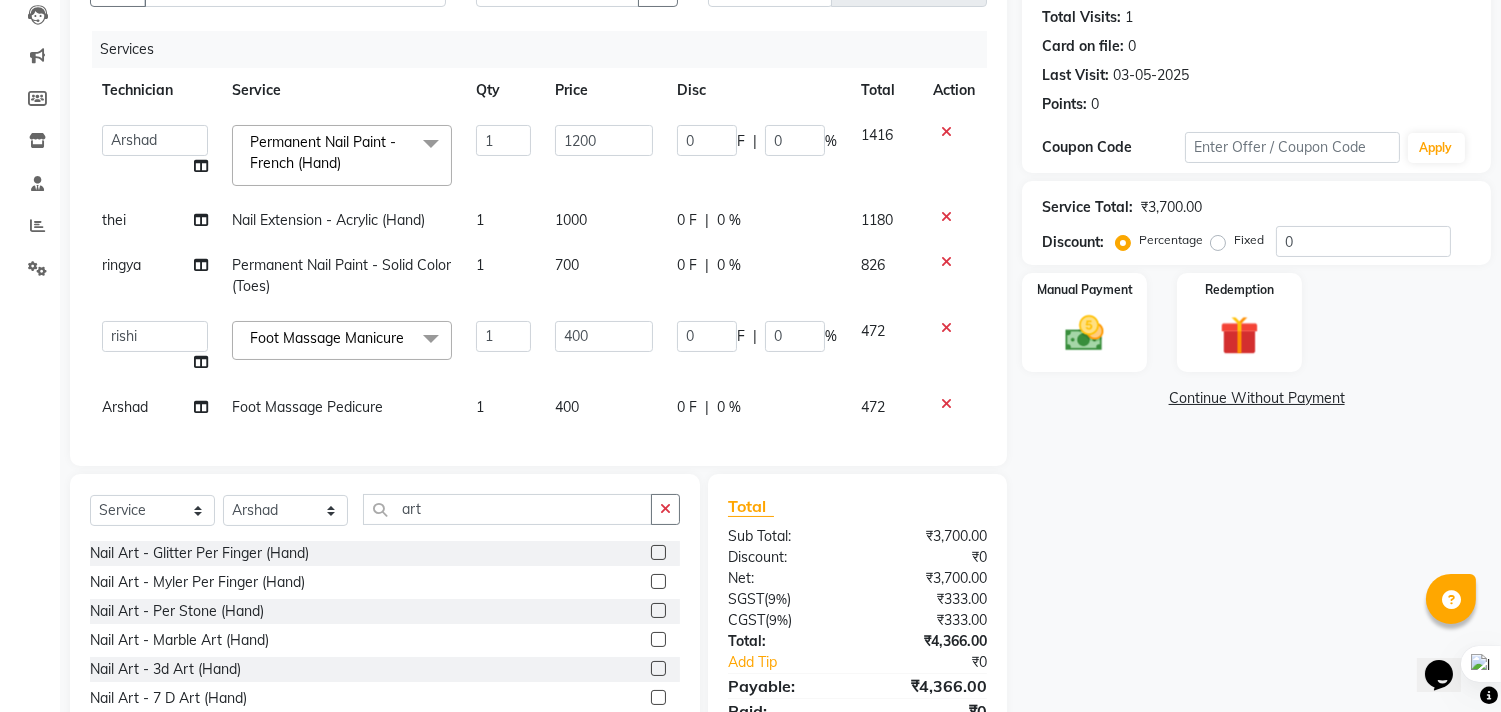click at bounding box center (657, 553) 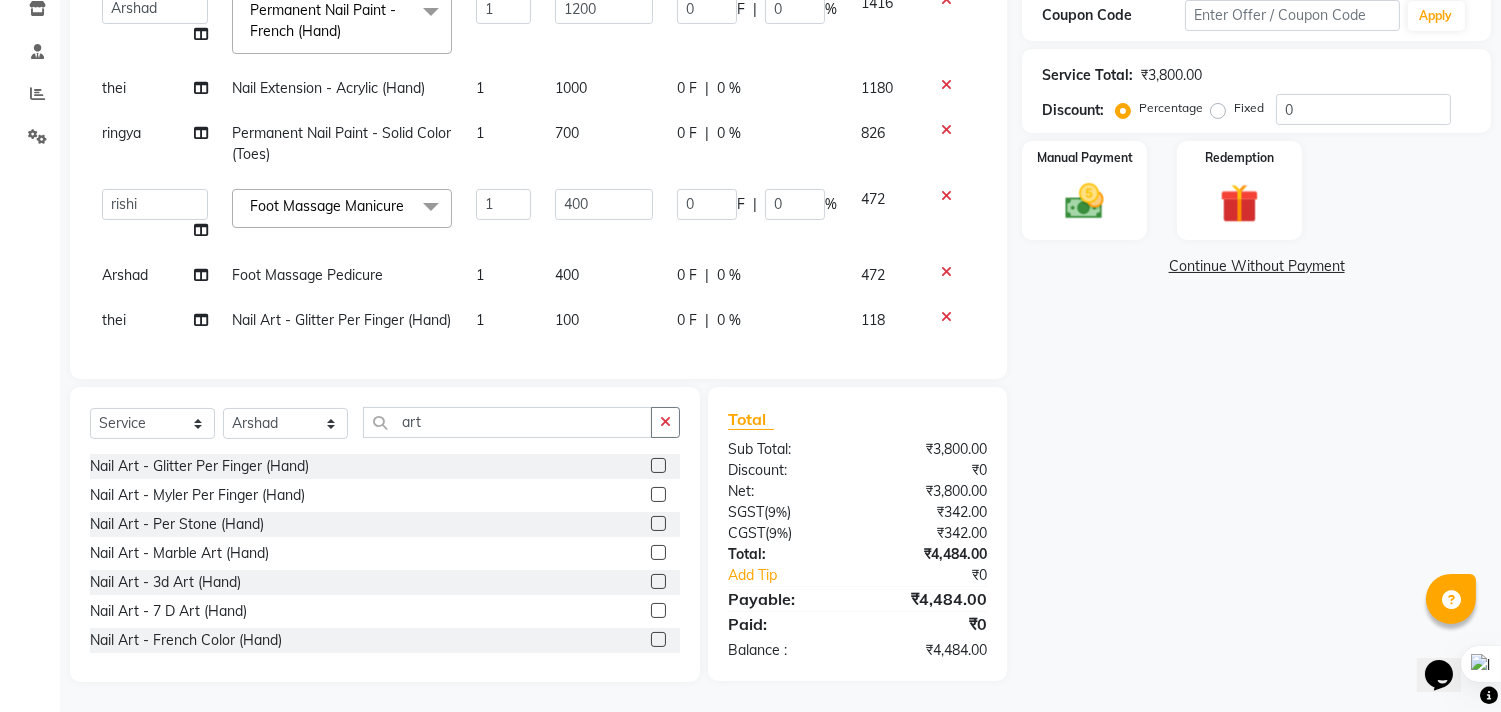 scroll, scrollTop: 388, scrollLeft: 0, axis: vertical 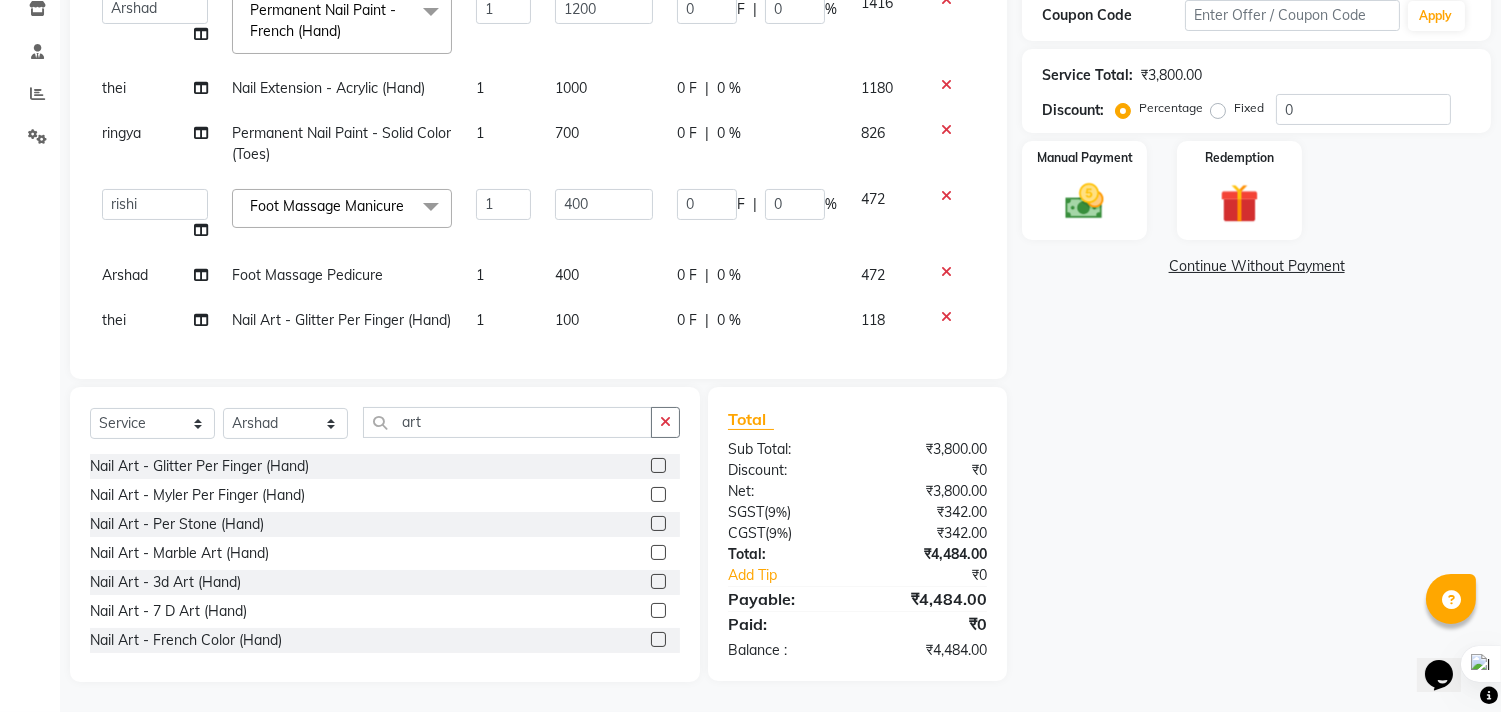 click at bounding box center [657, 466] 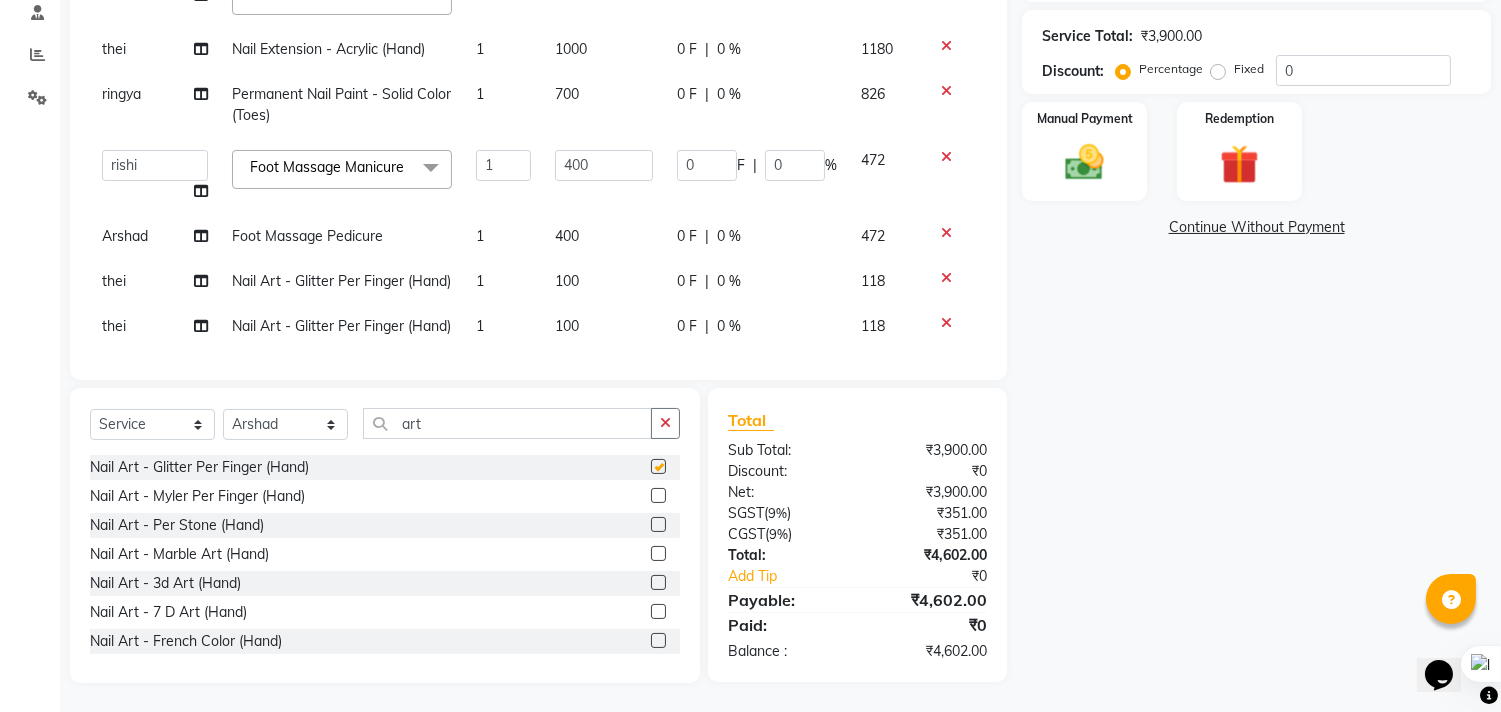 checkbox on "false" 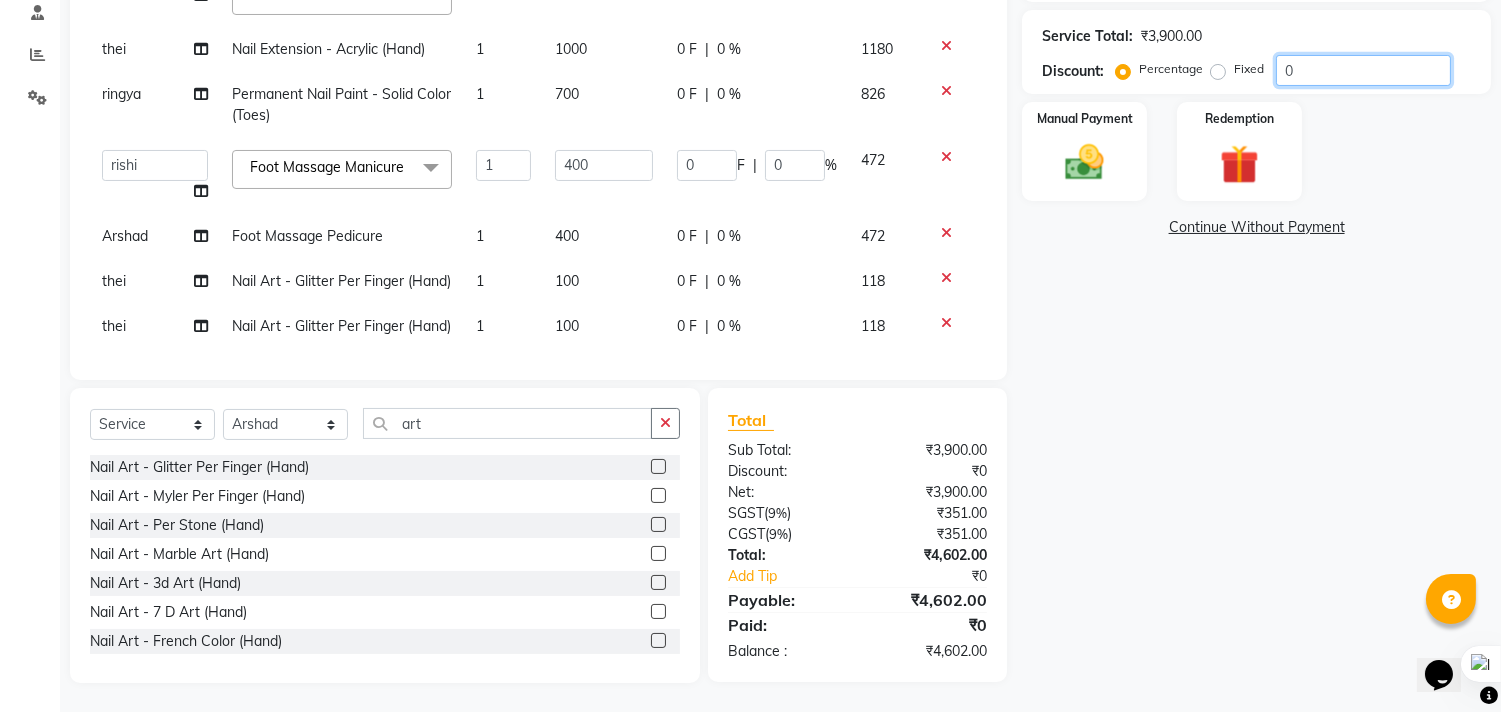 click on "0" 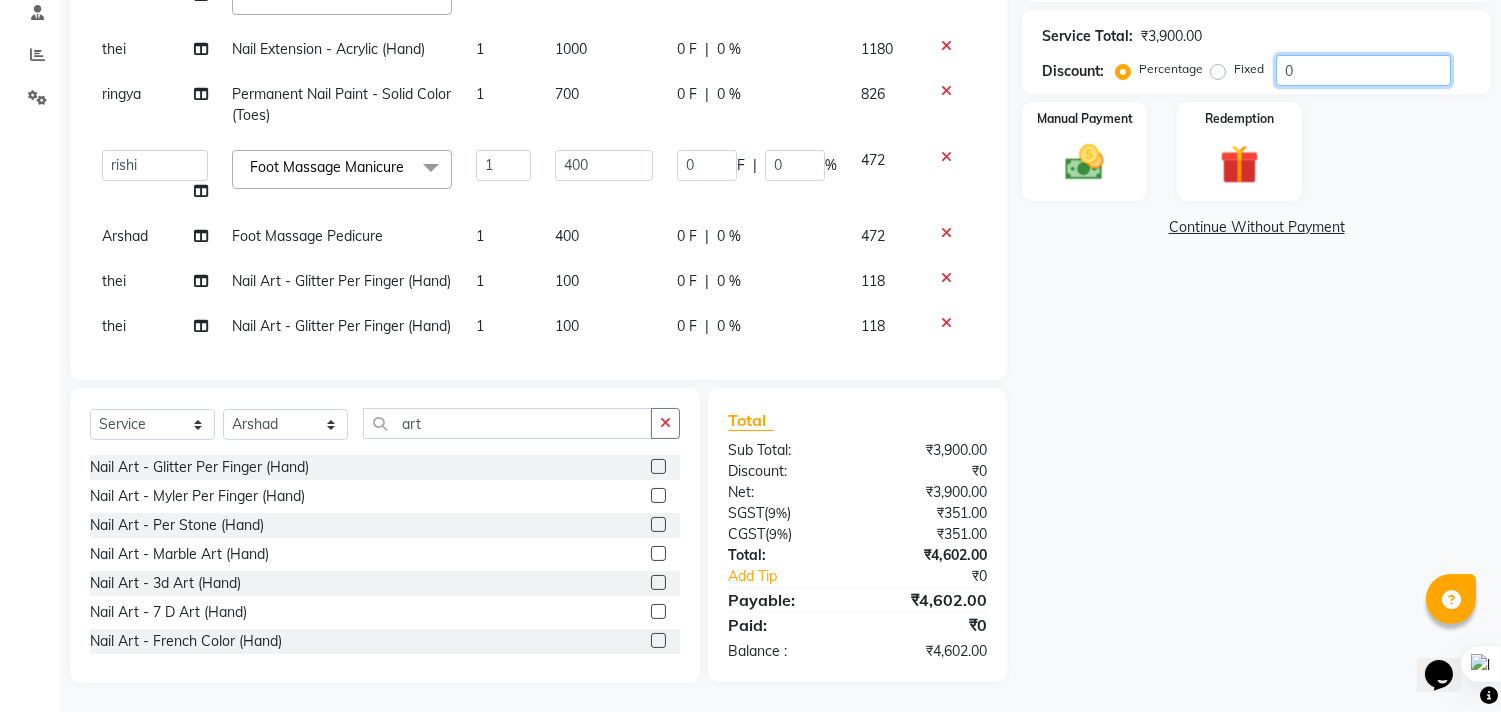 type on "02" 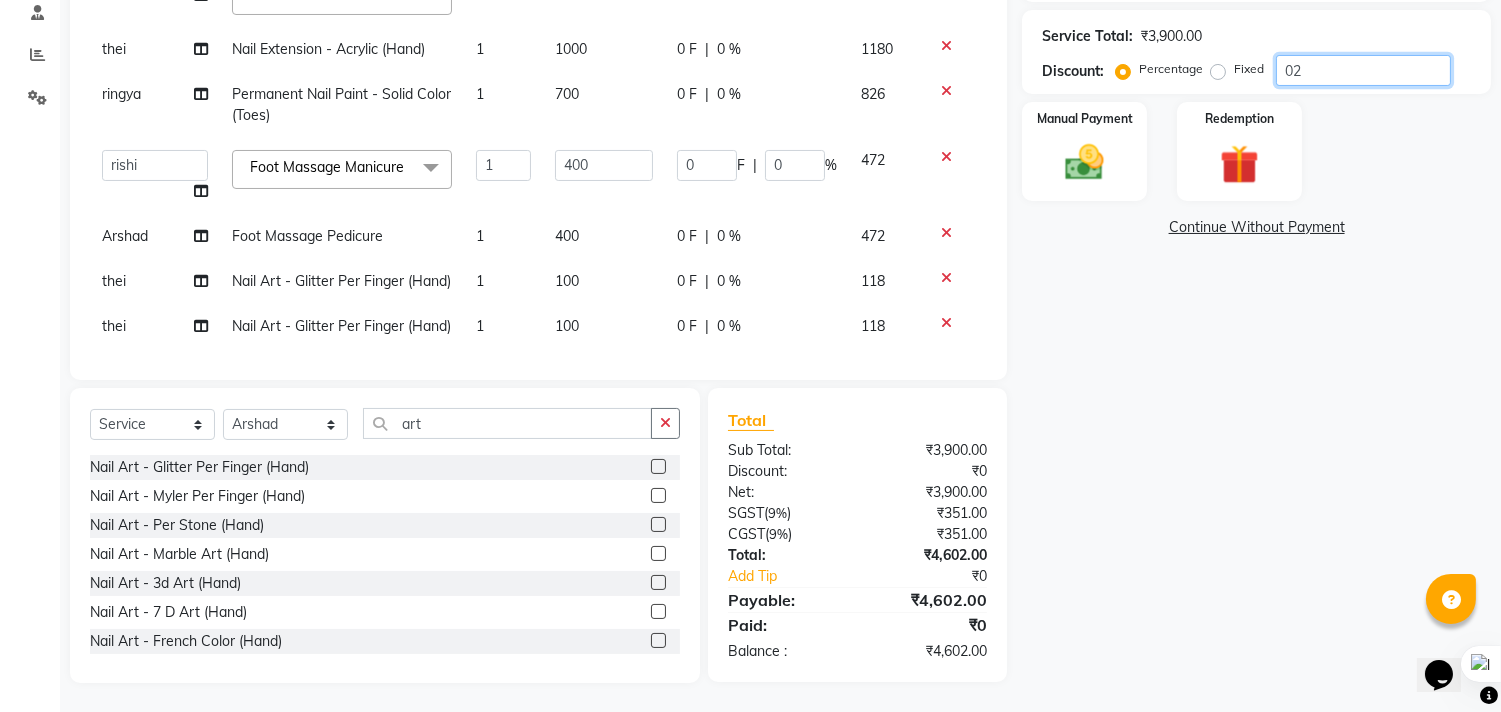 type on "24" 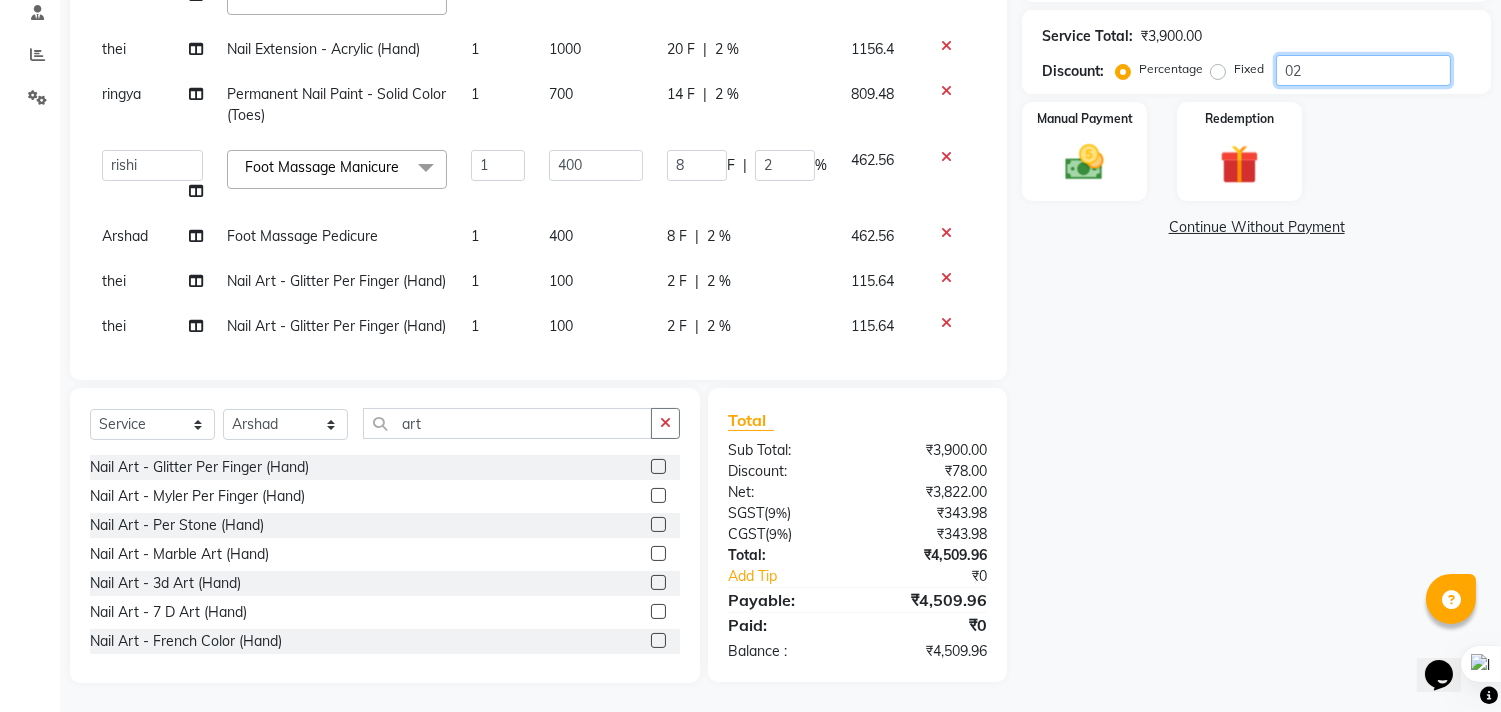 type on "02.5" 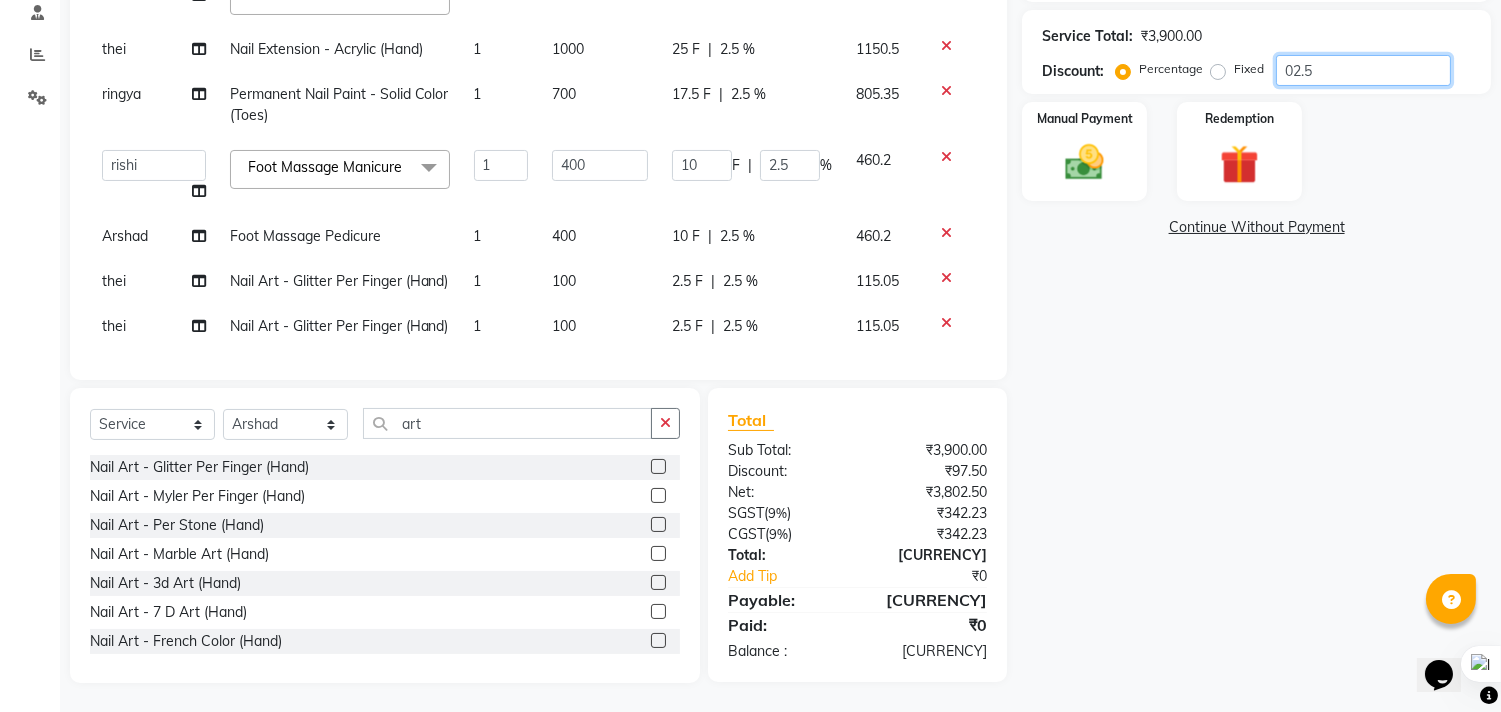 type on "02" 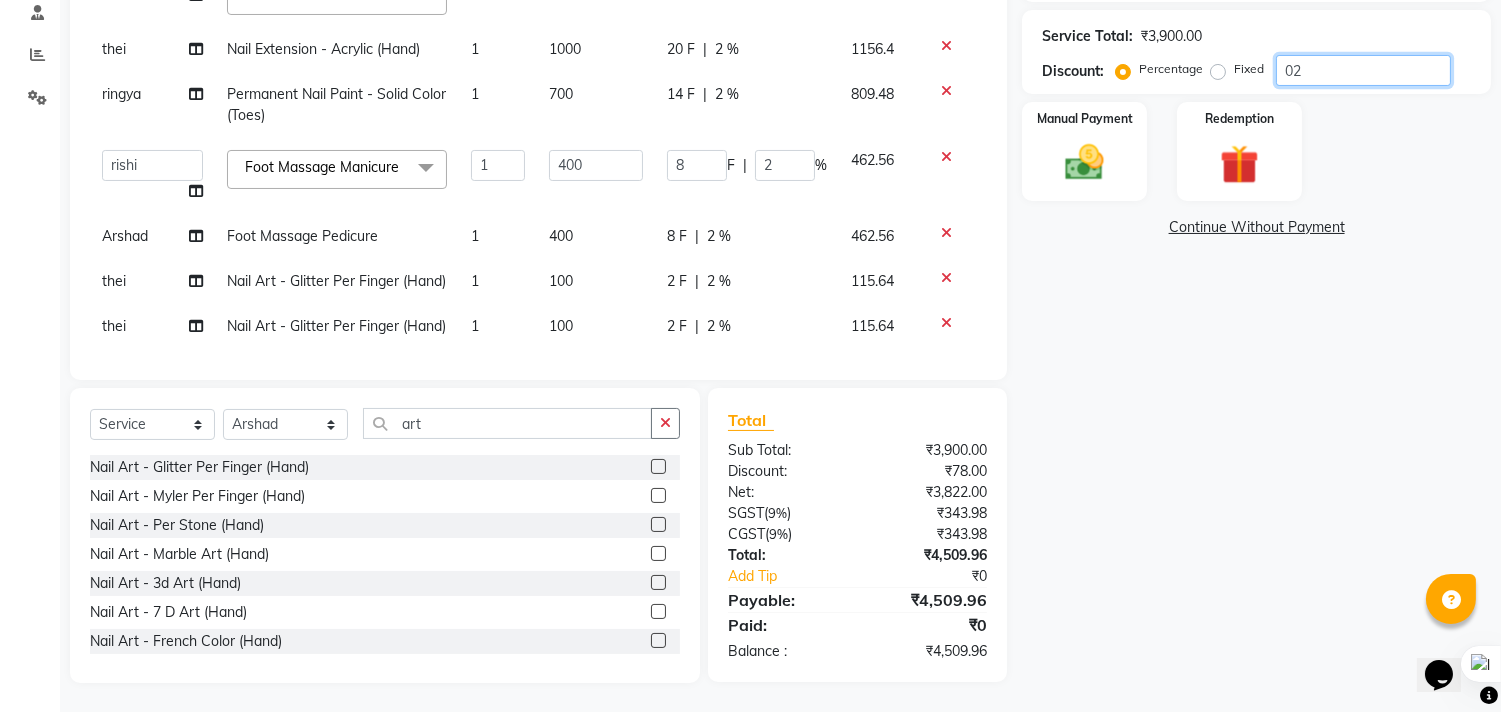 type on "02.4" 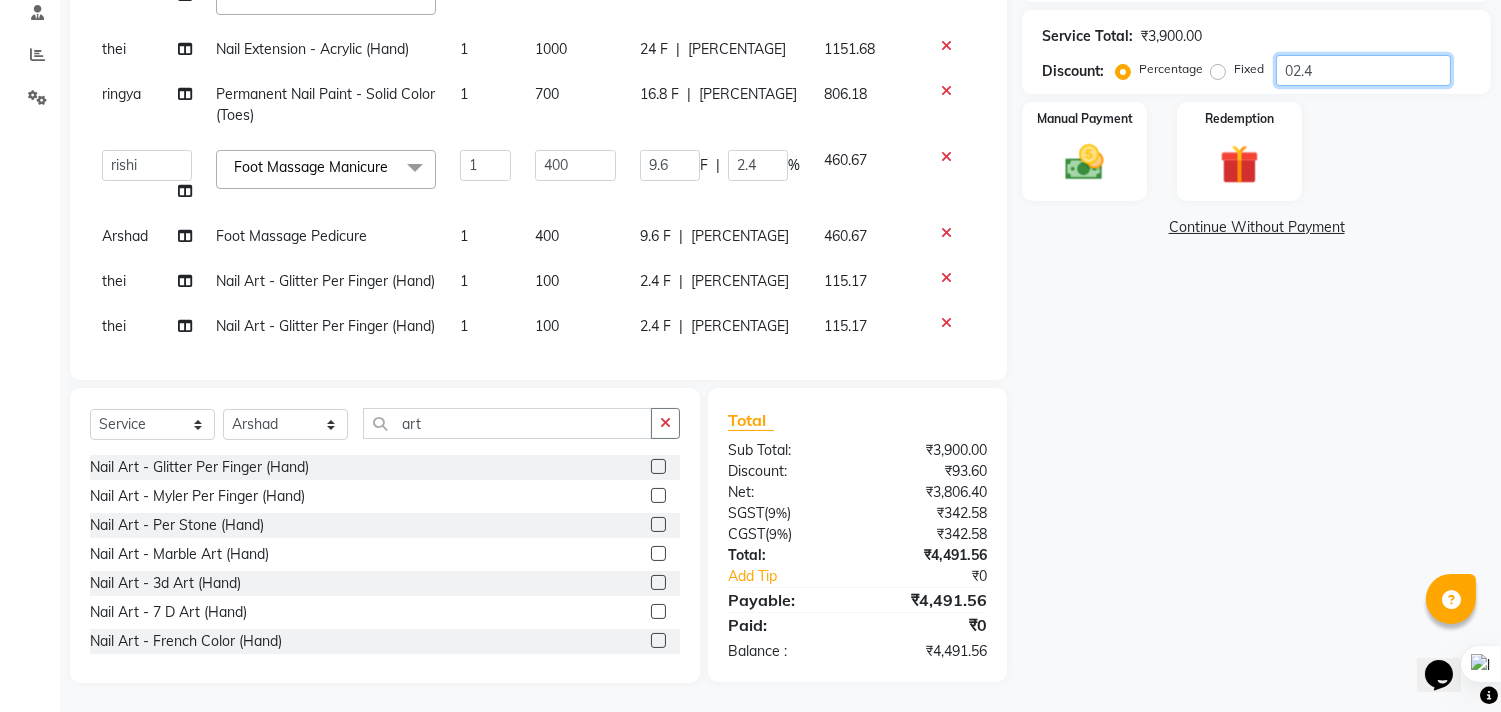 type on "02" 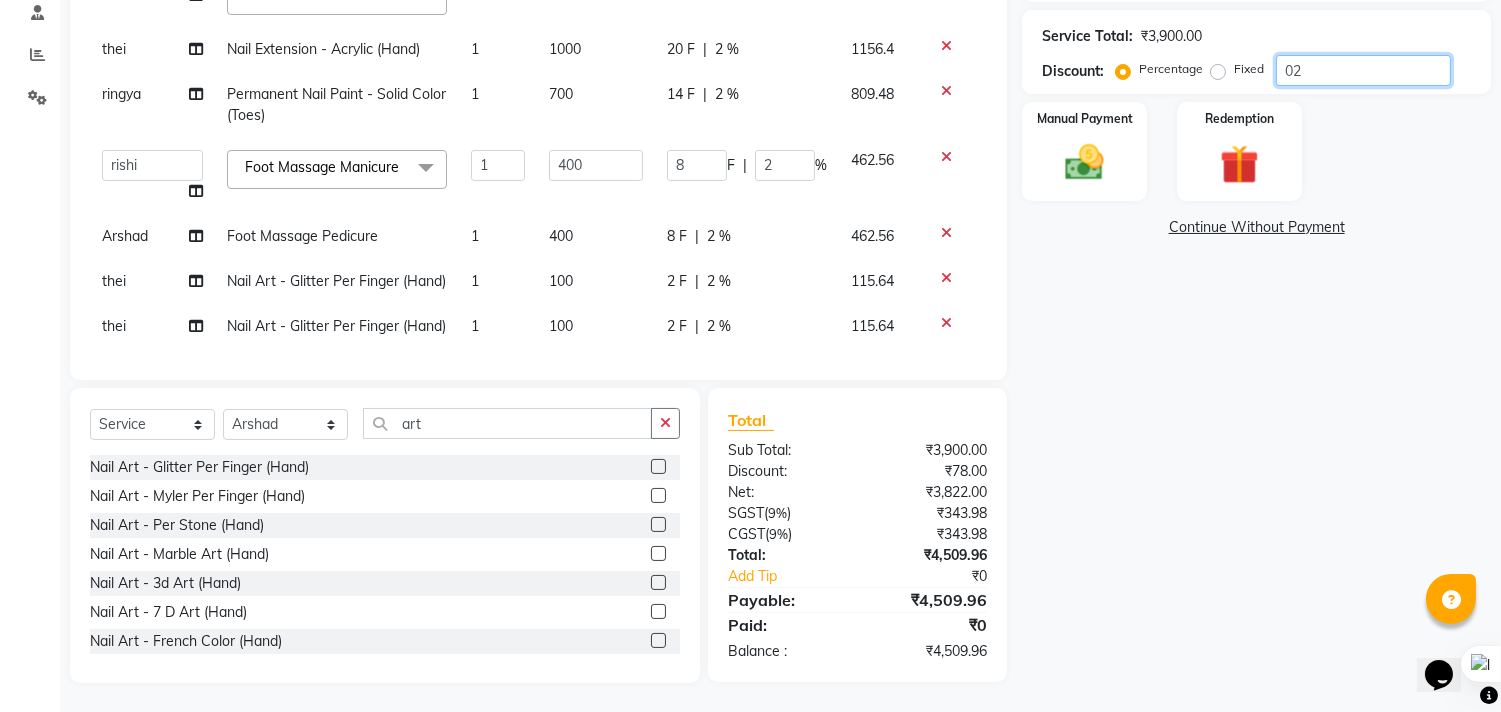 type on "02.2" 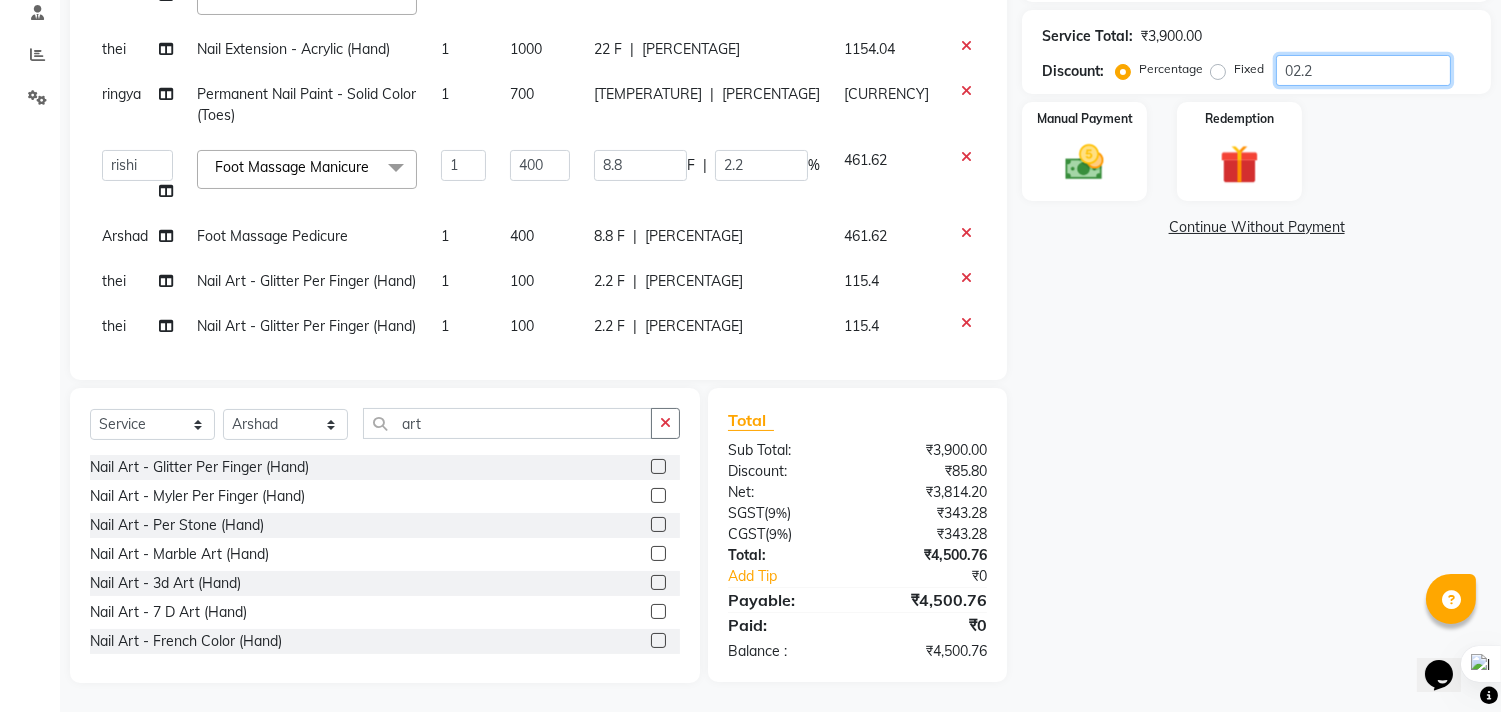 type on "02.21" 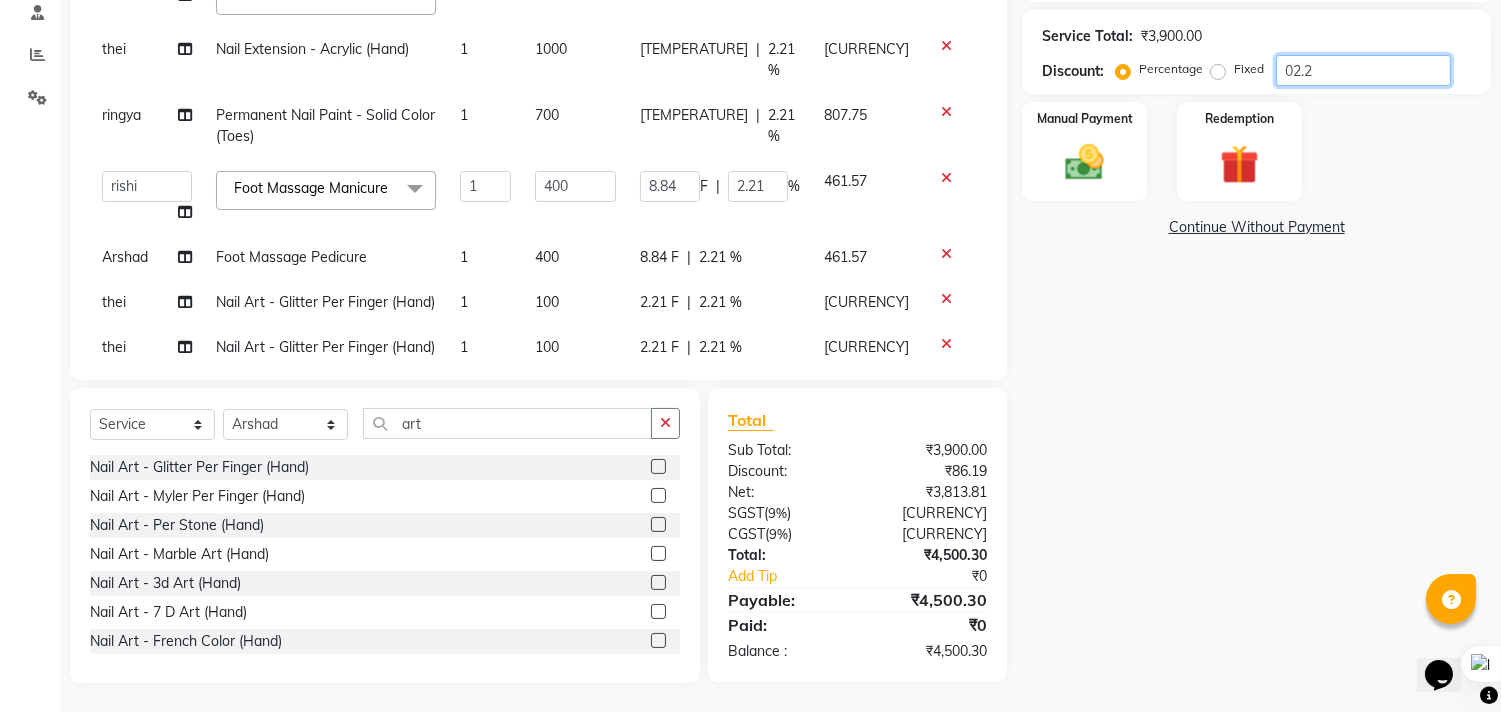 type on "02.2" 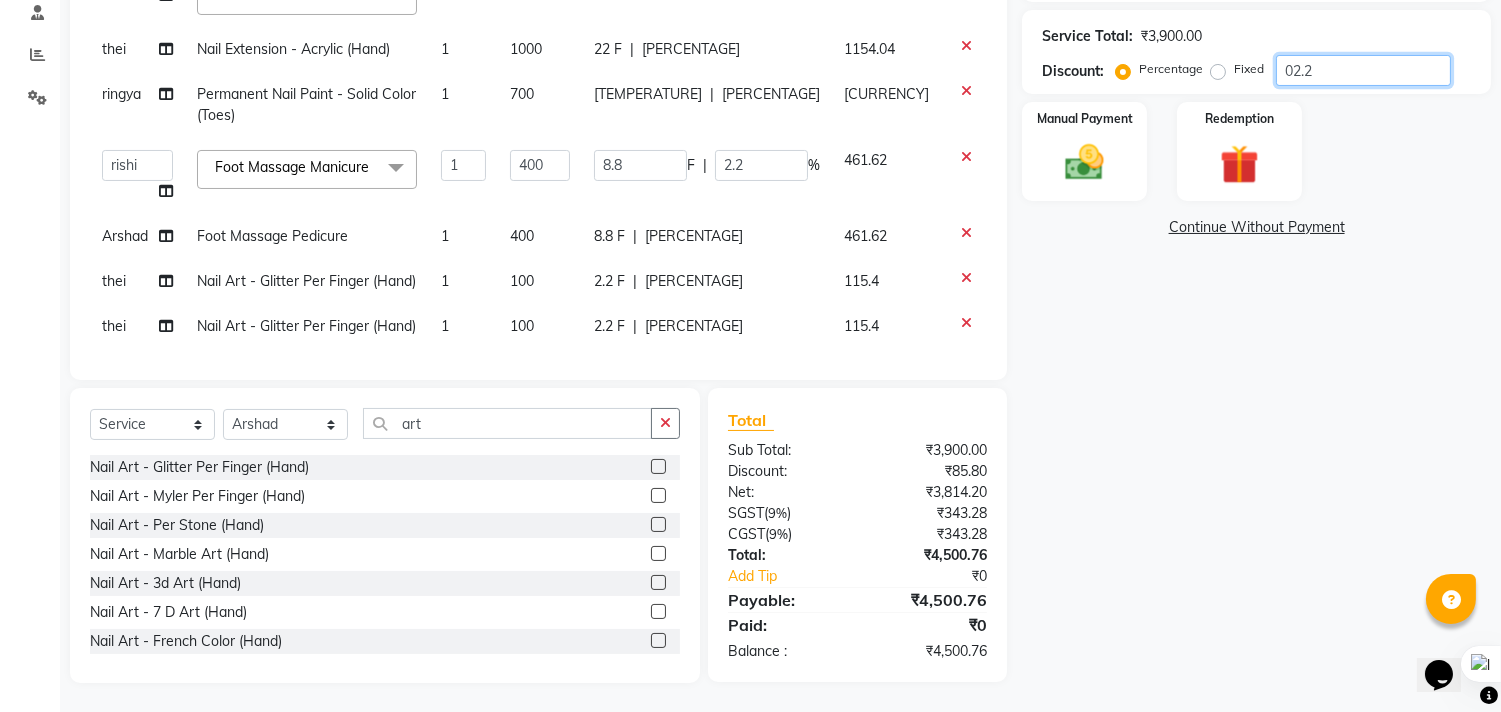 type on "02.22" 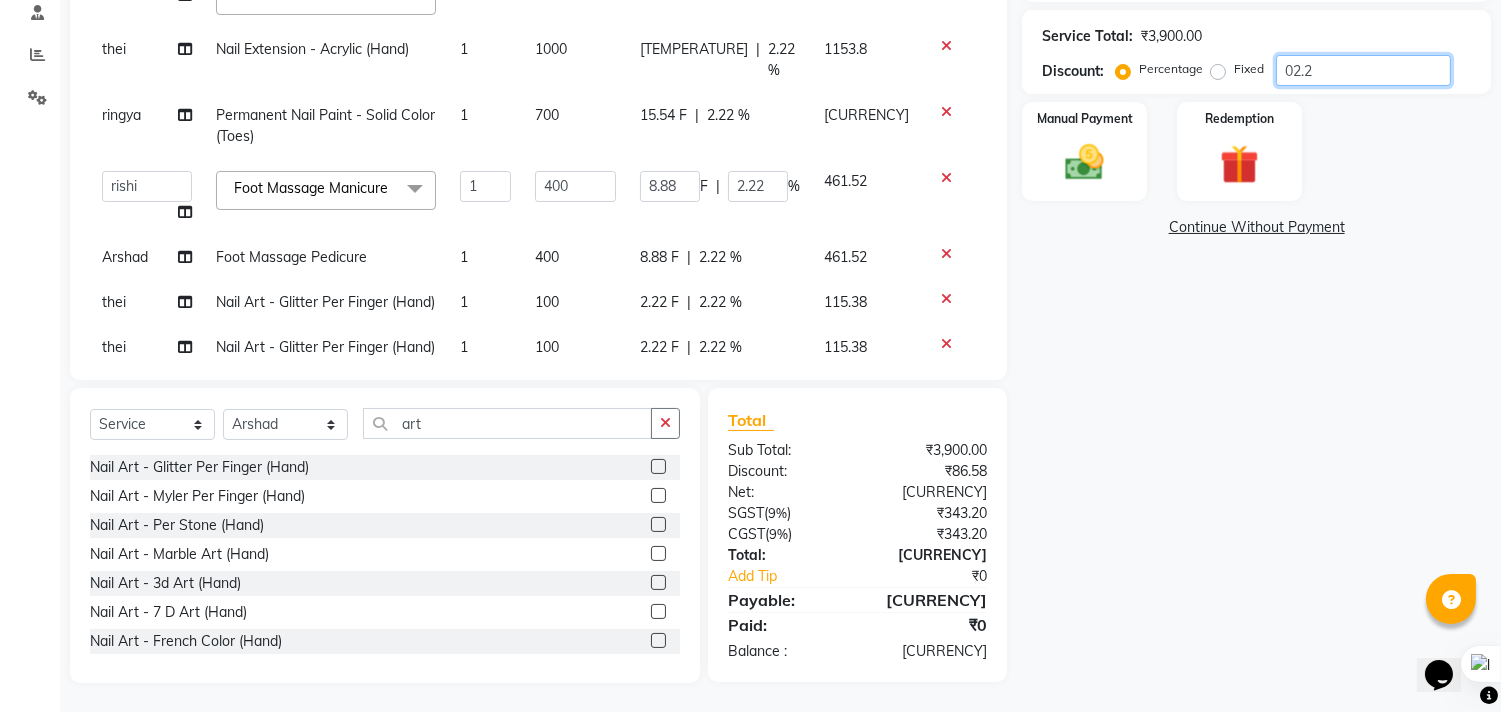 type on "02.2" 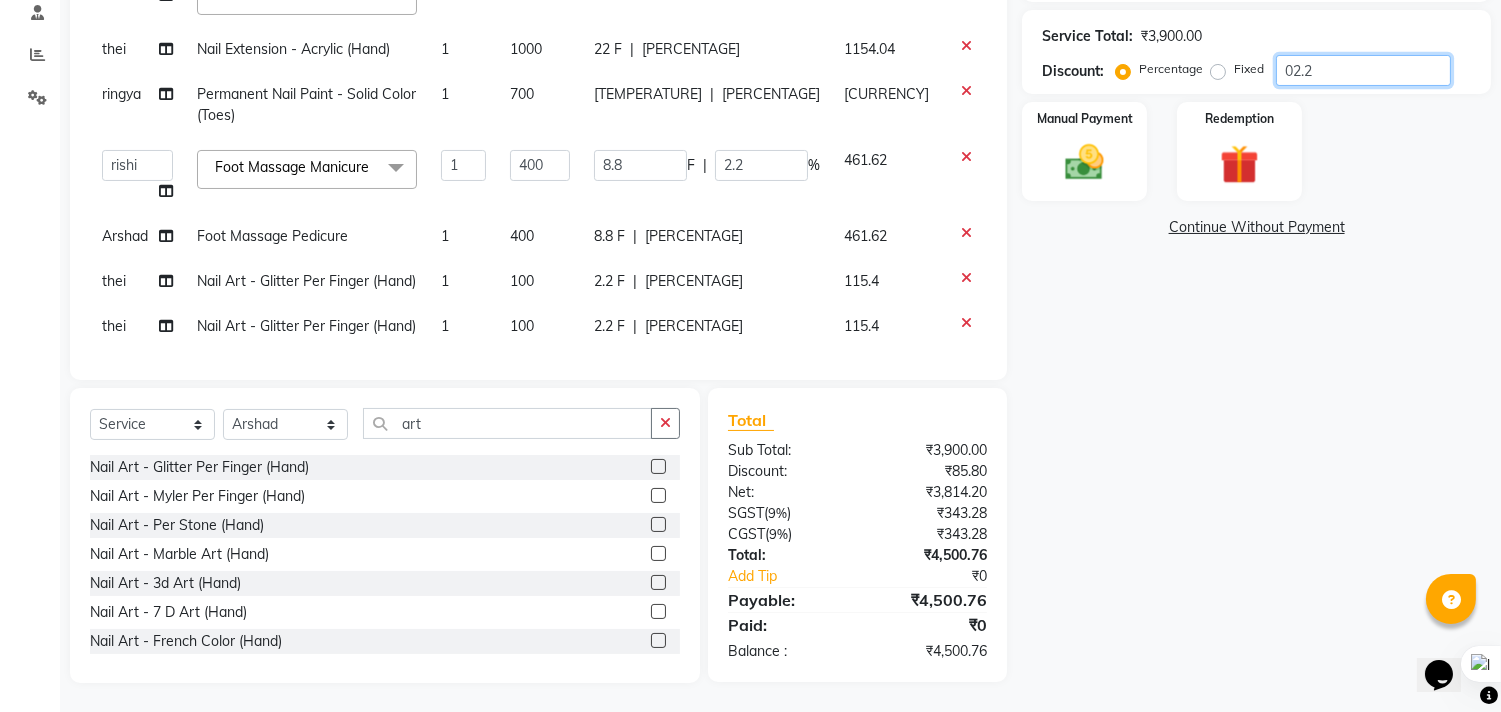 type on "02.21" 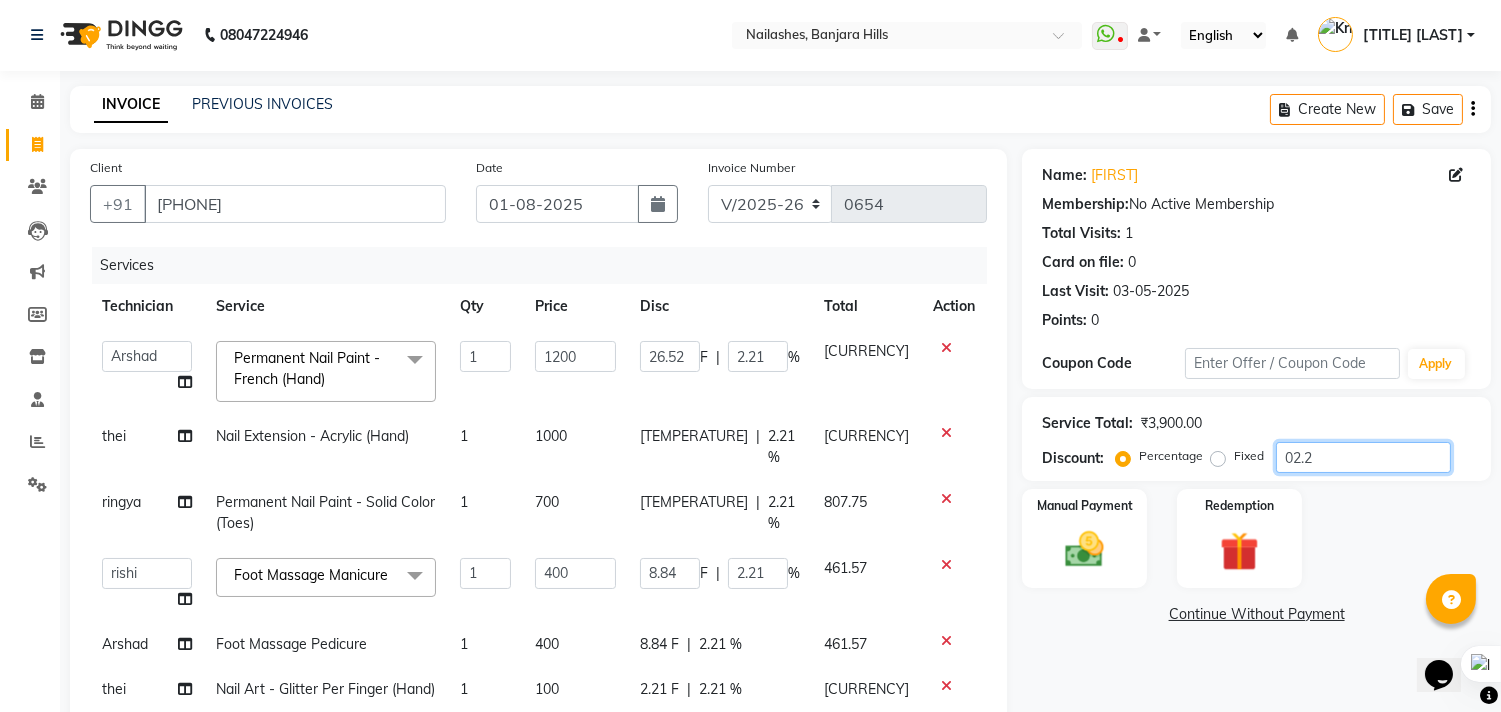 scroll, scrollTop: 0, scrollLeft: 0, axis: both 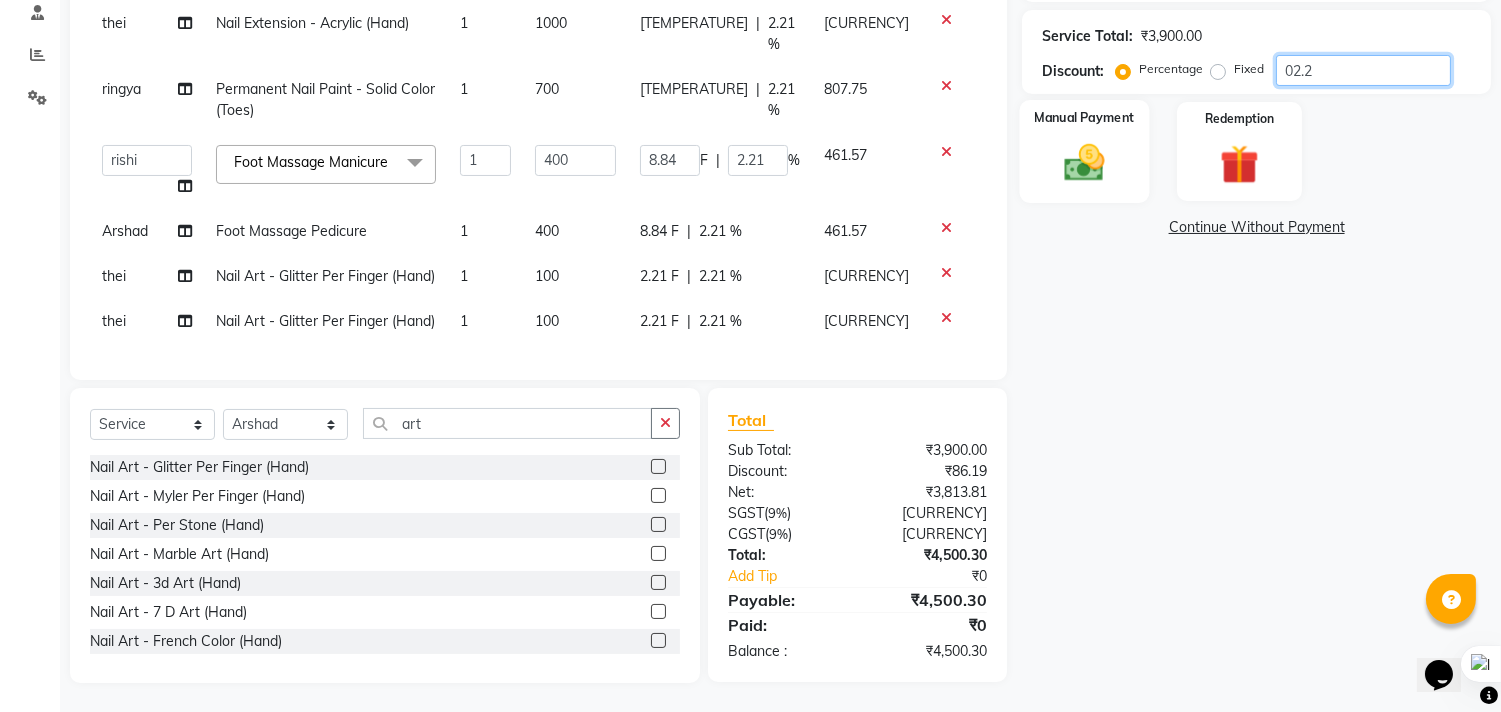 type on "02.21" 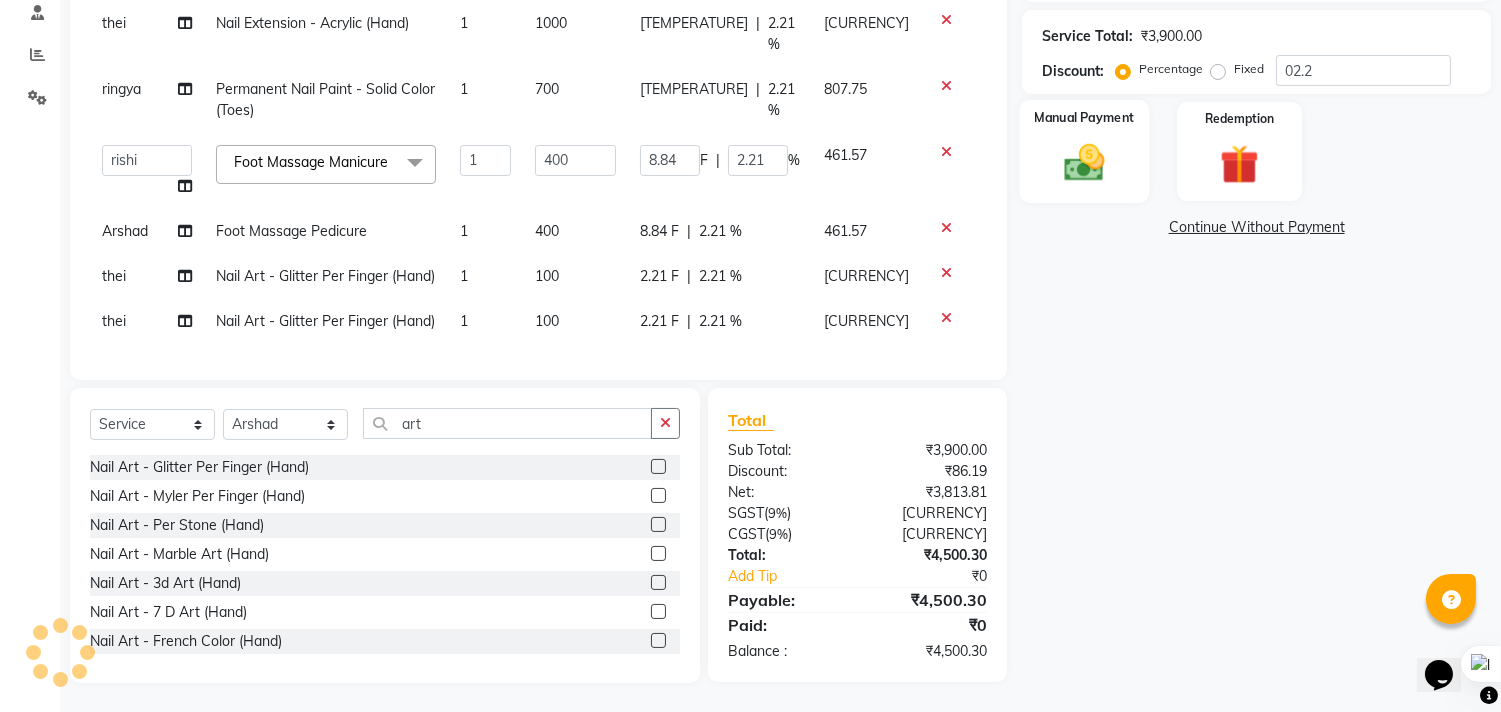 click 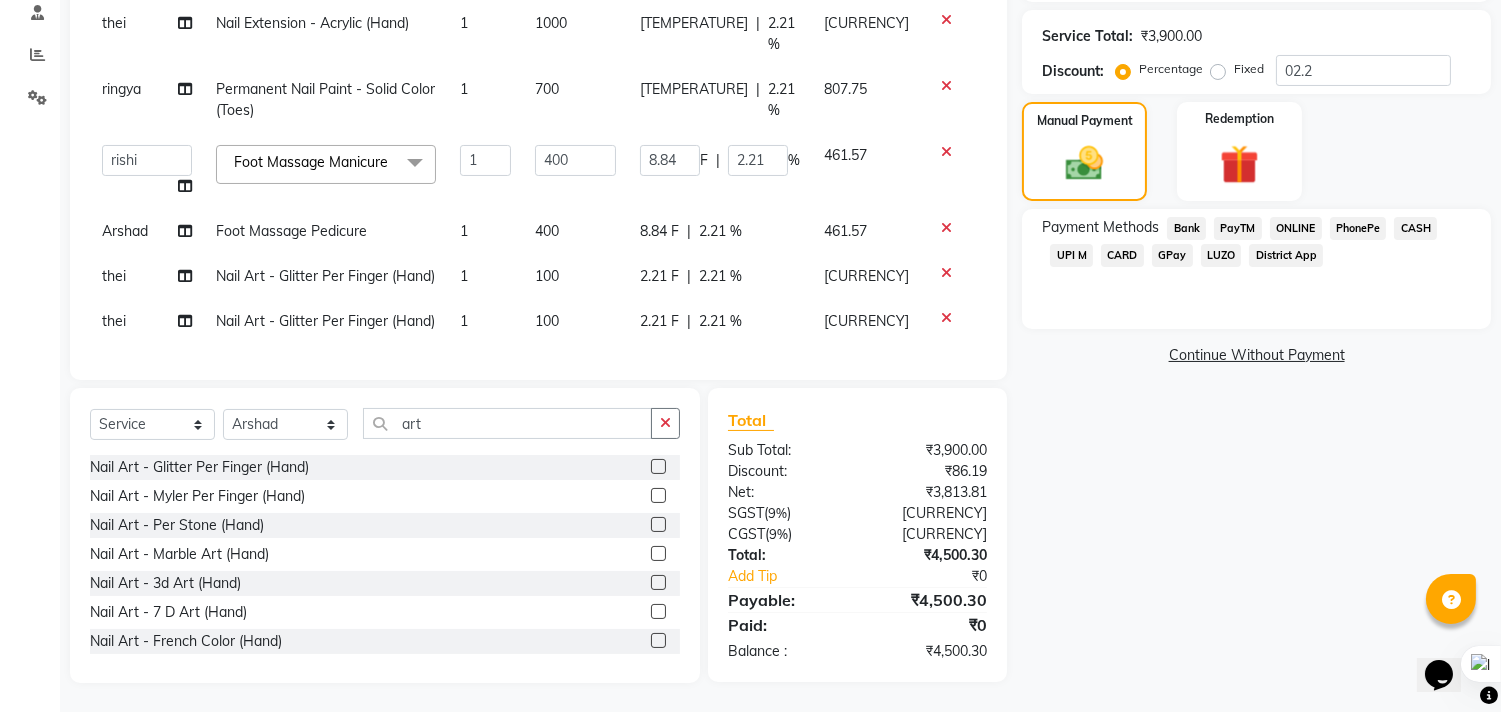 click on "UPI M" 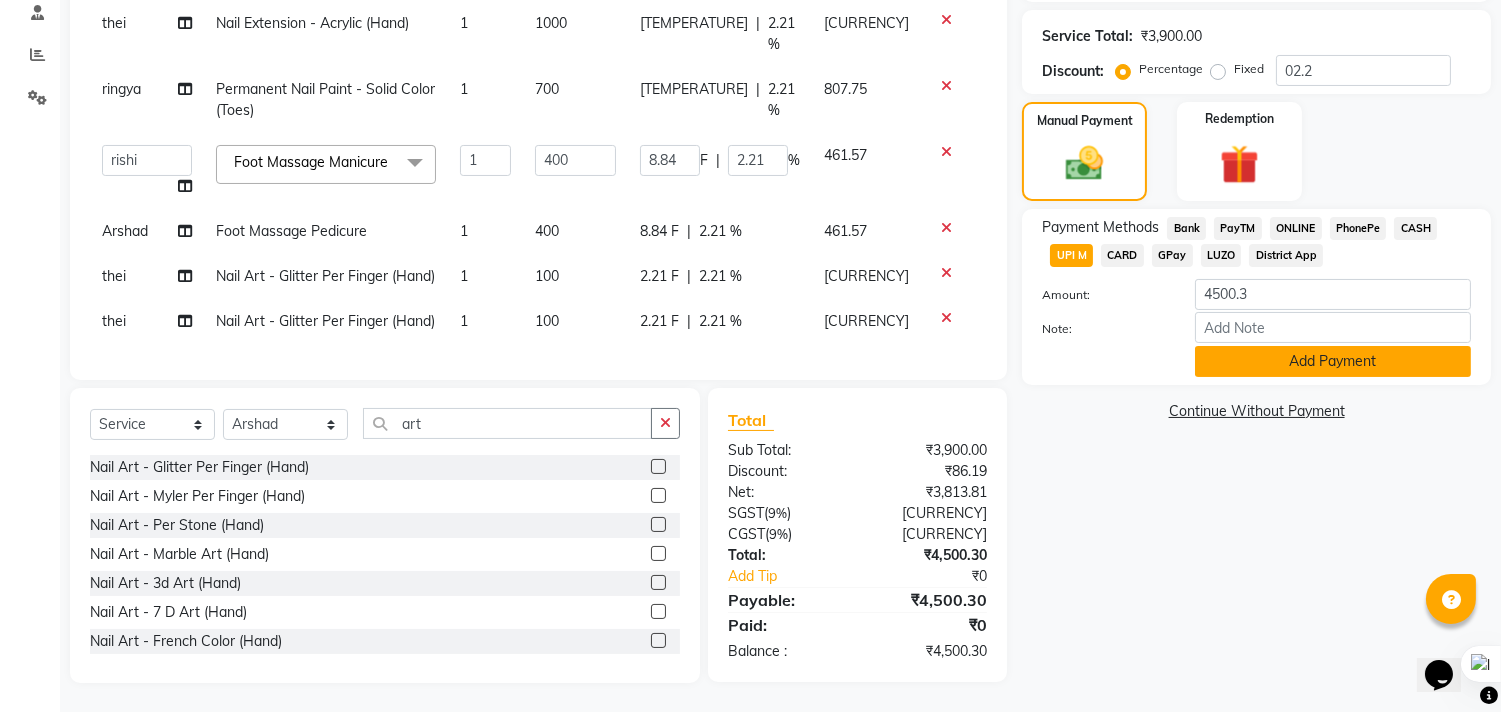 click on "Add Payment" 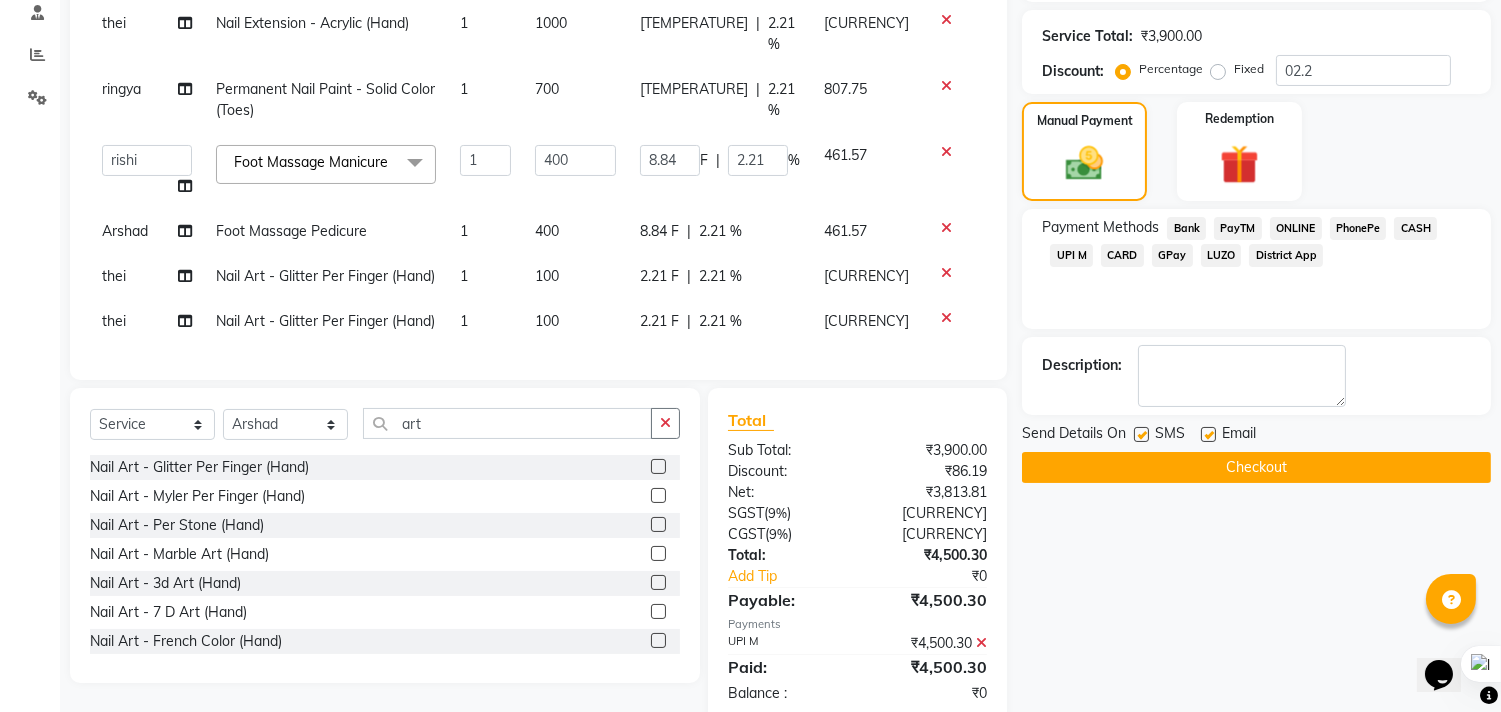 click on "Checkout" 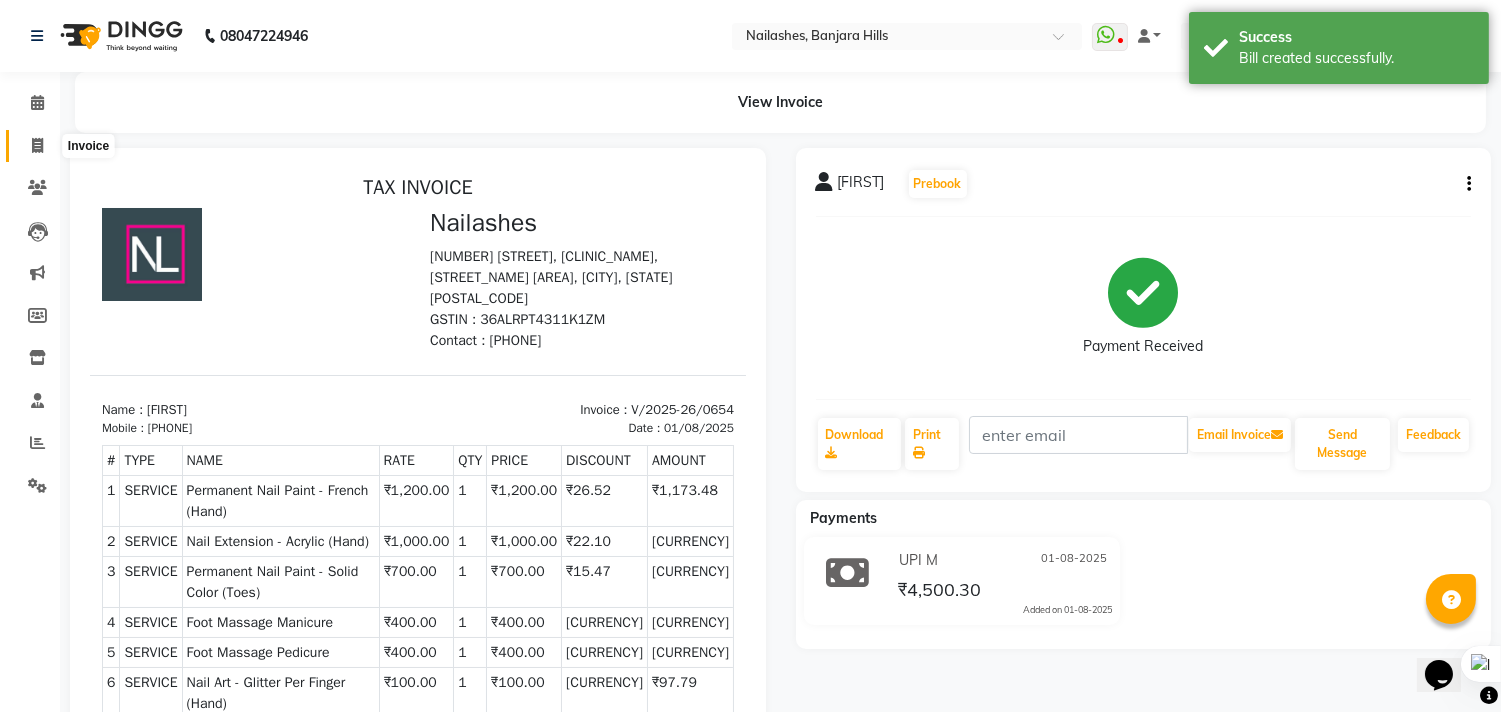 scroll, scrollTop: 0, scrollLeft: 0, axis: both 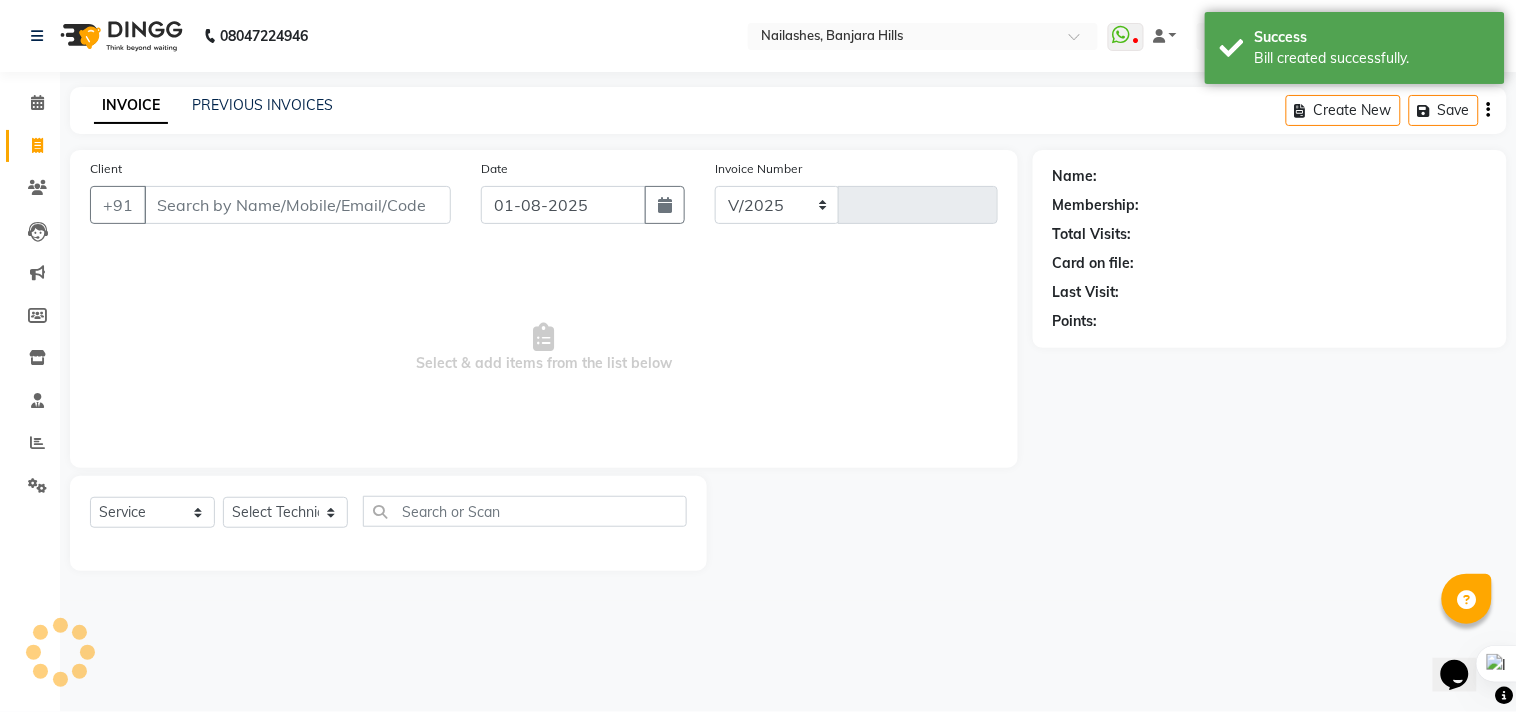 select on "5759" 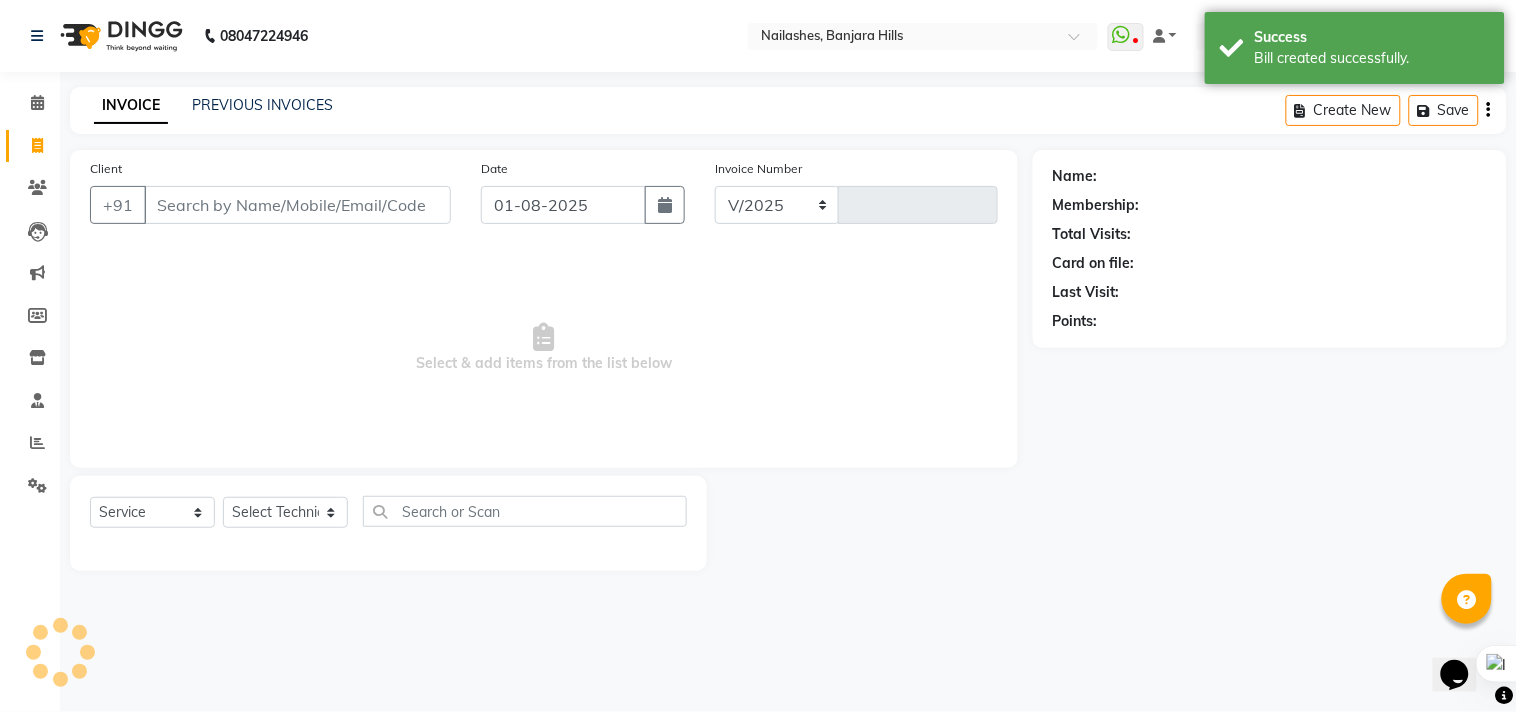 type on "0655" 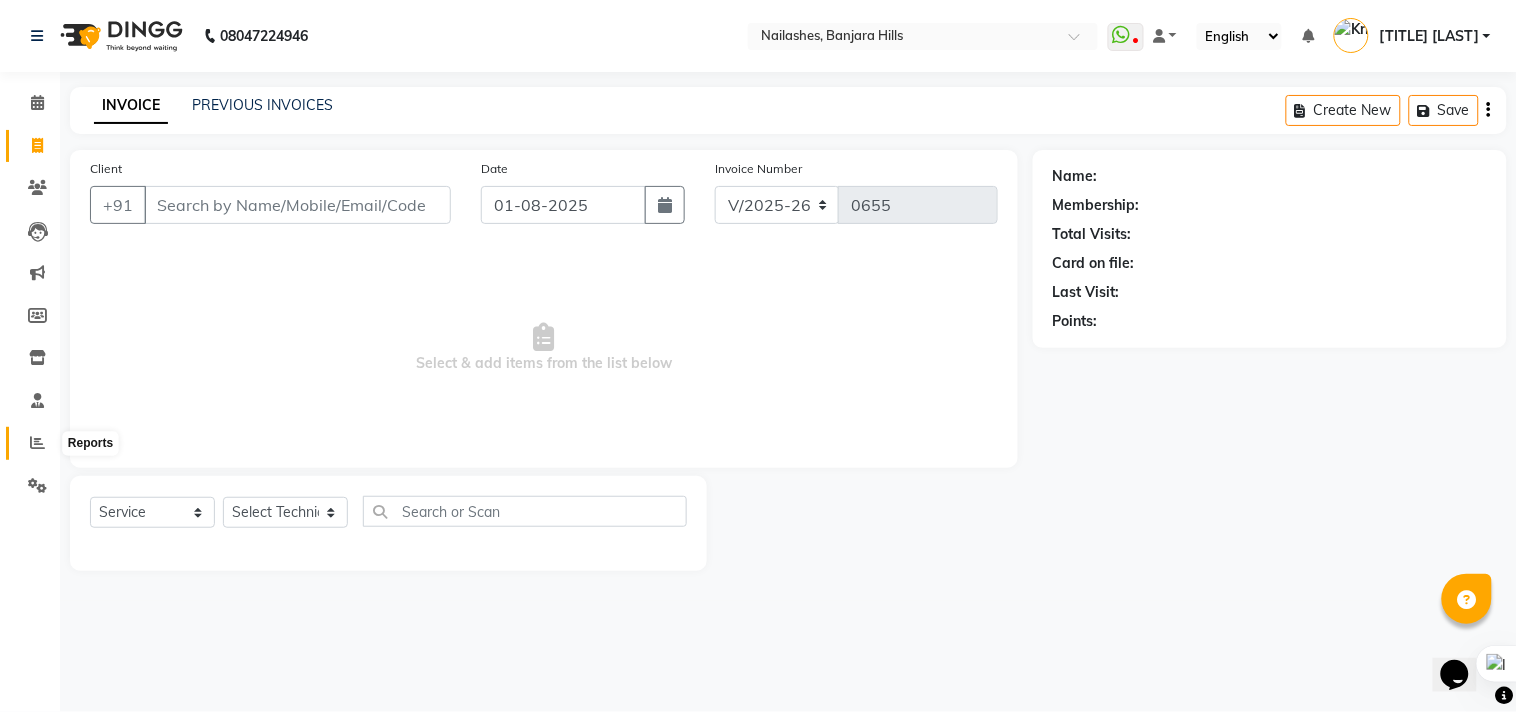 click 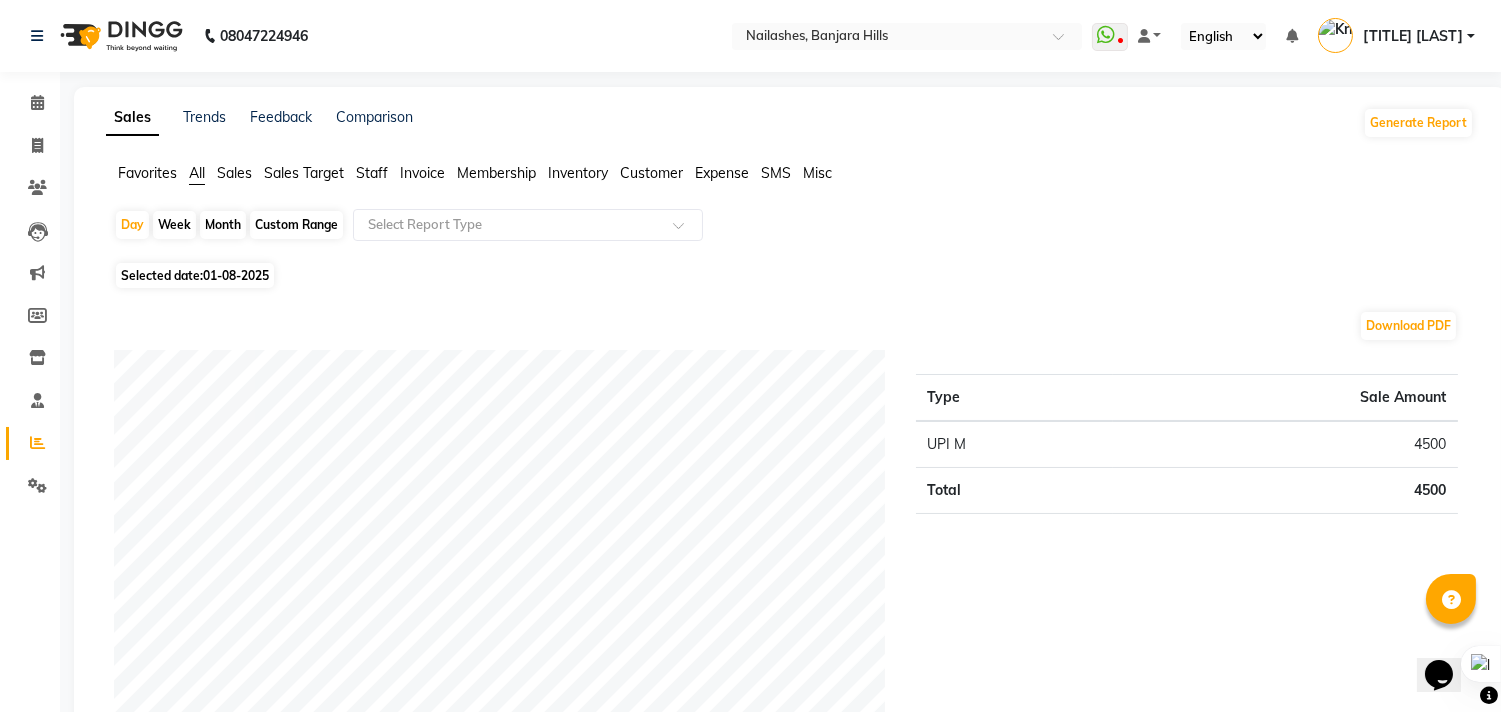 click on "Month" 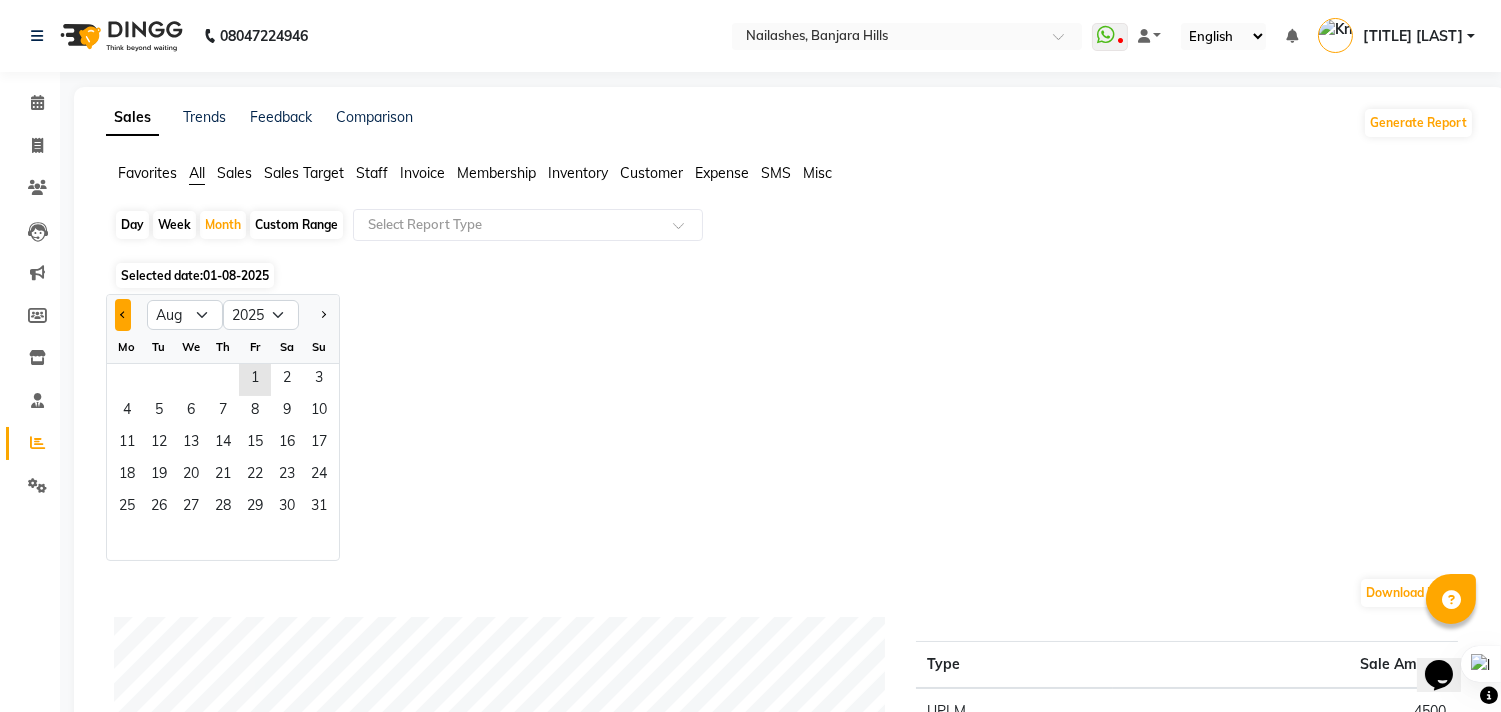 click 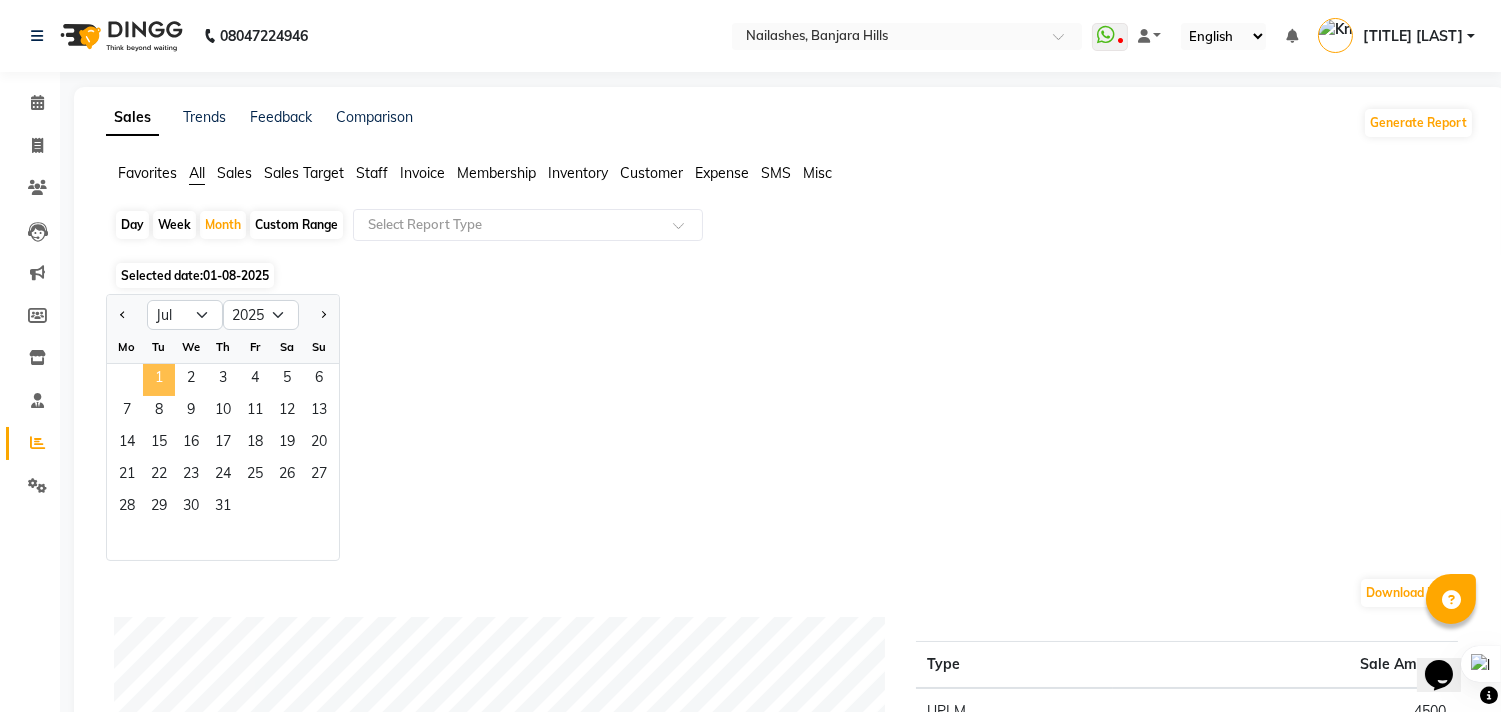 click on "1" 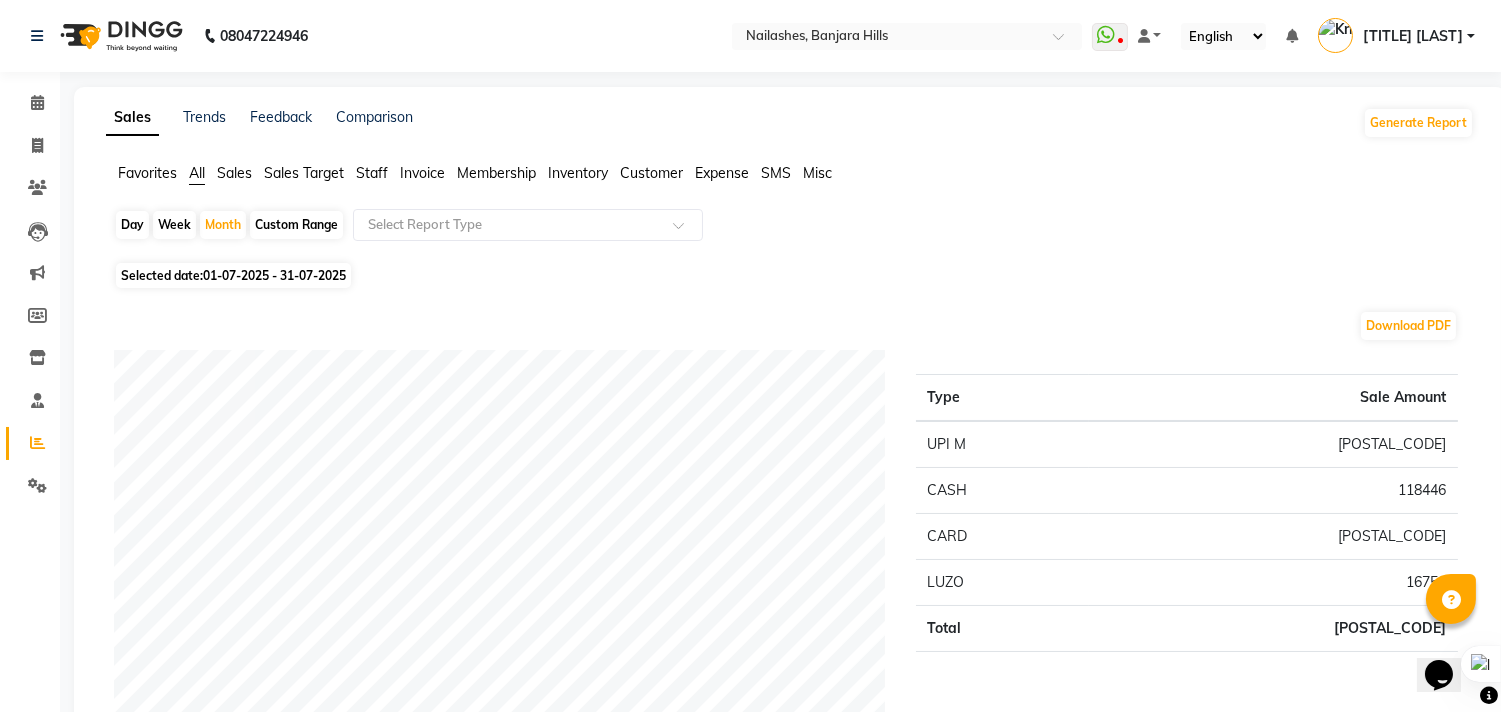 click on "Staff" 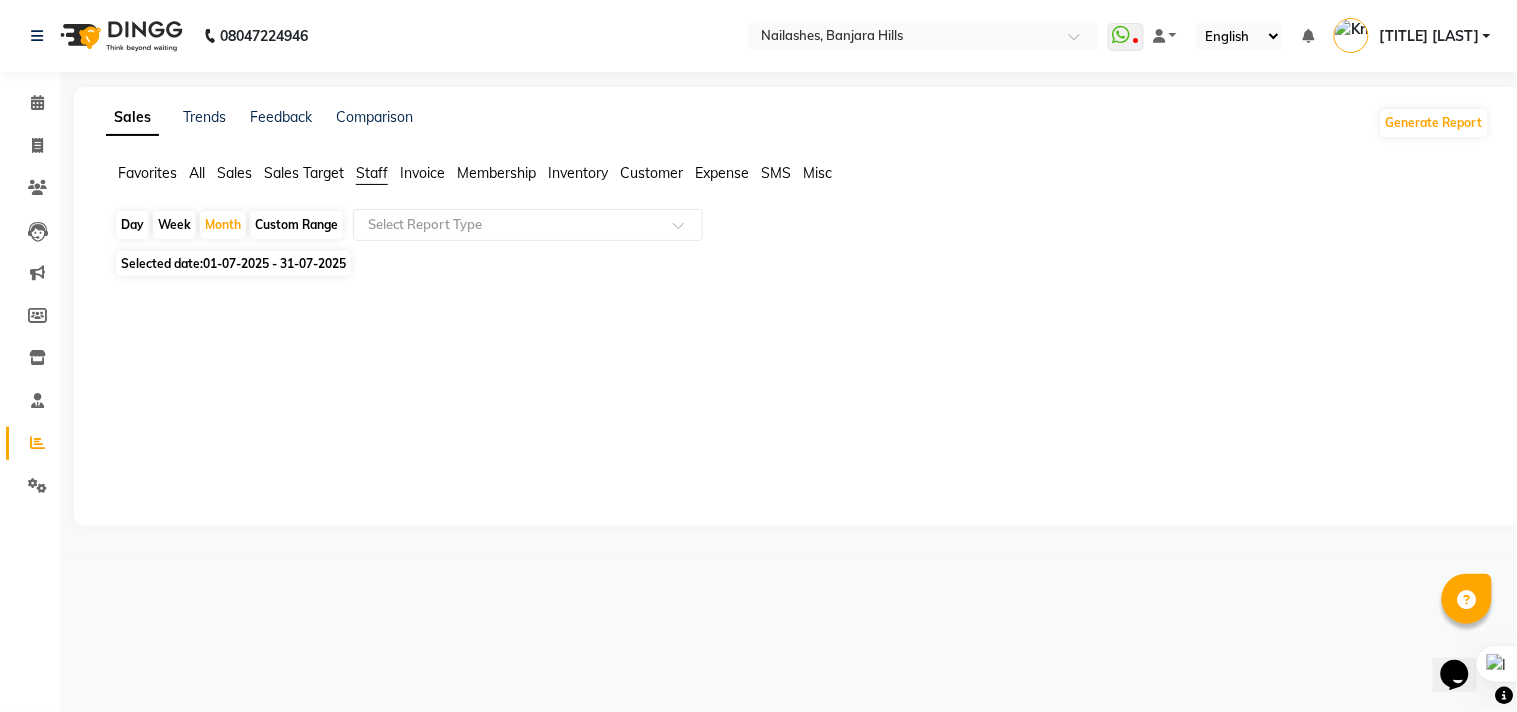 click on "Staff" 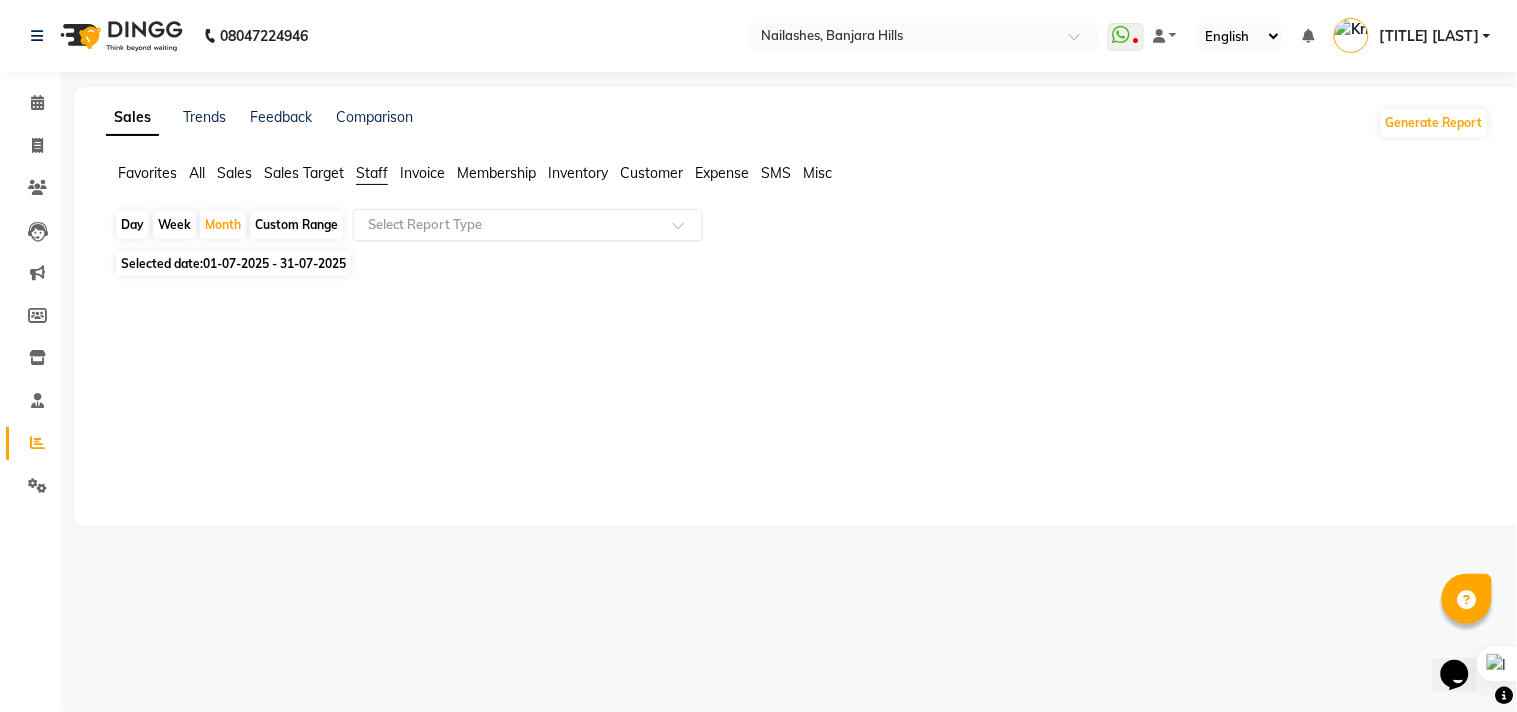 click 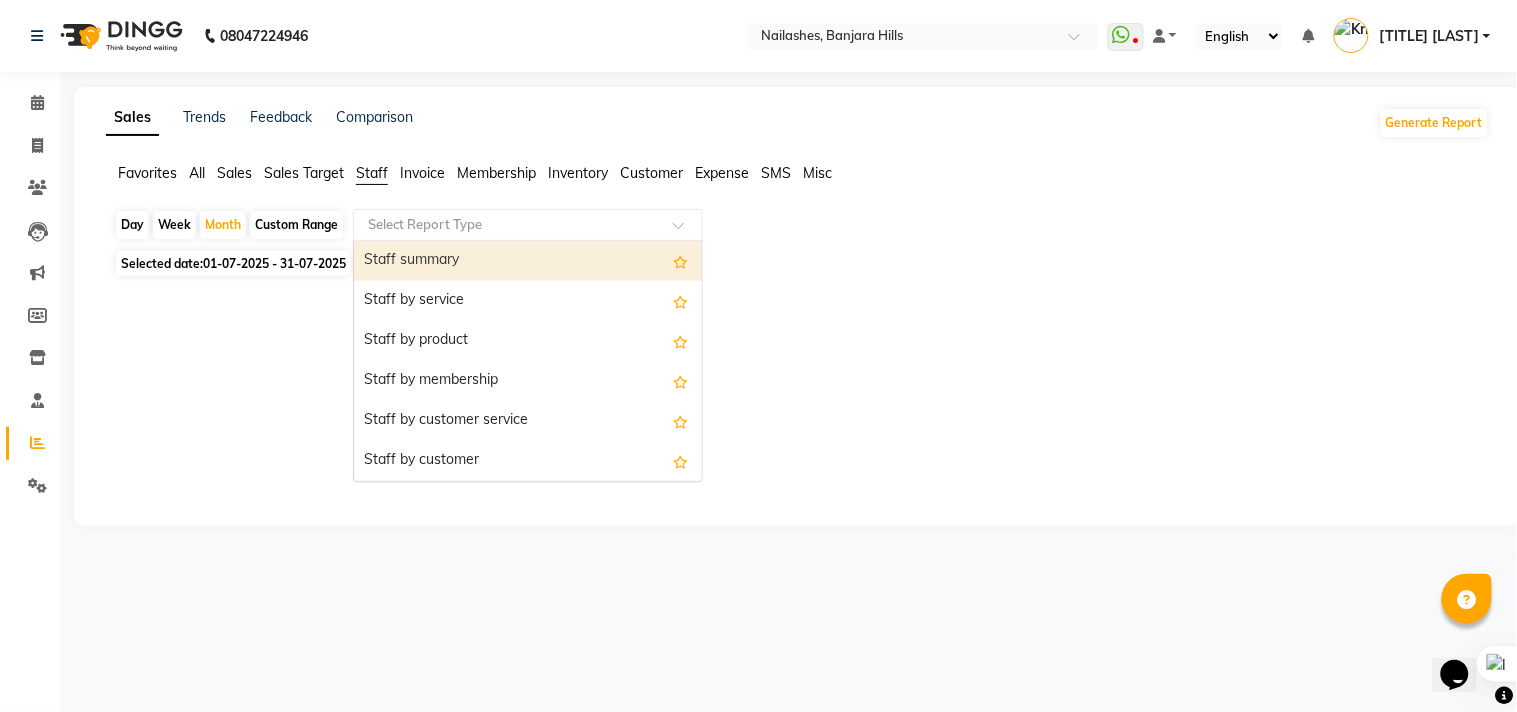 click on "Staff summary" at bounding box center [528, 261] 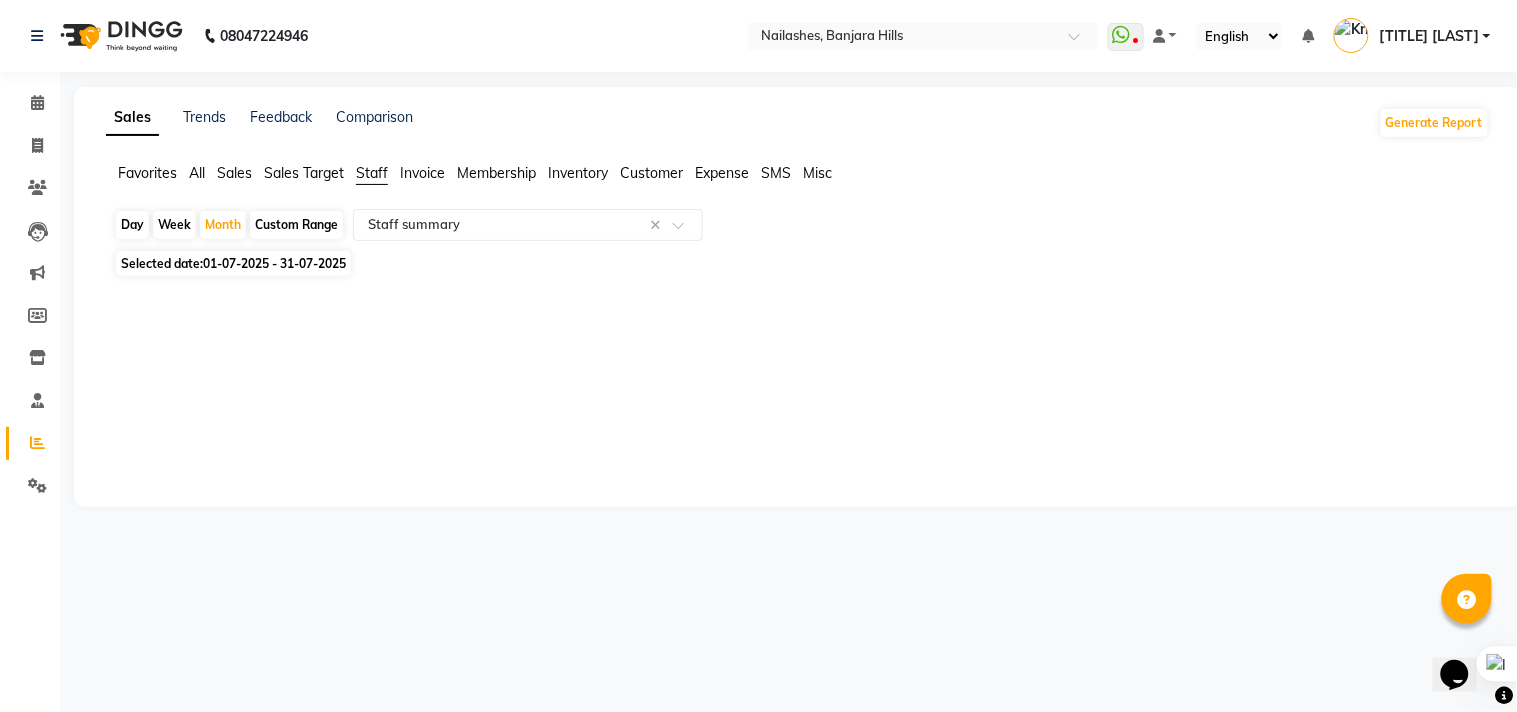 click on "Staff" 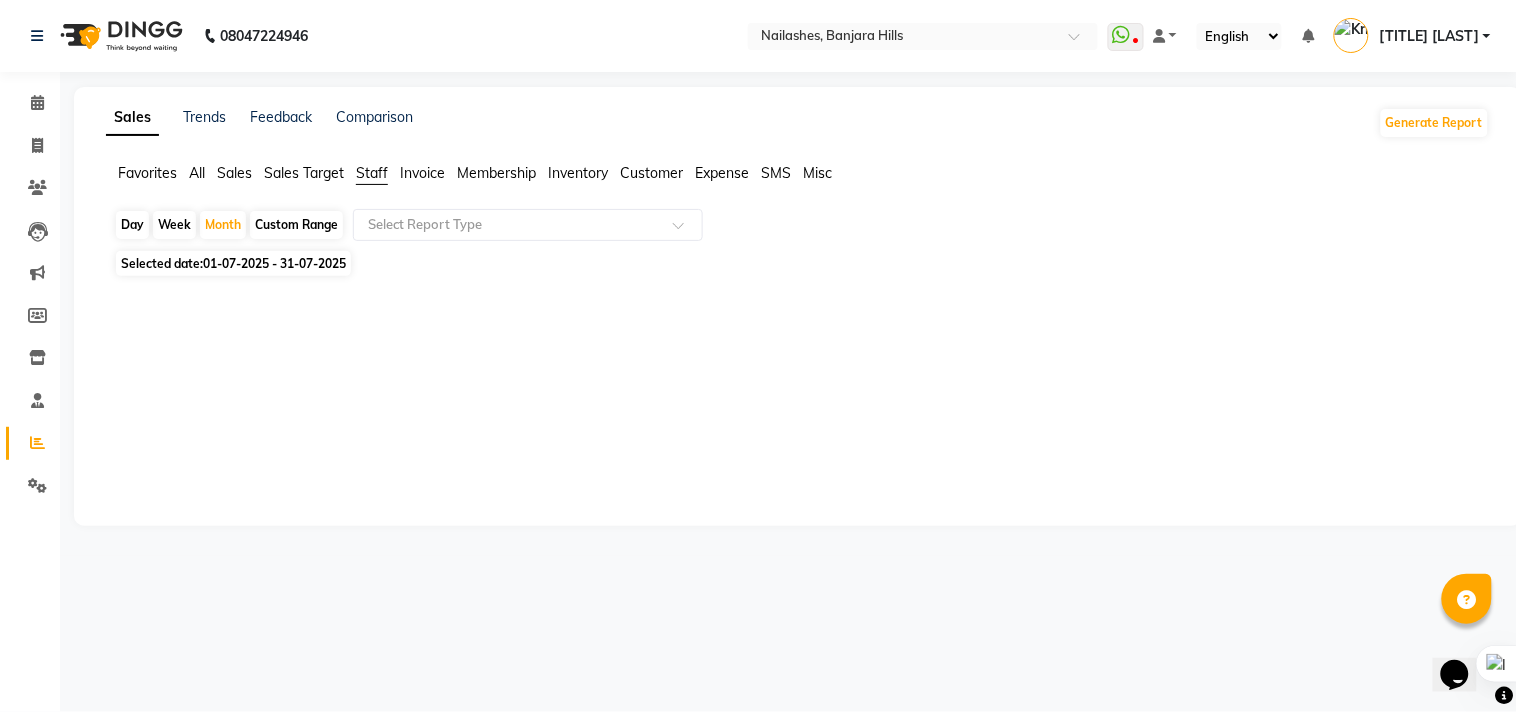 click 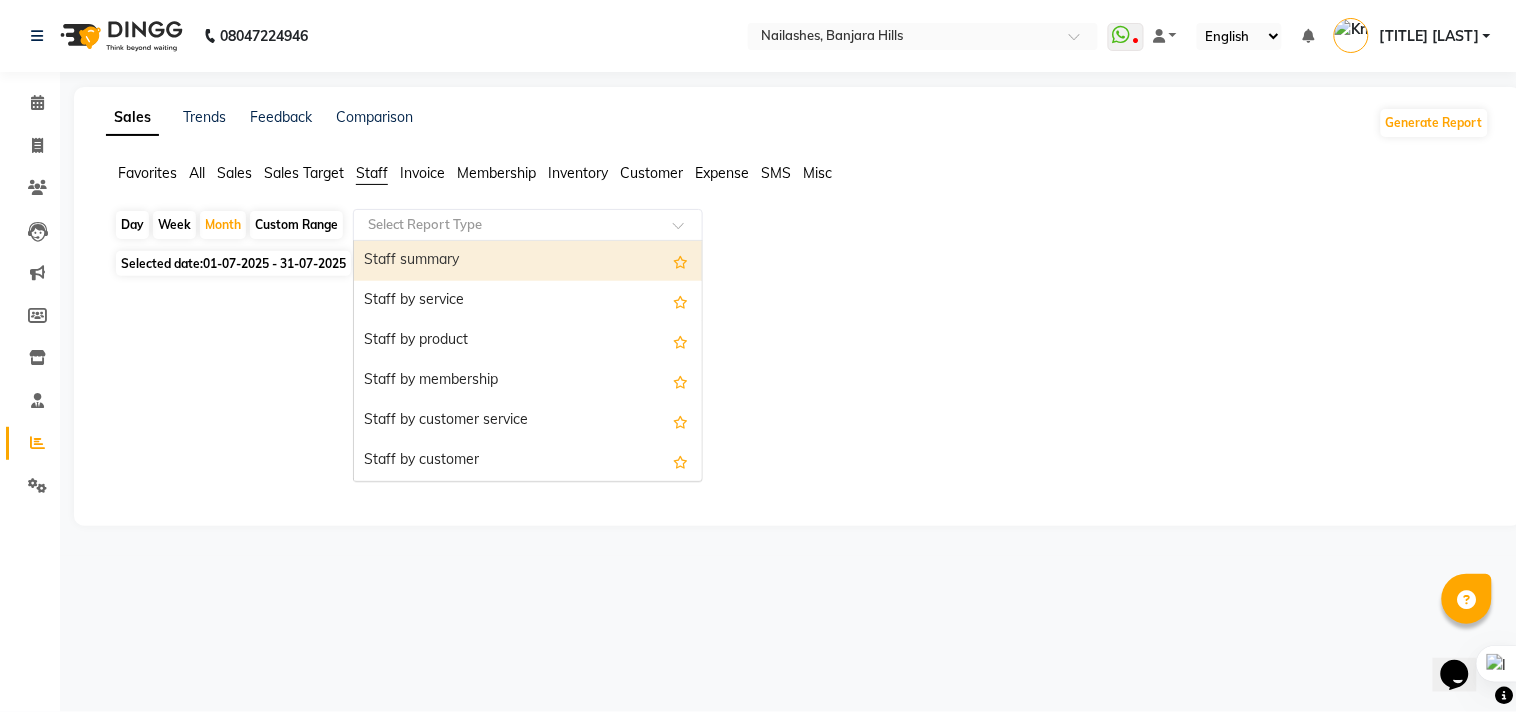 click 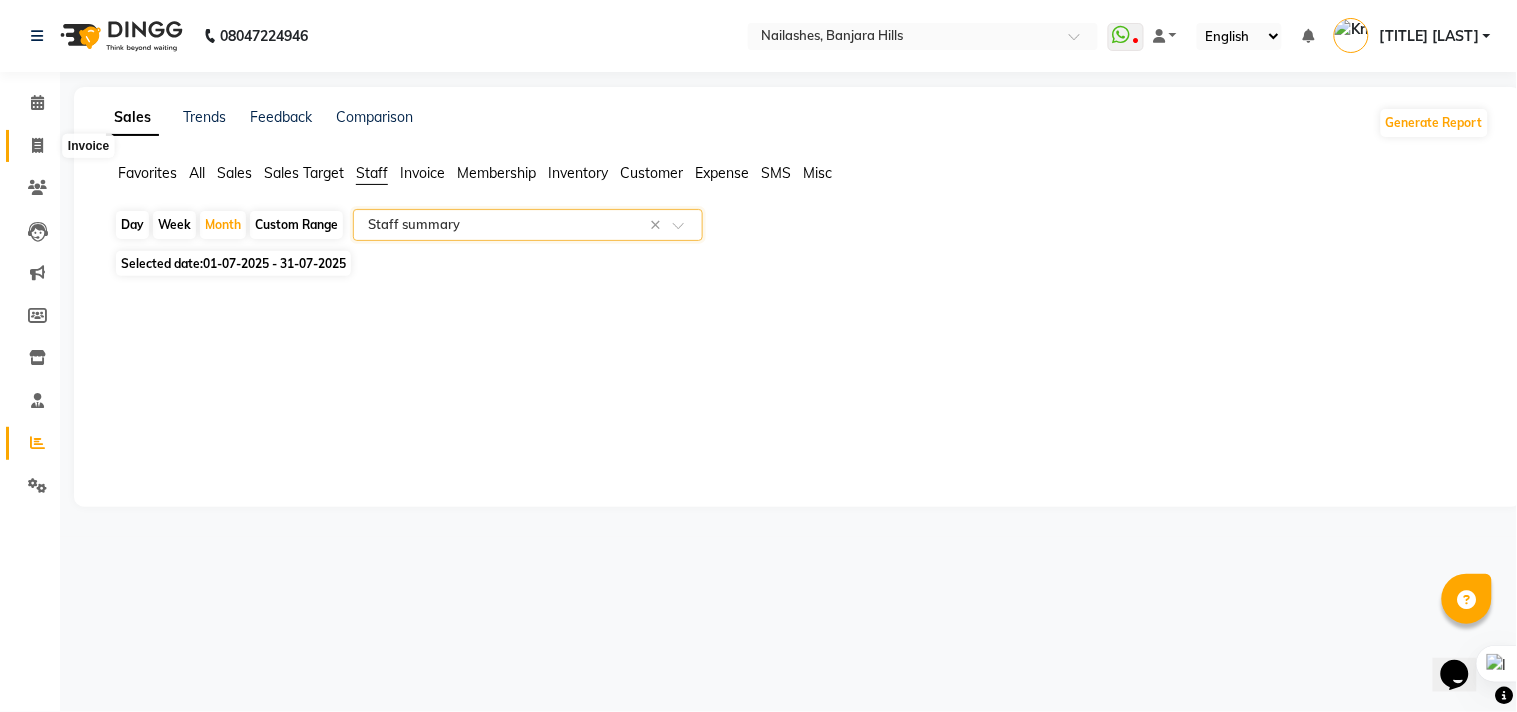 click 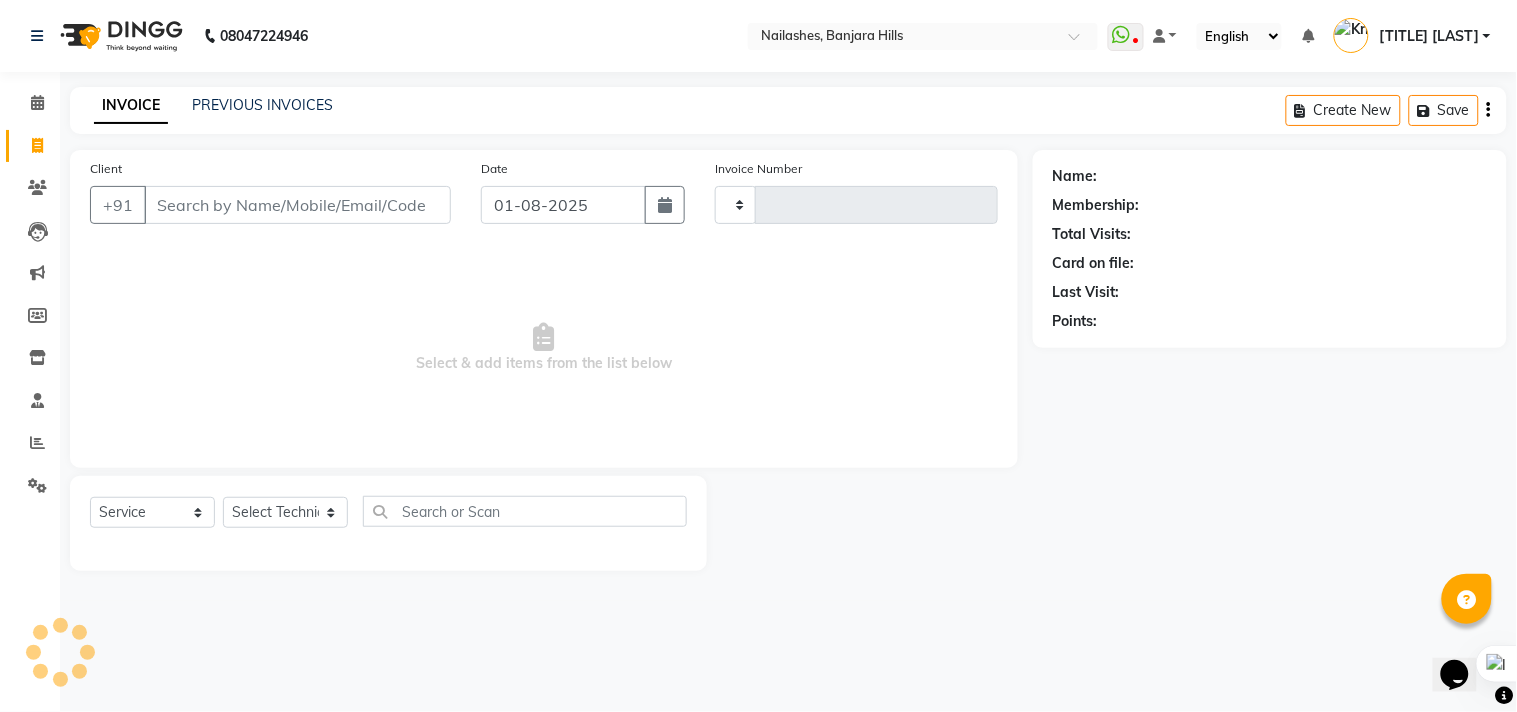 type on "0655" 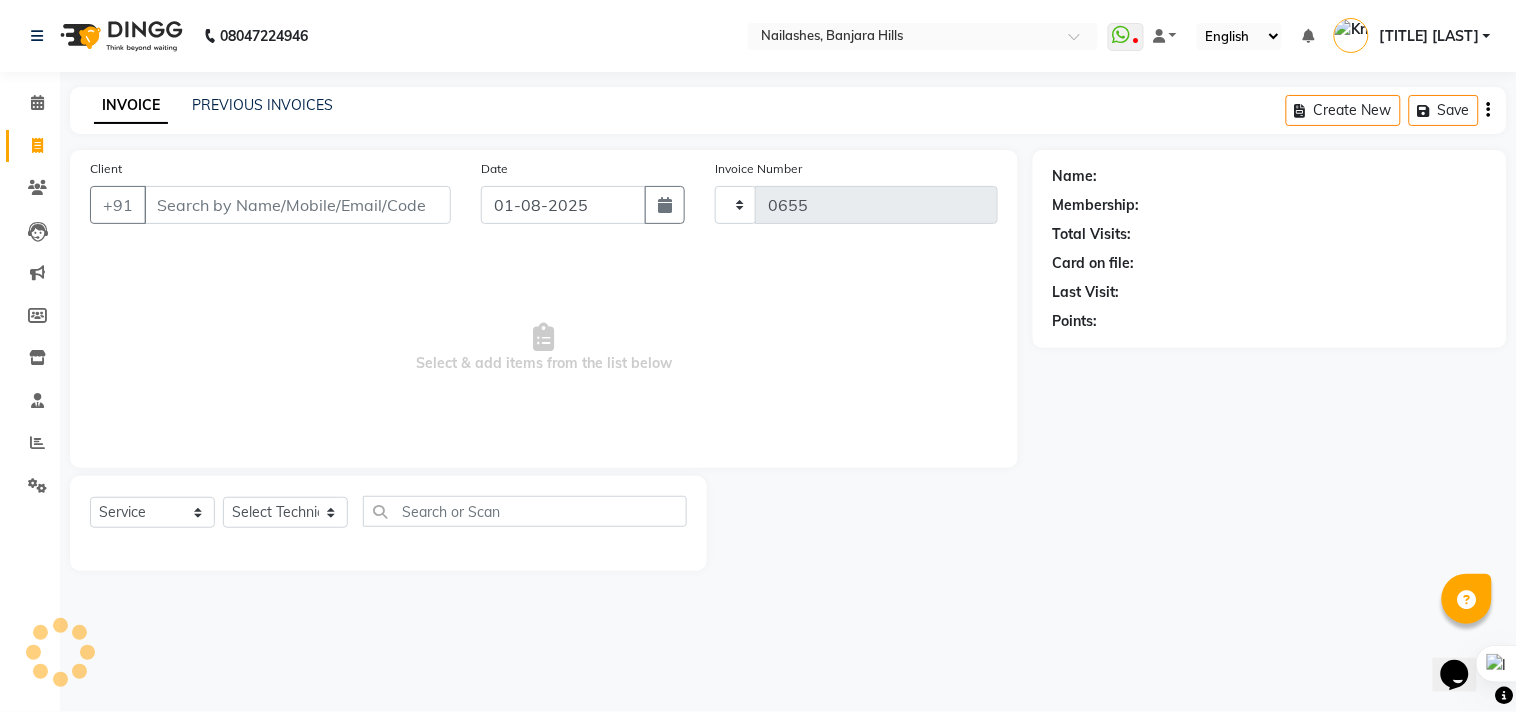 select on "5759" 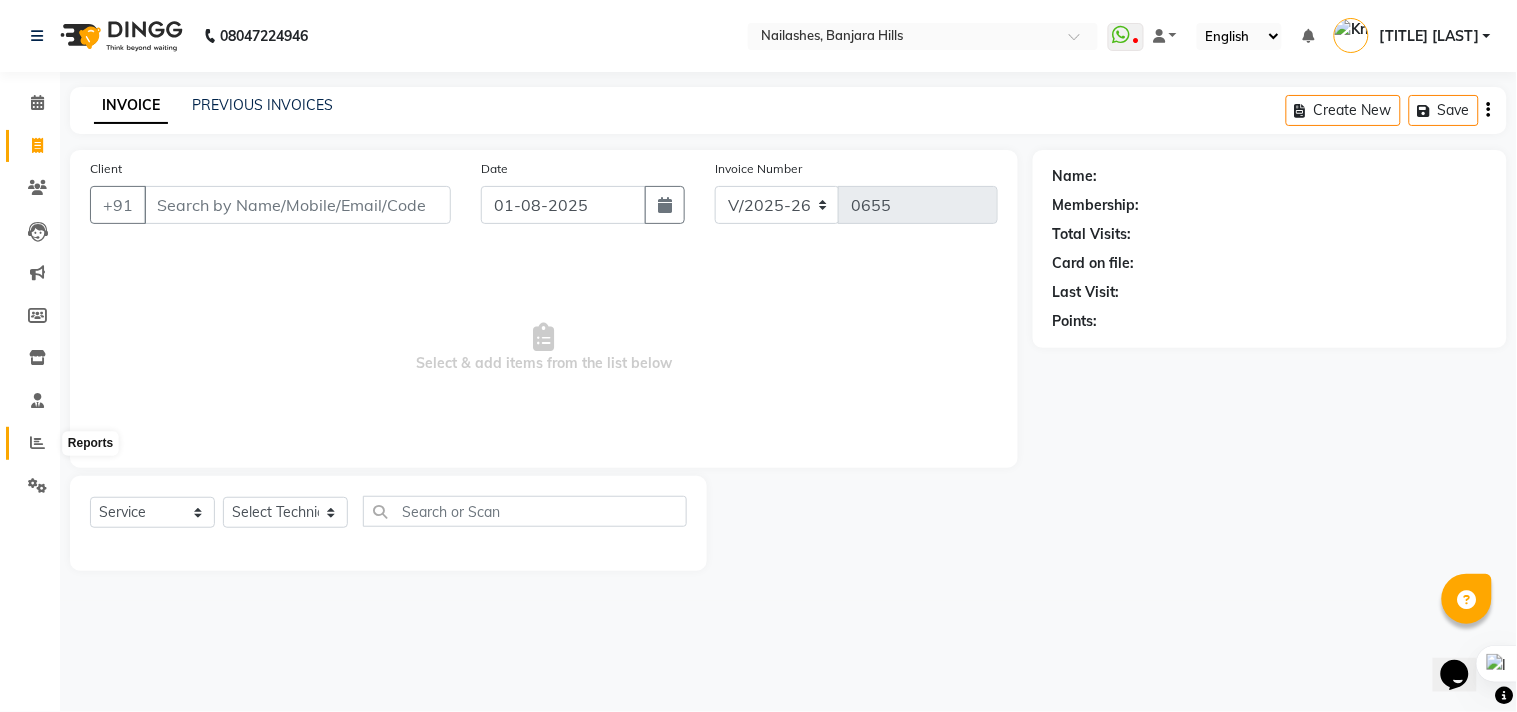 click 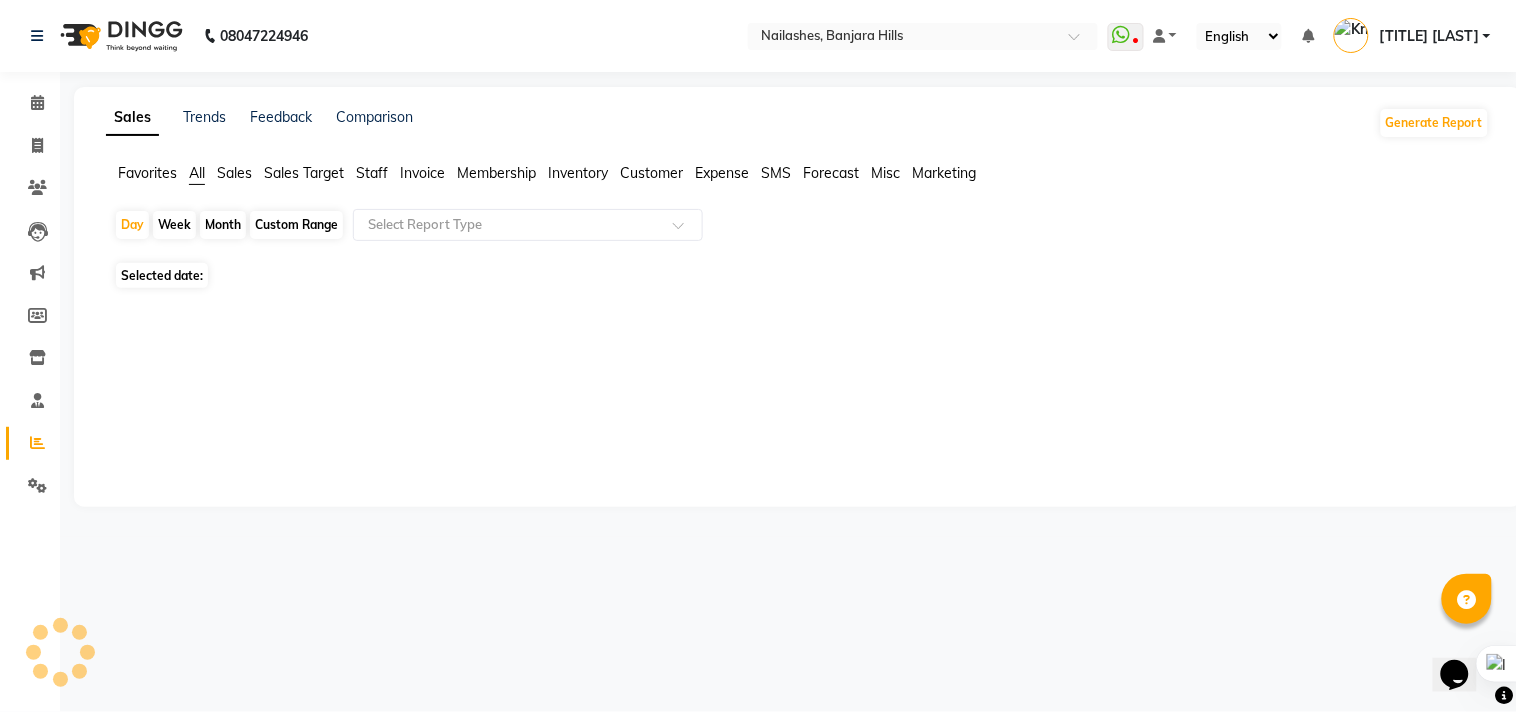 click on "Month" 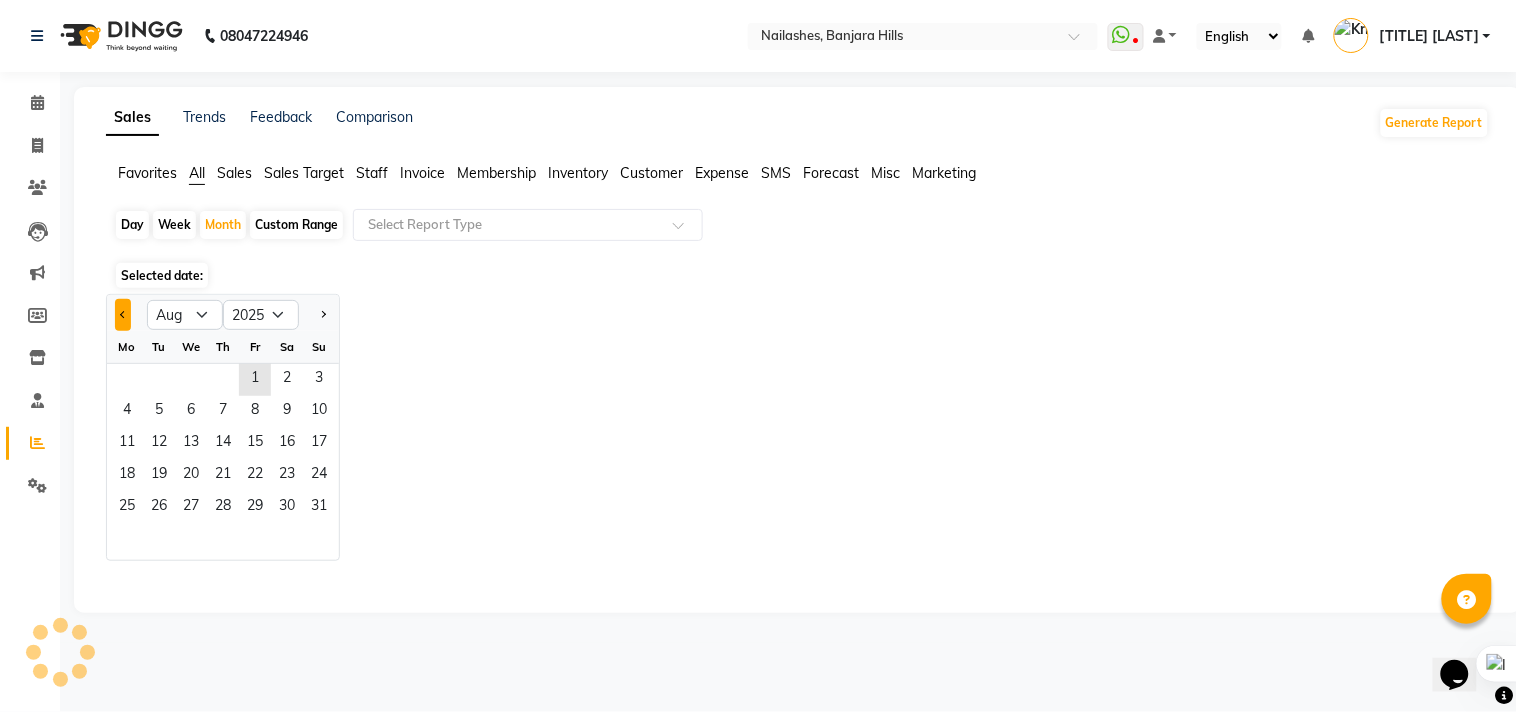 click 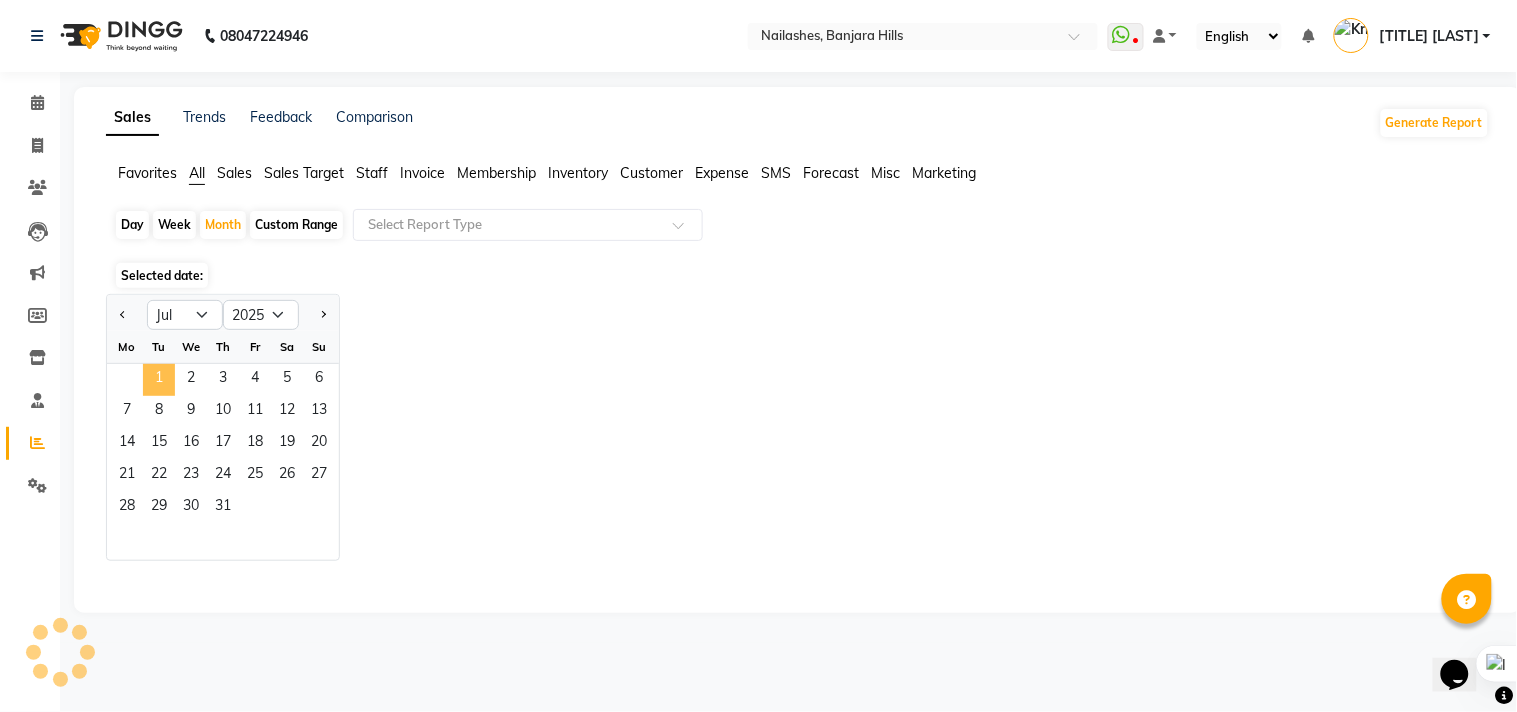 click on "1" 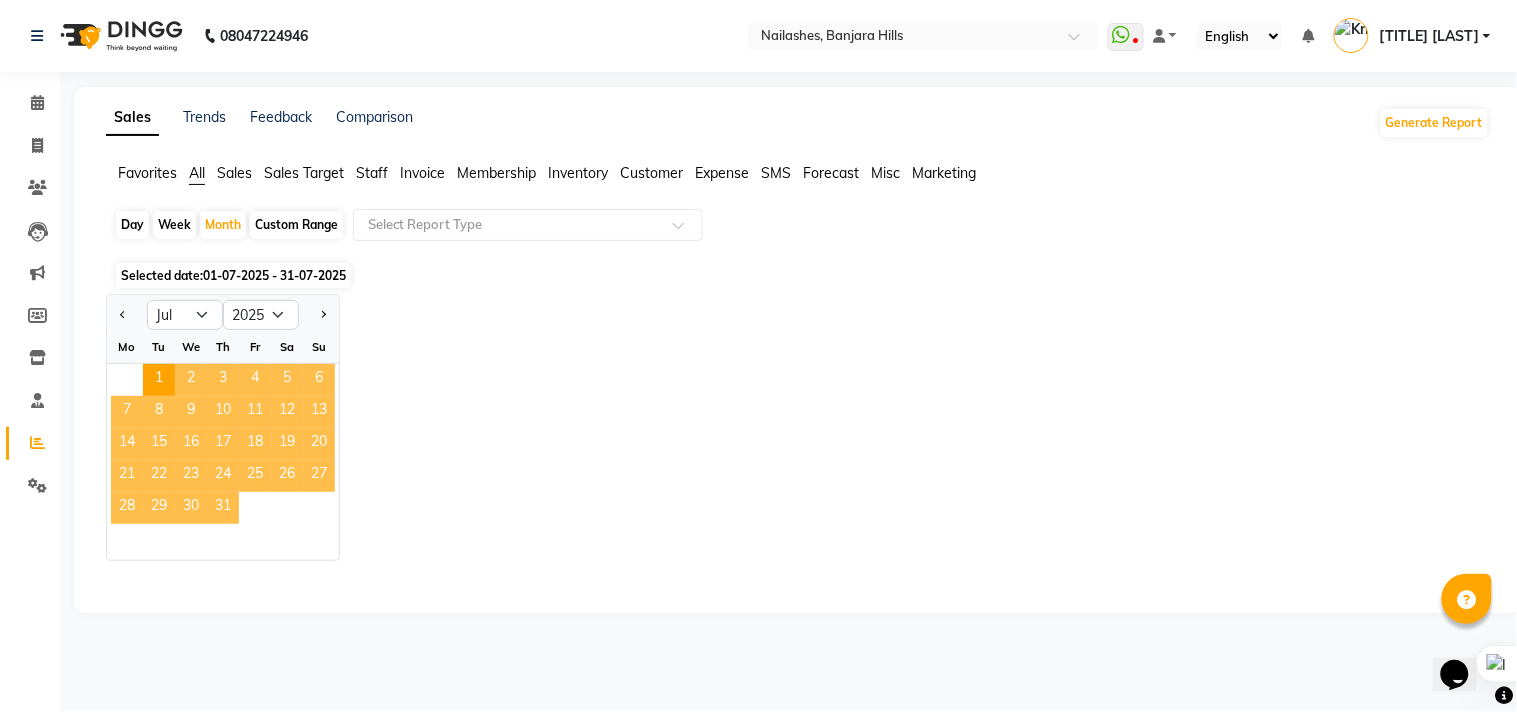 click on "31" 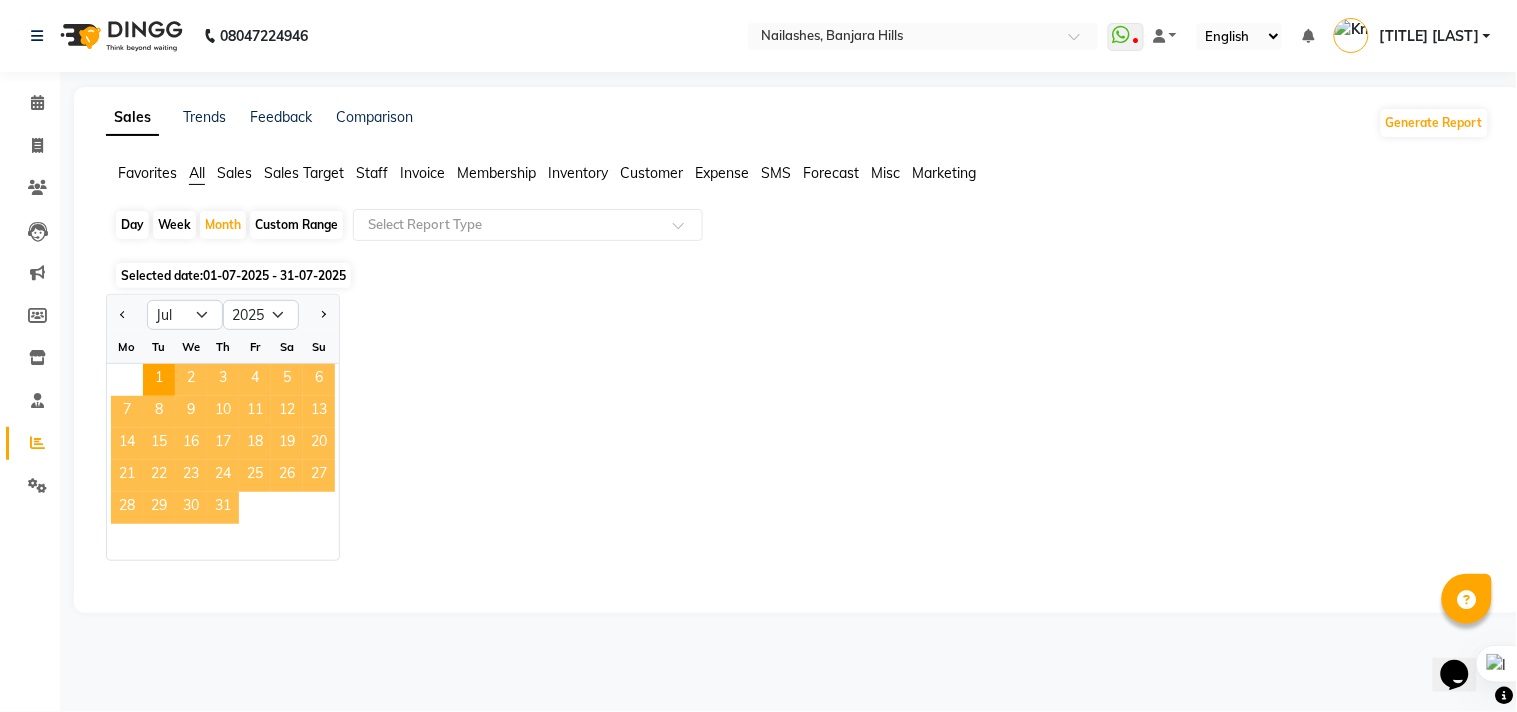 click on "31" 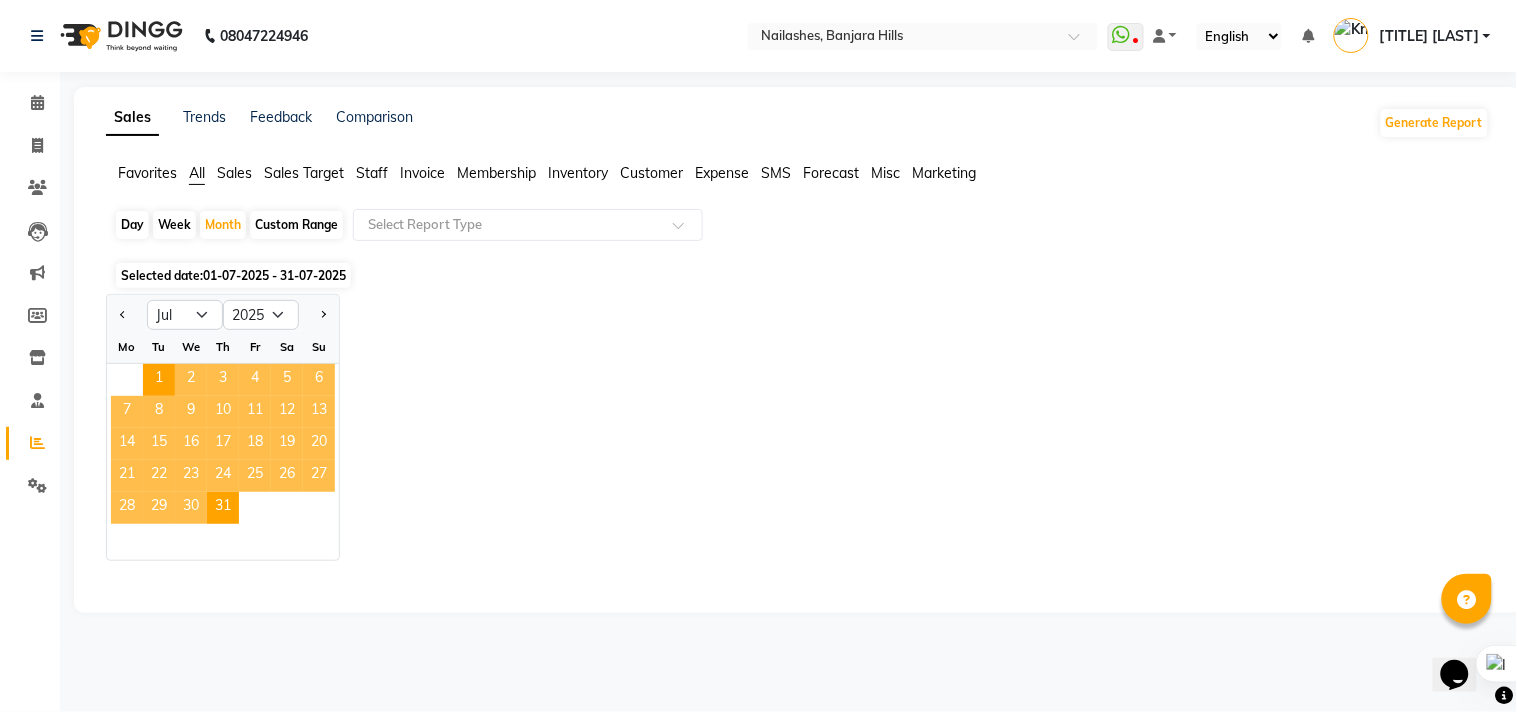 click on "Jan Feb Mar Apr May Jun Jul Aug Sep Oct Nov Dec 2015 2016 2017 2018 2019 2020 2021 2022 2023 2024 2025 2026 2027 2028 2029 2030 2031 2032 2033 2034 2035 Mo Tu We Th Fr Sa Su  1   2   3   4   5   6   7   8   9   10   11   12   13   14   15   16   17   18   19   20   21   22   23   24   25   26   27   28   29   30   31" 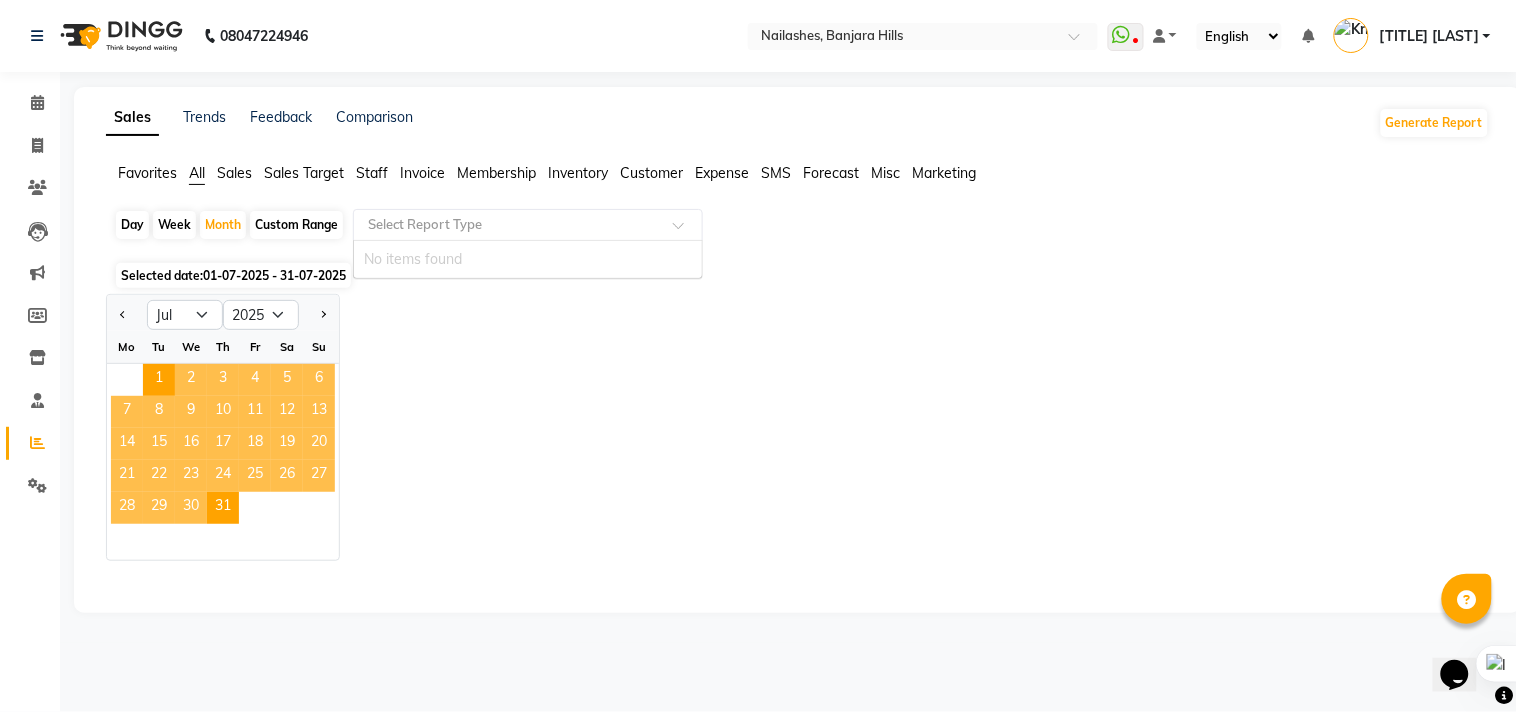 click 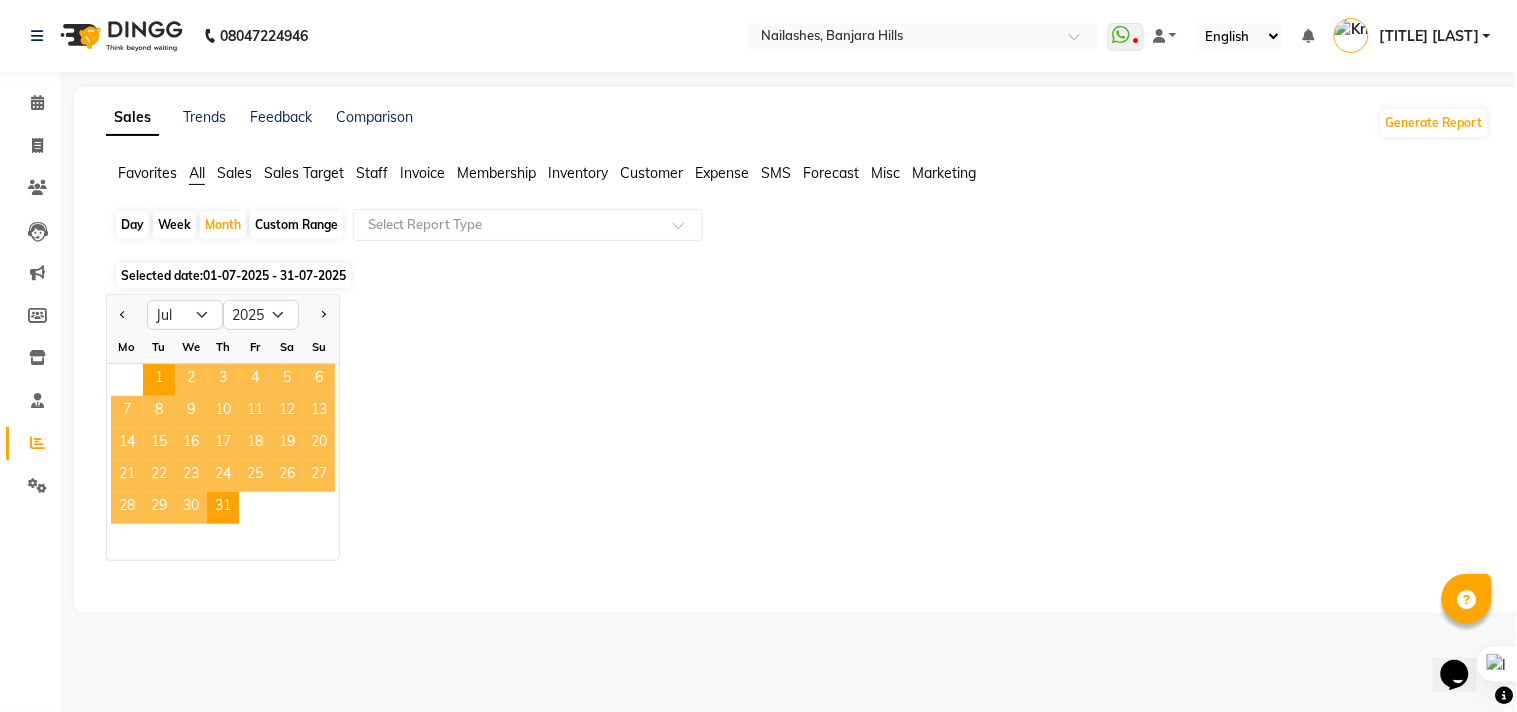 click on "Jan Feb Mar Apr May Jun Jul Aug Sep Oct Nov Dec 2015 2016 2017 2018 2019 2020 2021 2022 2023 2024 2025 2026 2027 2028 2029 2030 2031 2032 2033 2034 2035 Mo Tu We Th Fr Sa Su  1   2   3   4   5   6   7   8   9   10   11   12   13   14   15   16   17   18   19   20   21   22   23   24   25   26   27   28   29   30   31" 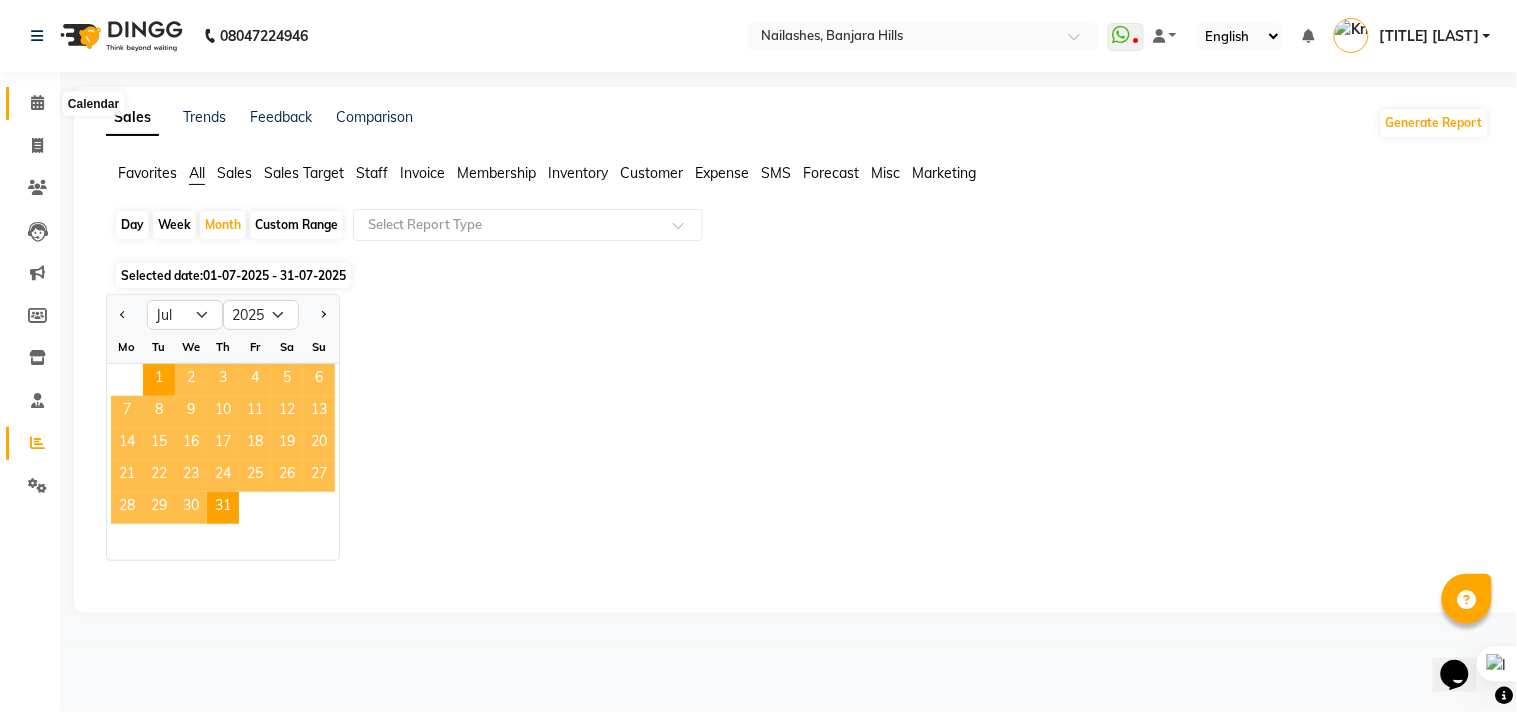 click 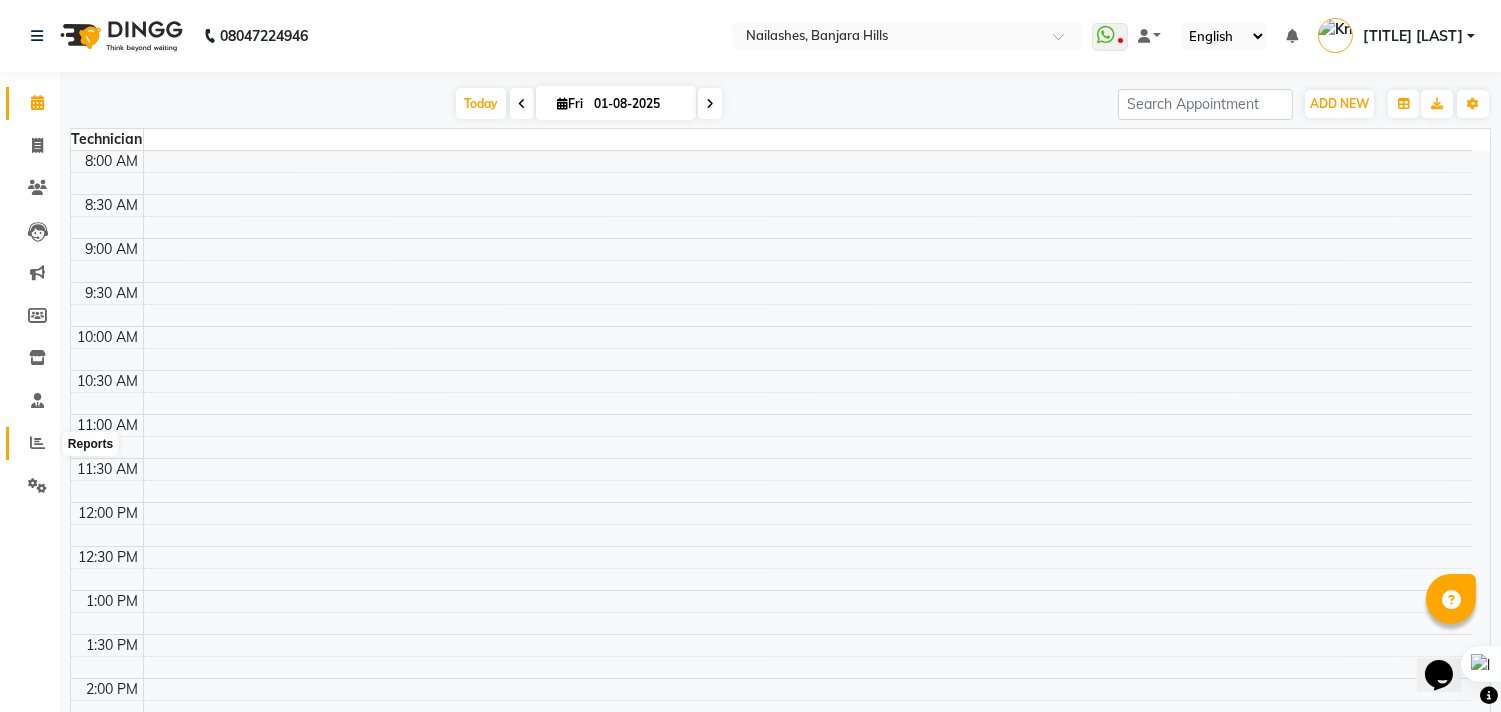 click 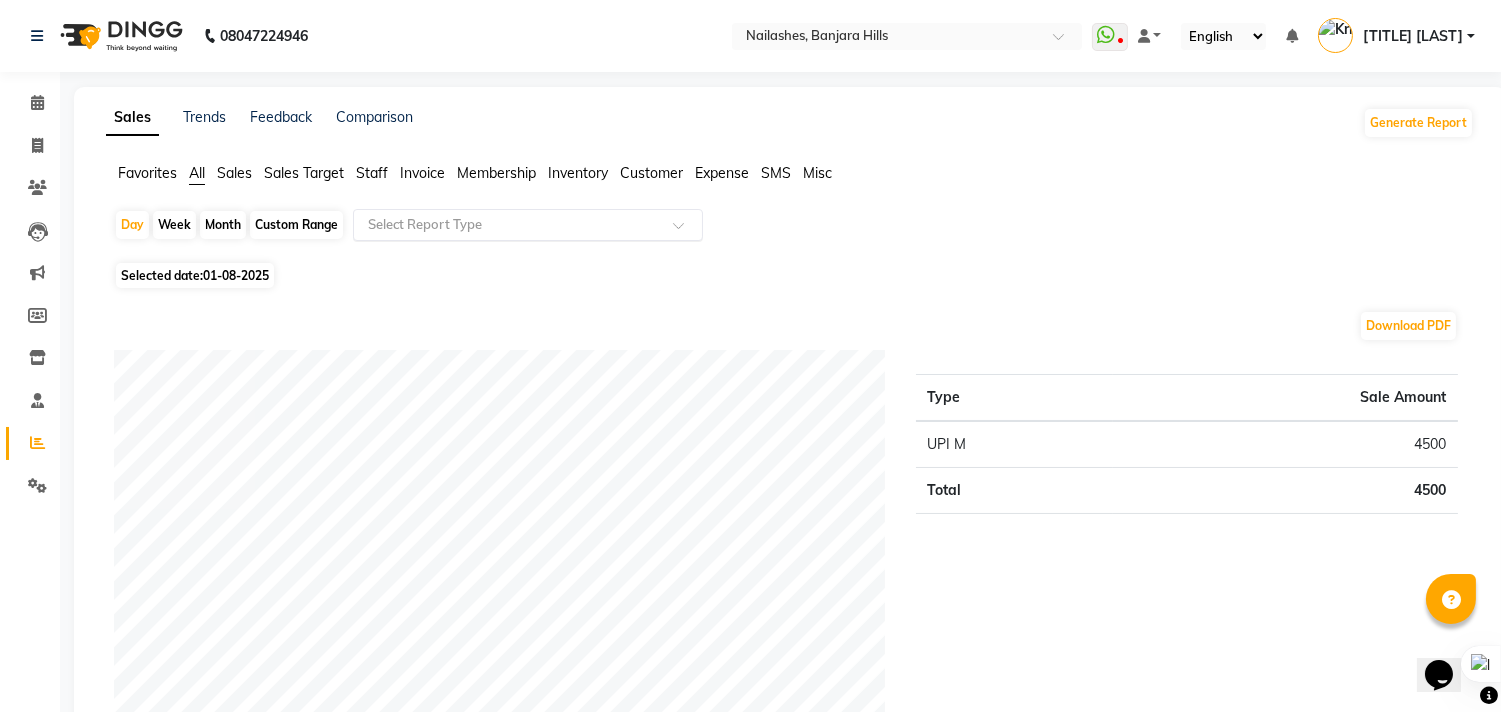 drag, startPoint x: 494, startPoint y: 244, endPoint x: 500, endPoint y: 224, distance: 20.880613 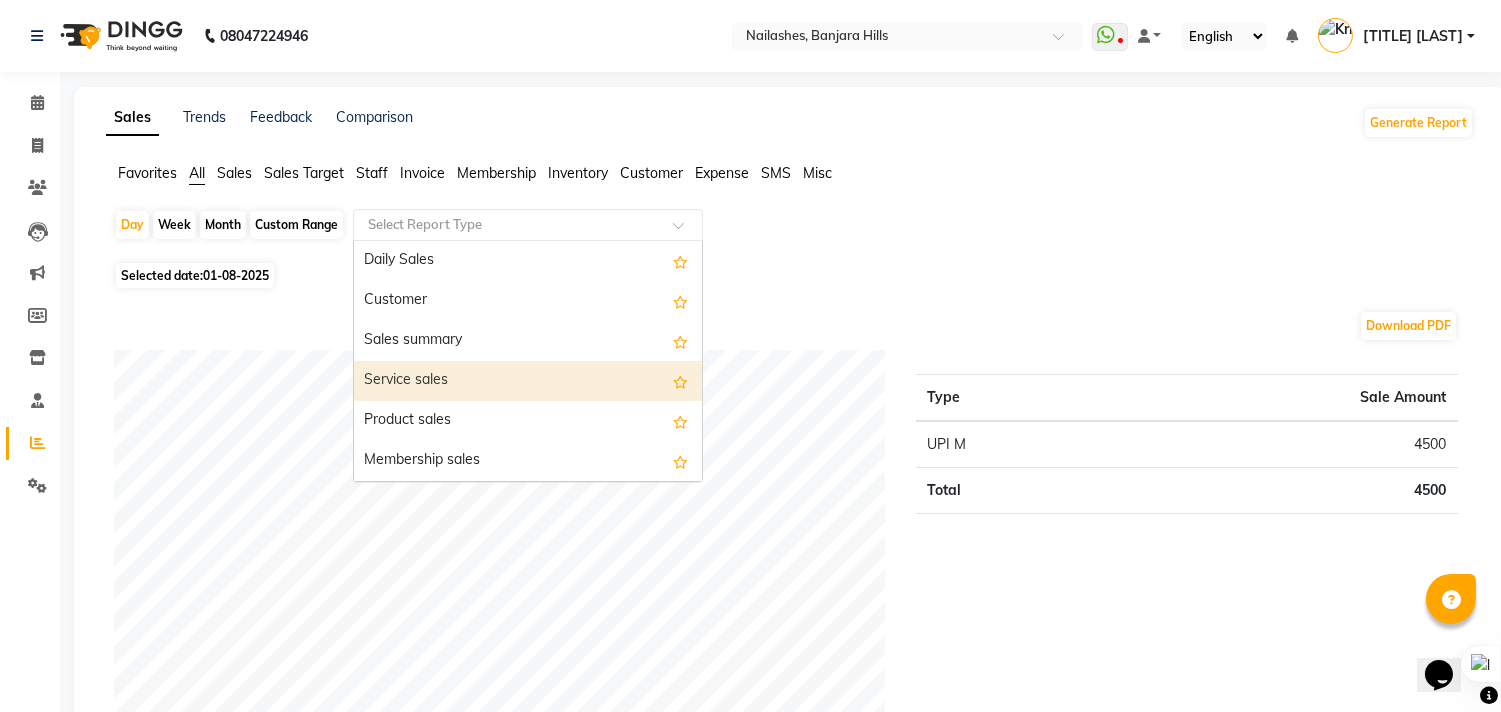 click on "Service sales" at bounding box center [528, 381] 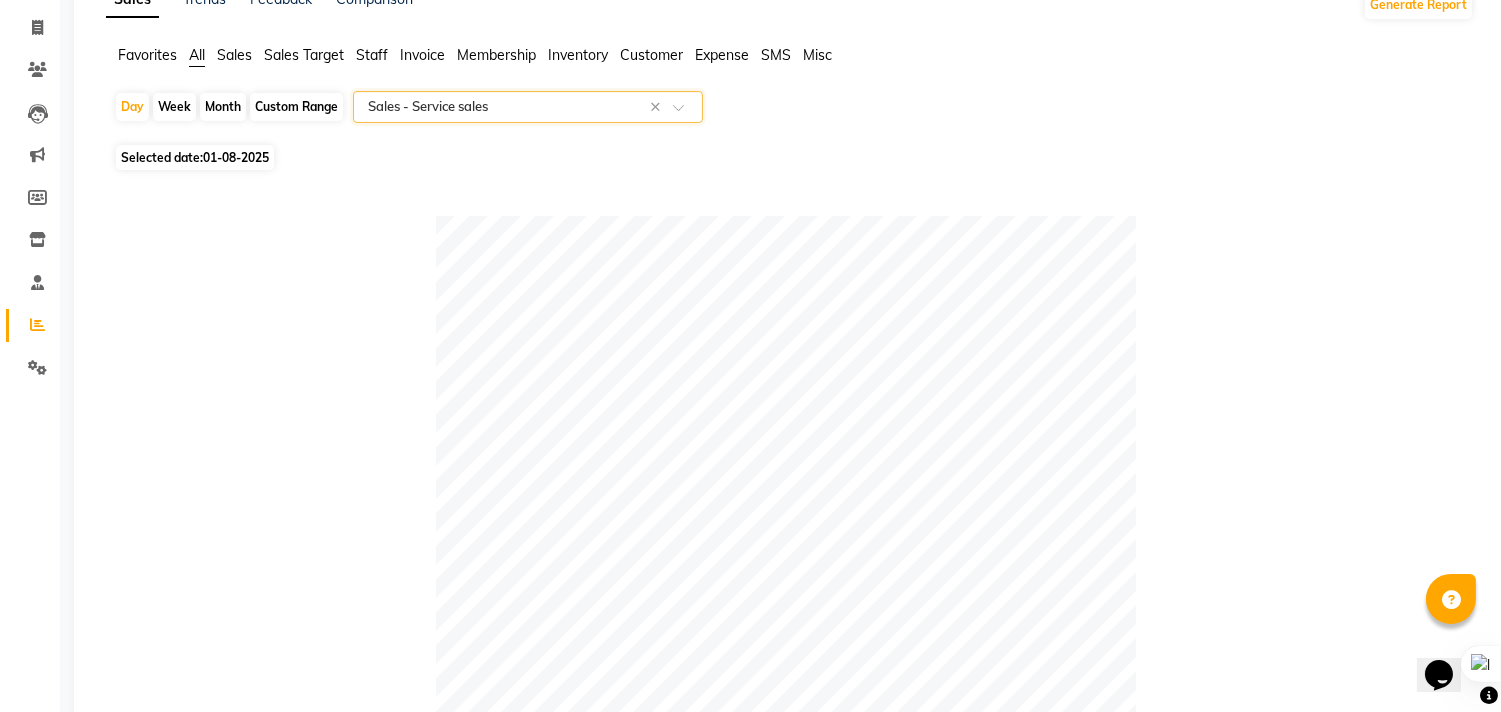 scroll, scrollTop: 0, scrollLeft: 0, axis: both 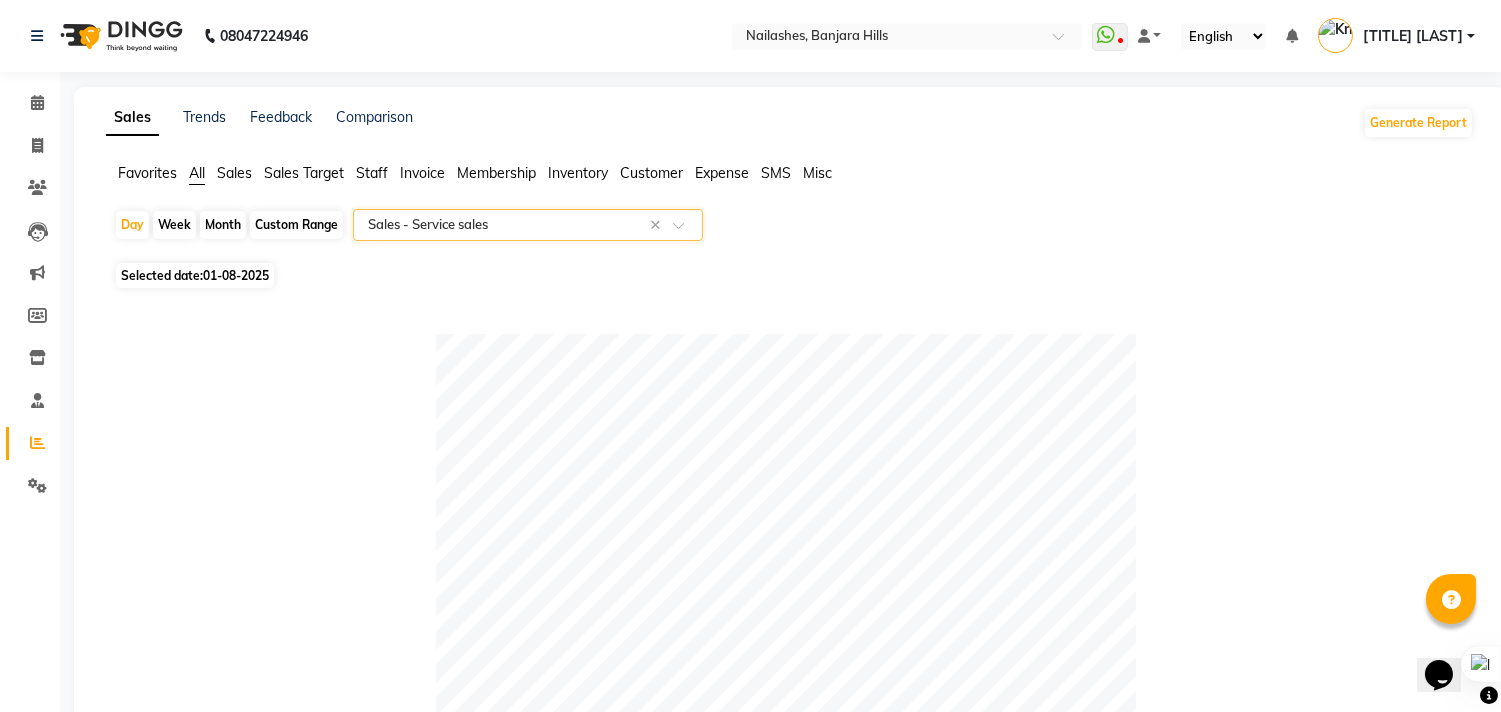 click 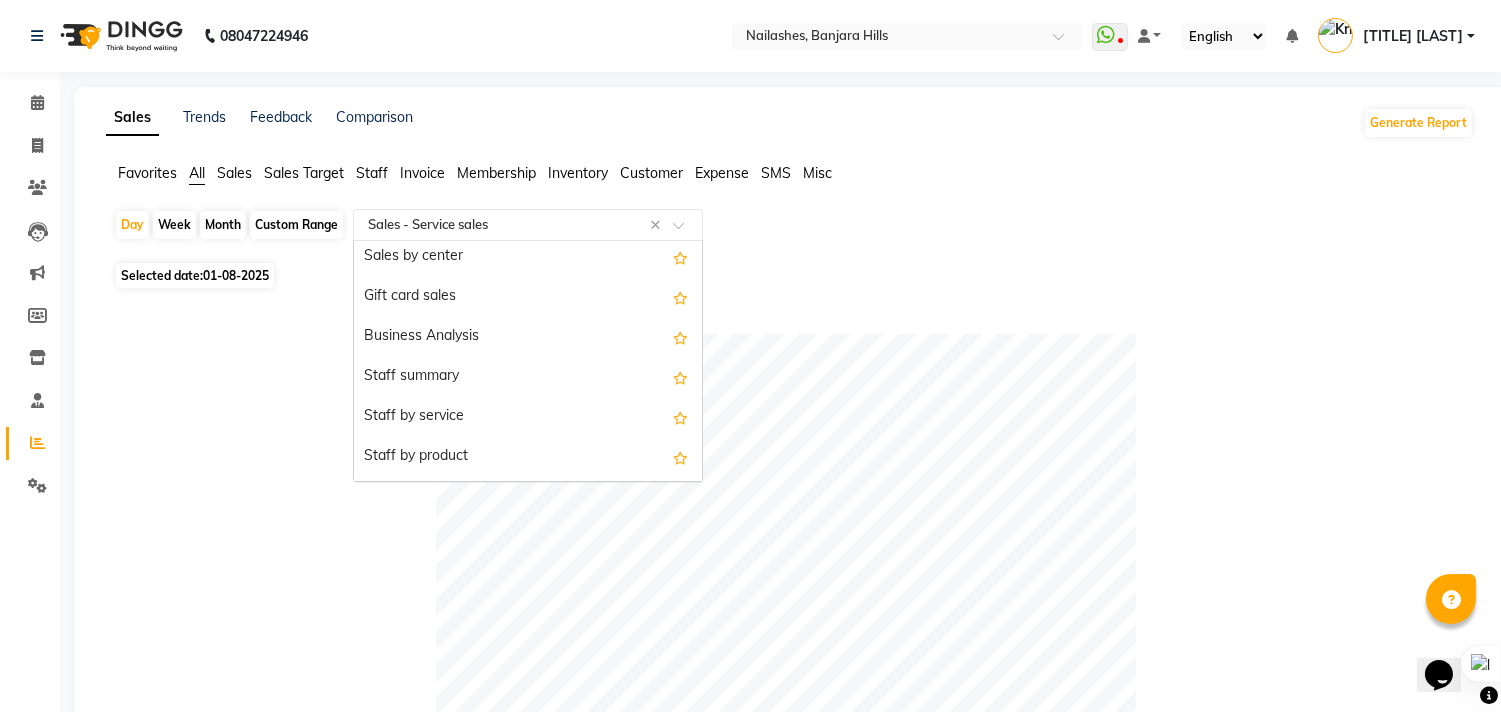 scroll, scrollTop: 0, scrollLeft: 0, axis: both 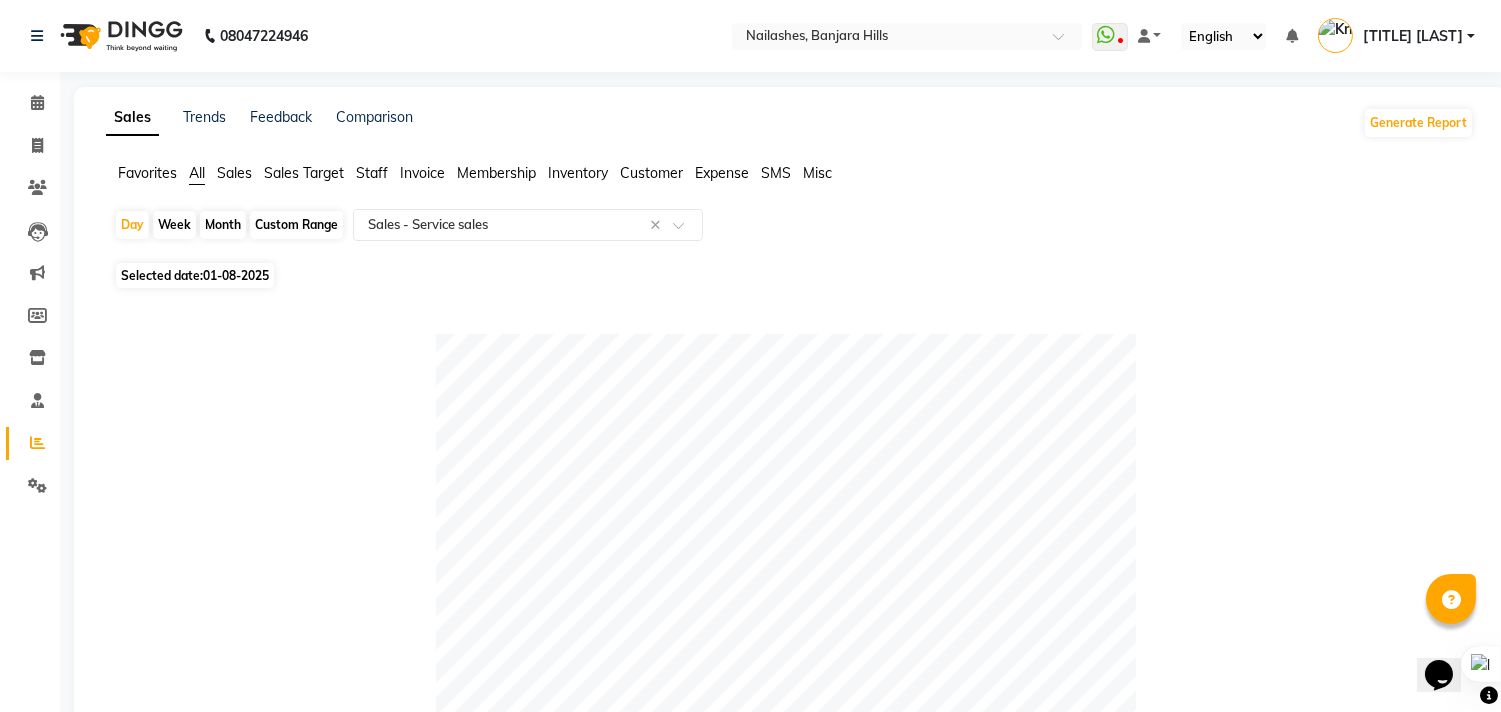 click 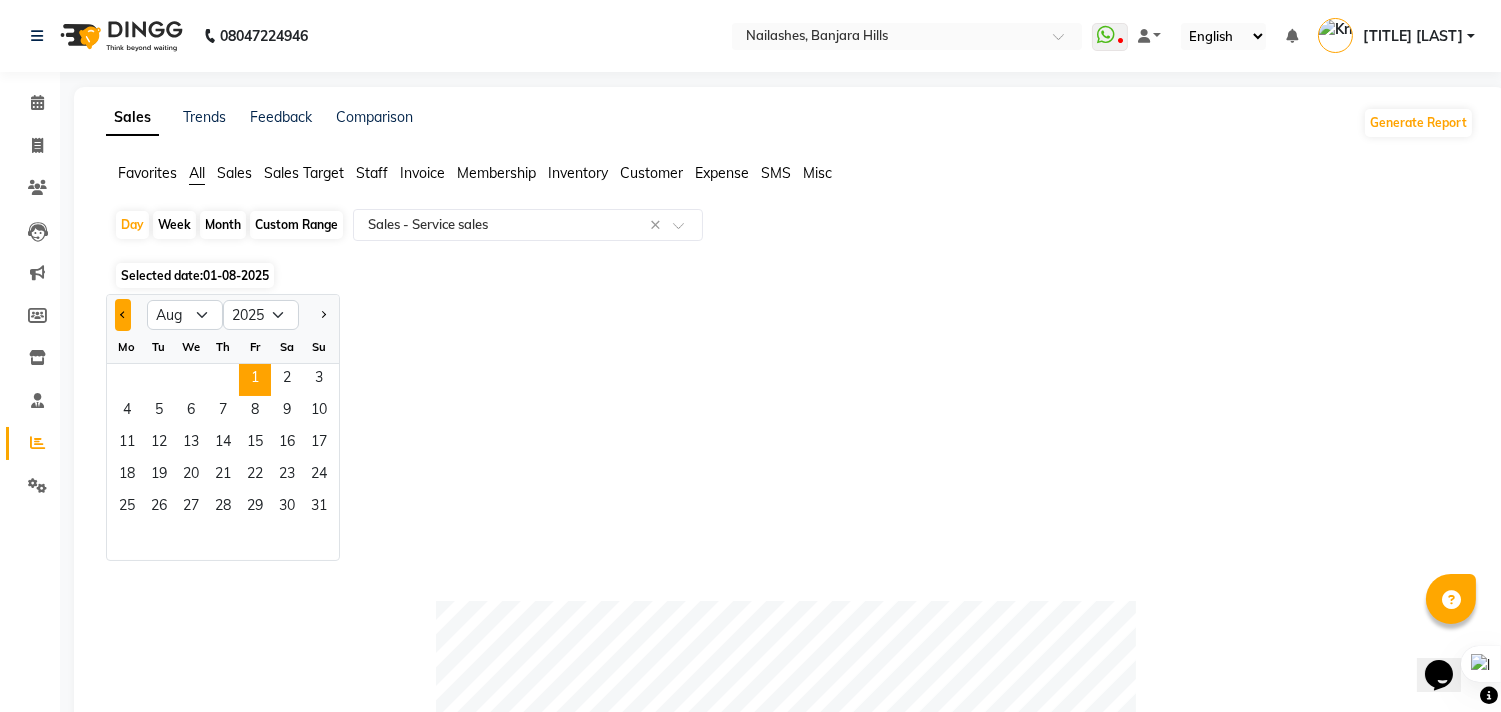 click 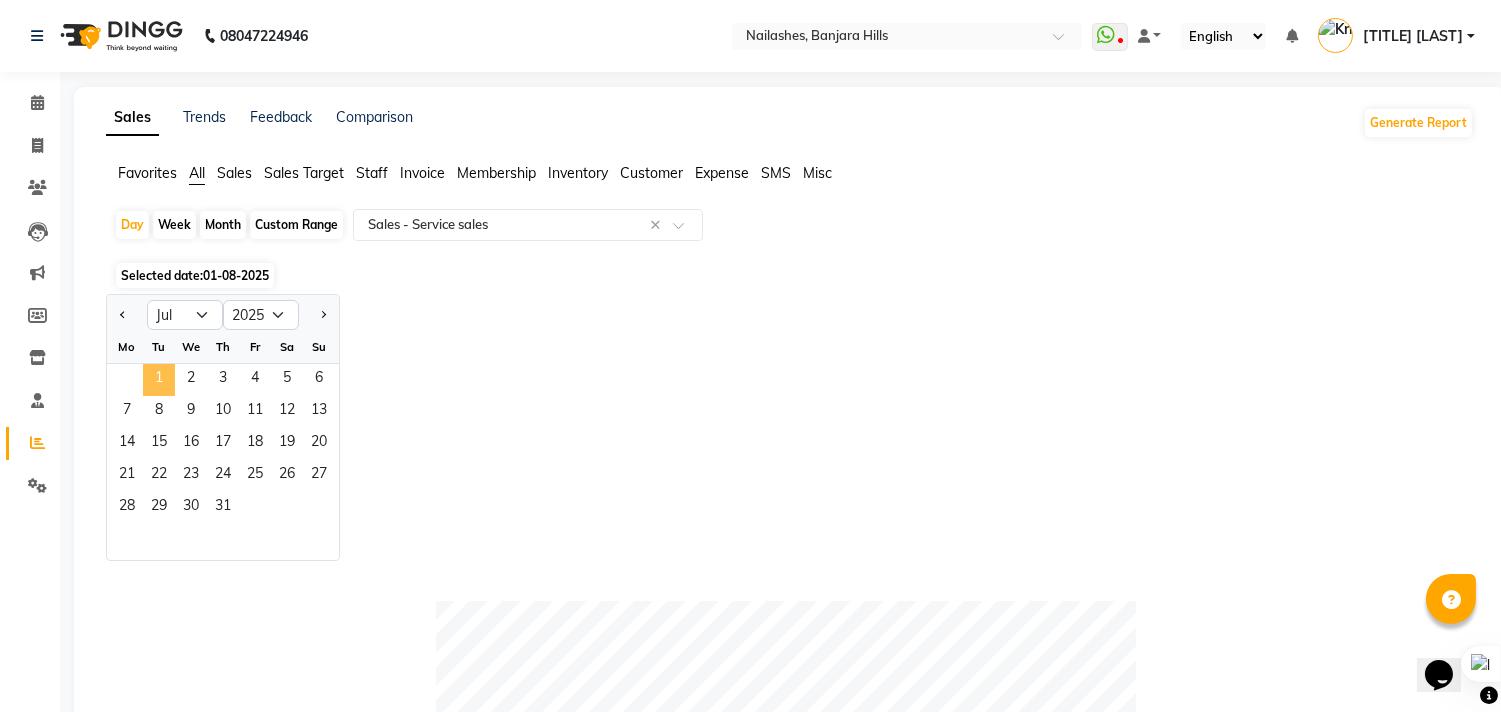 click on "1" 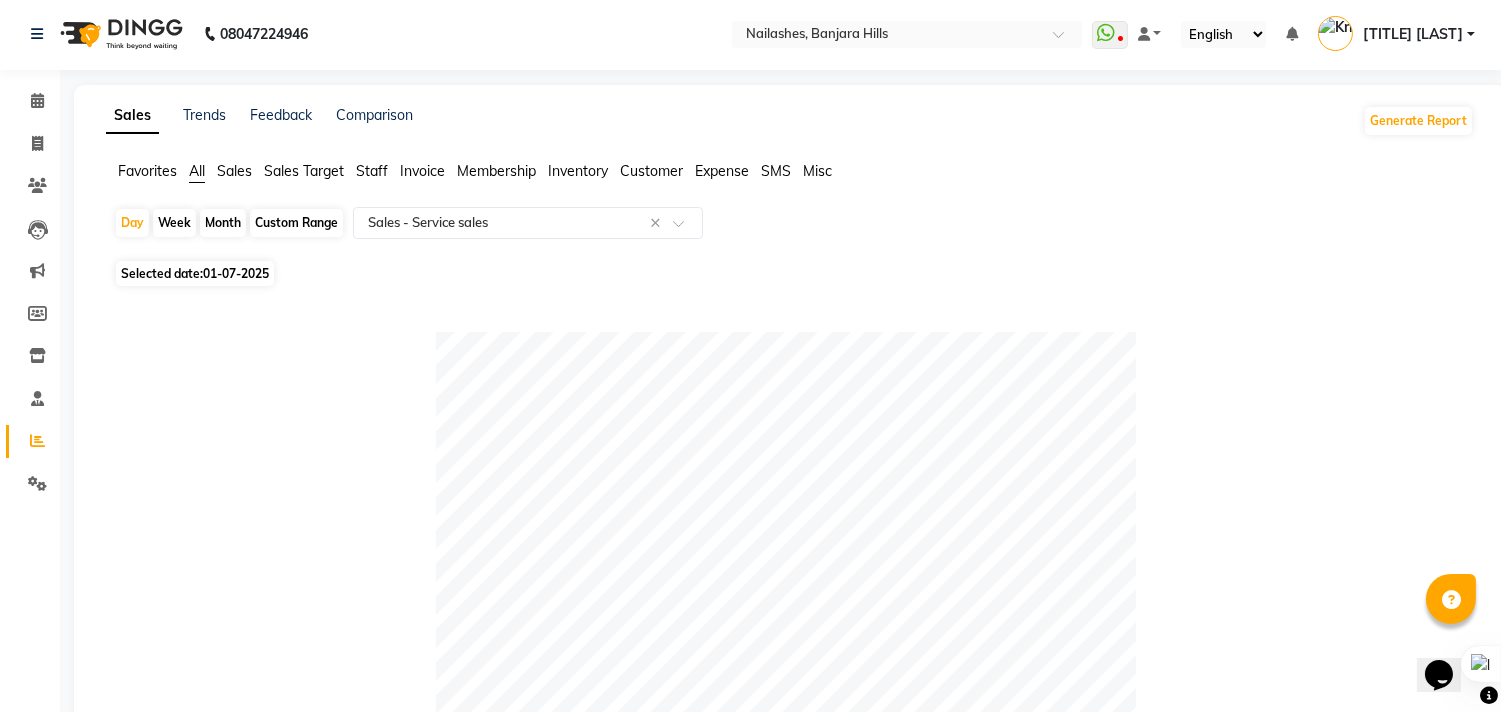 scroll, scrollTop: 0, scrollLeft: 0, axis: both 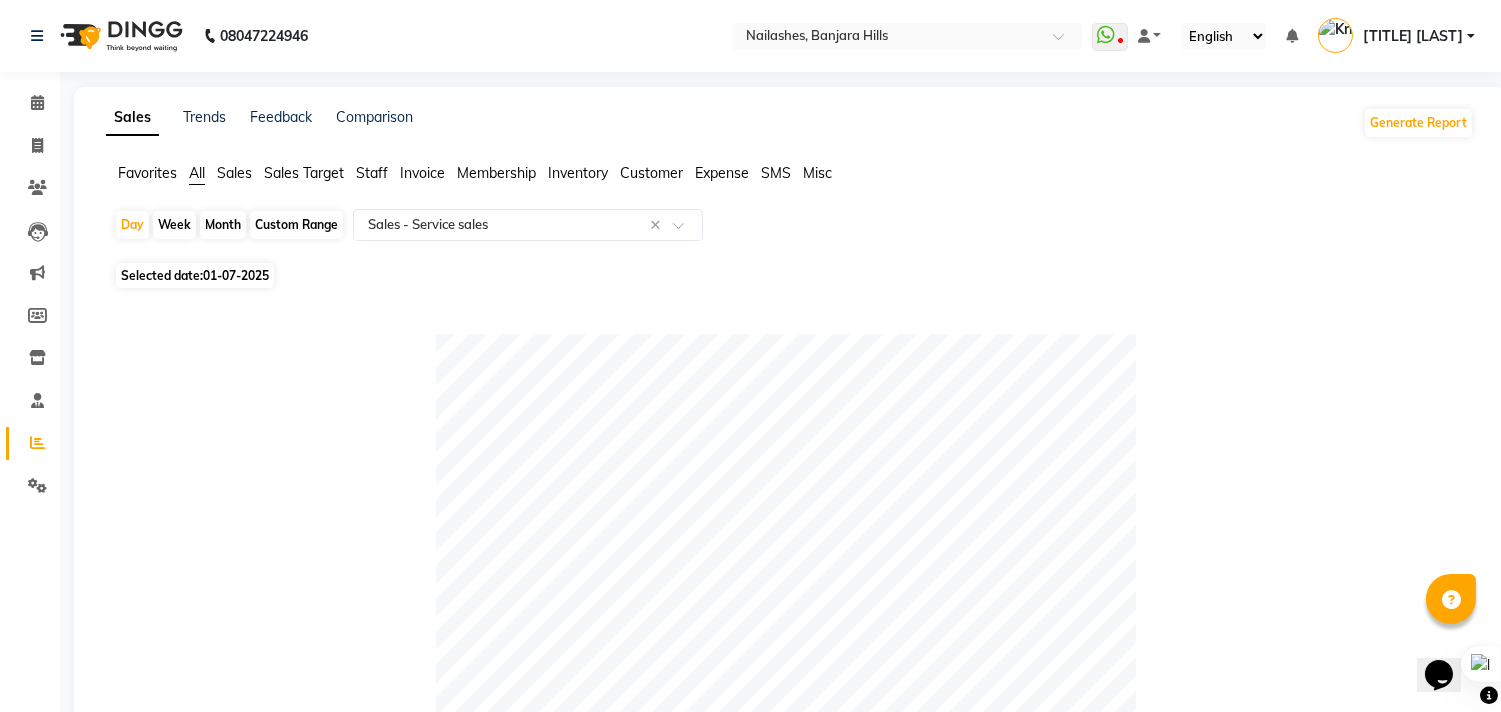 click on "Month" 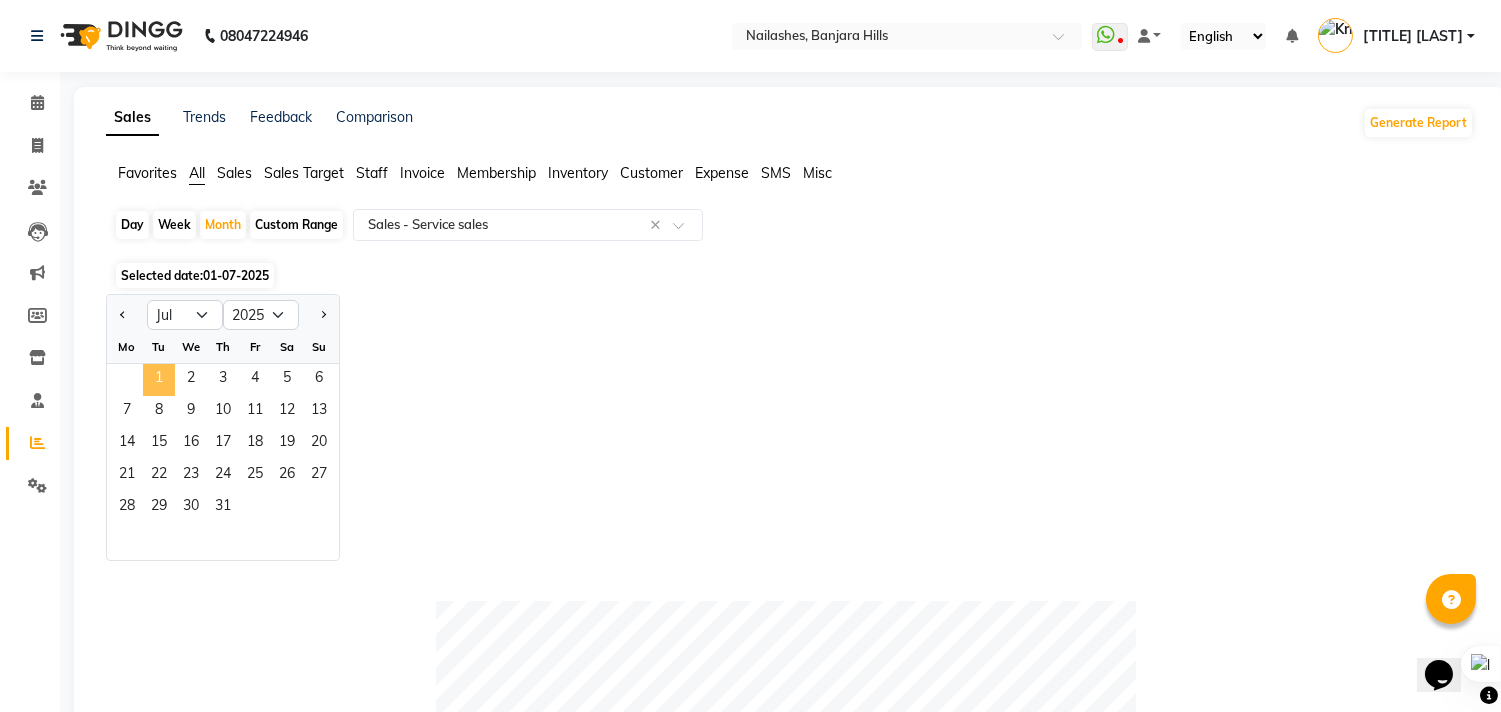 click on "1" 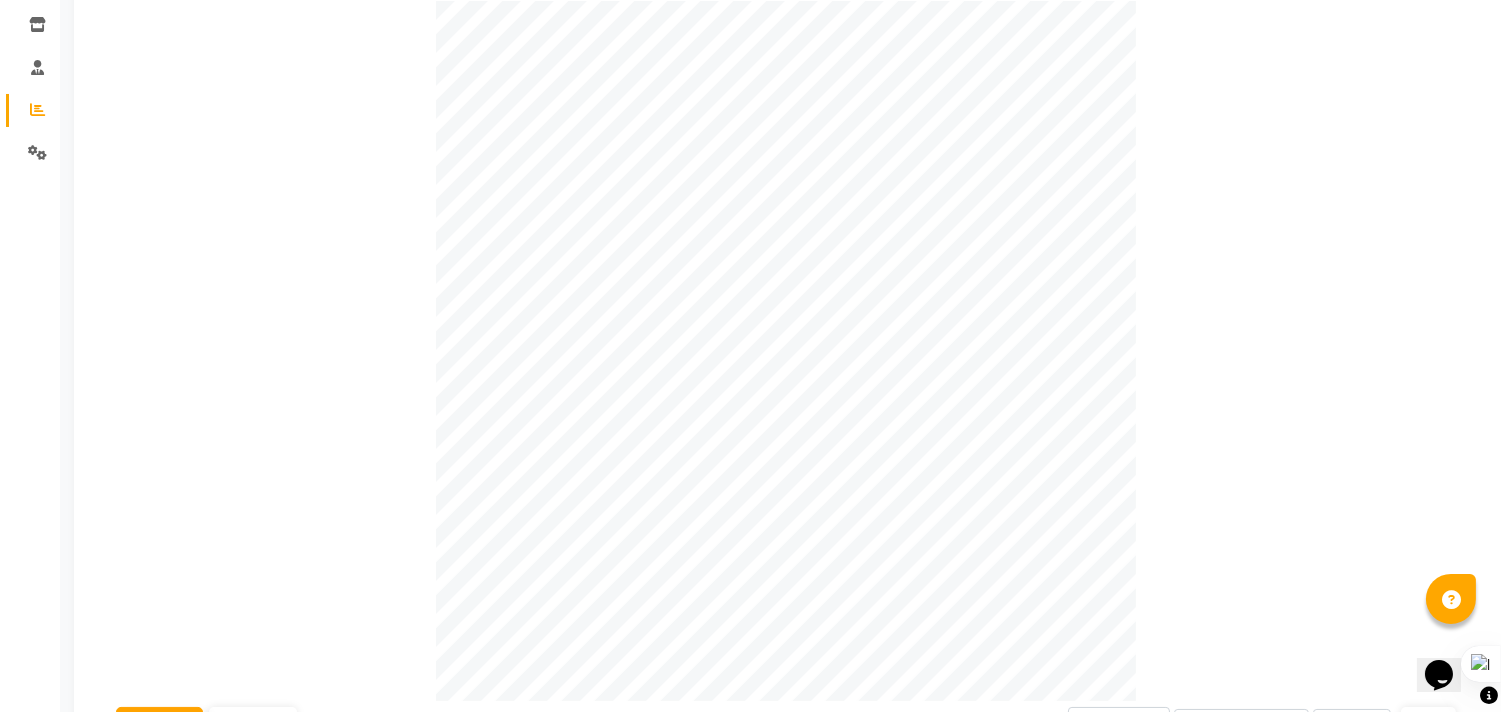 scroll, scrollTop: 0, scrollLeft: 0, axis: both 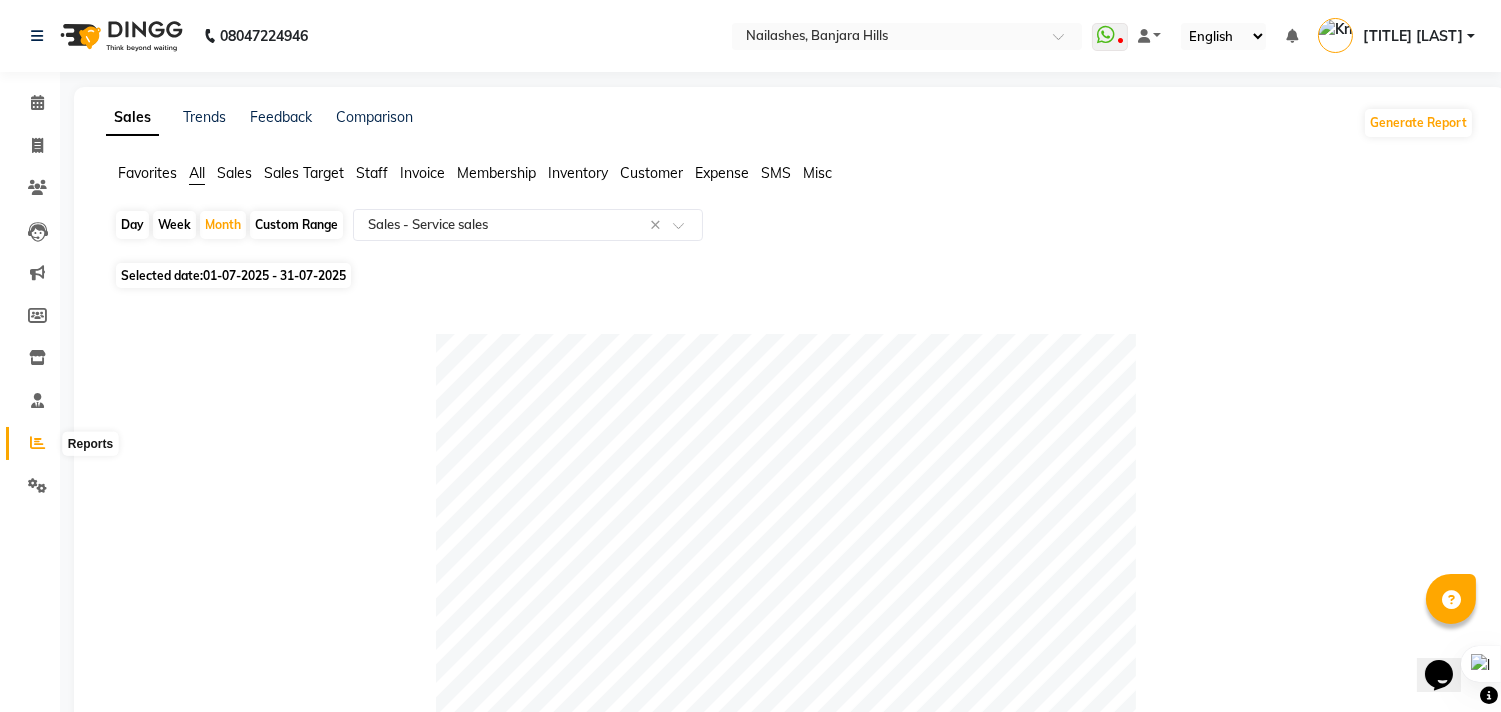 click 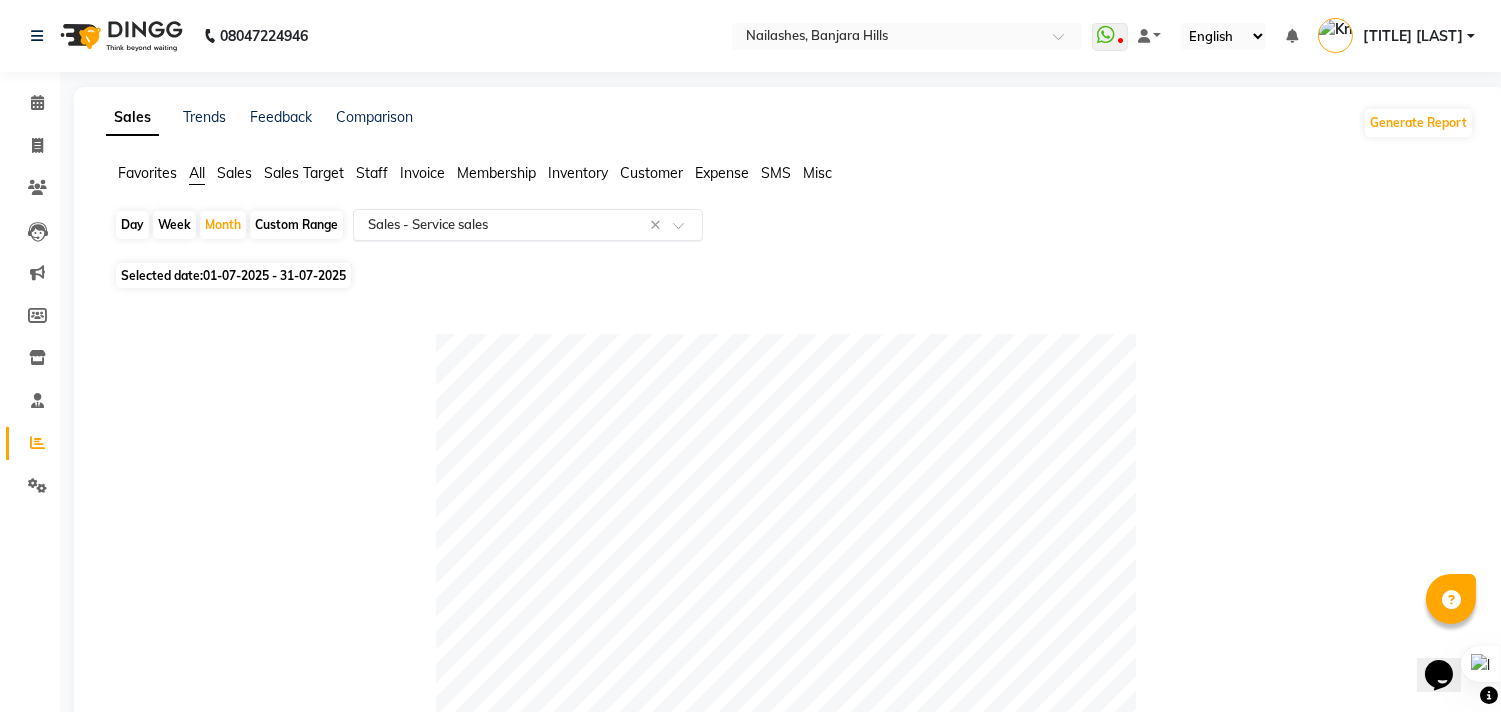 click on "Select Report Type × Sales -  Service sales ×" 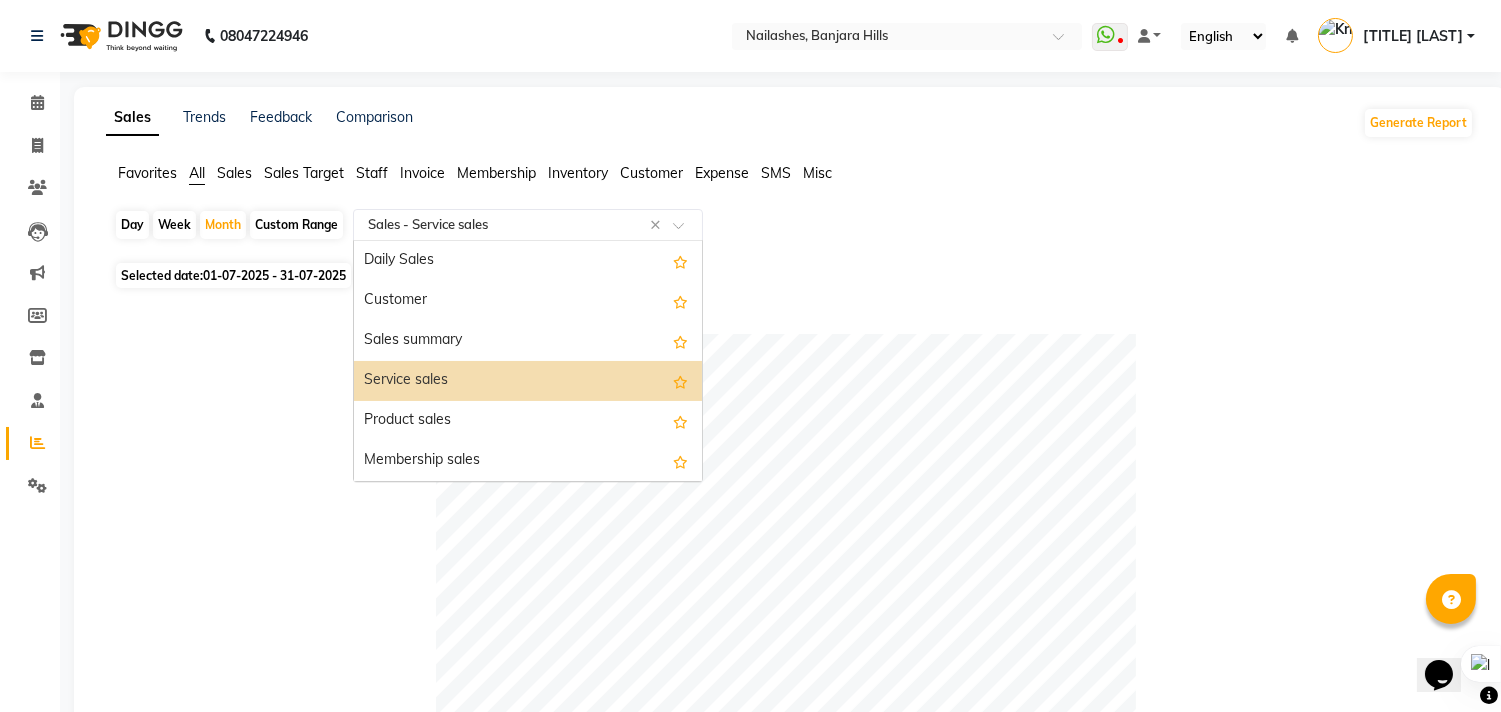 click on "Service sales" at bounding box center [528, 381] 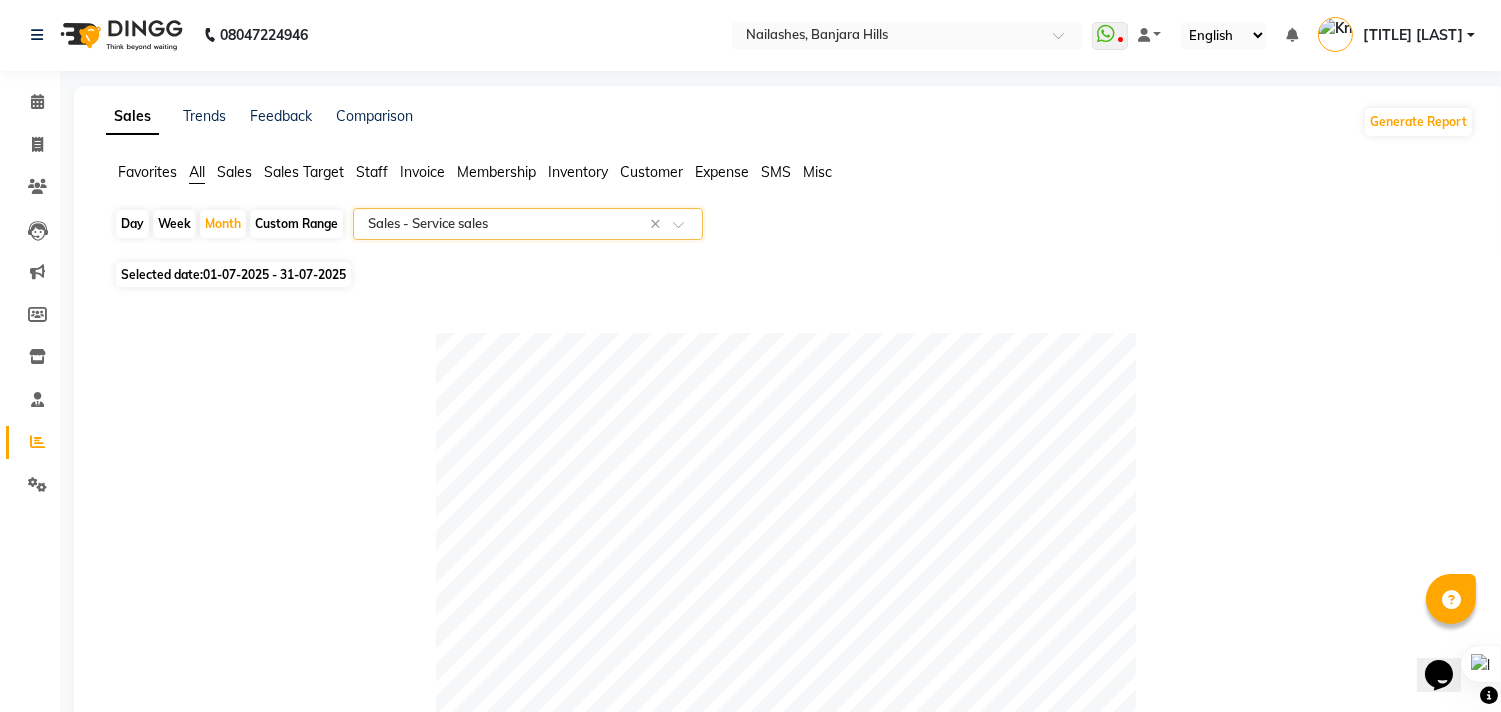 scroll, scrollTop: 0, scrollLeft: 0, axis: both 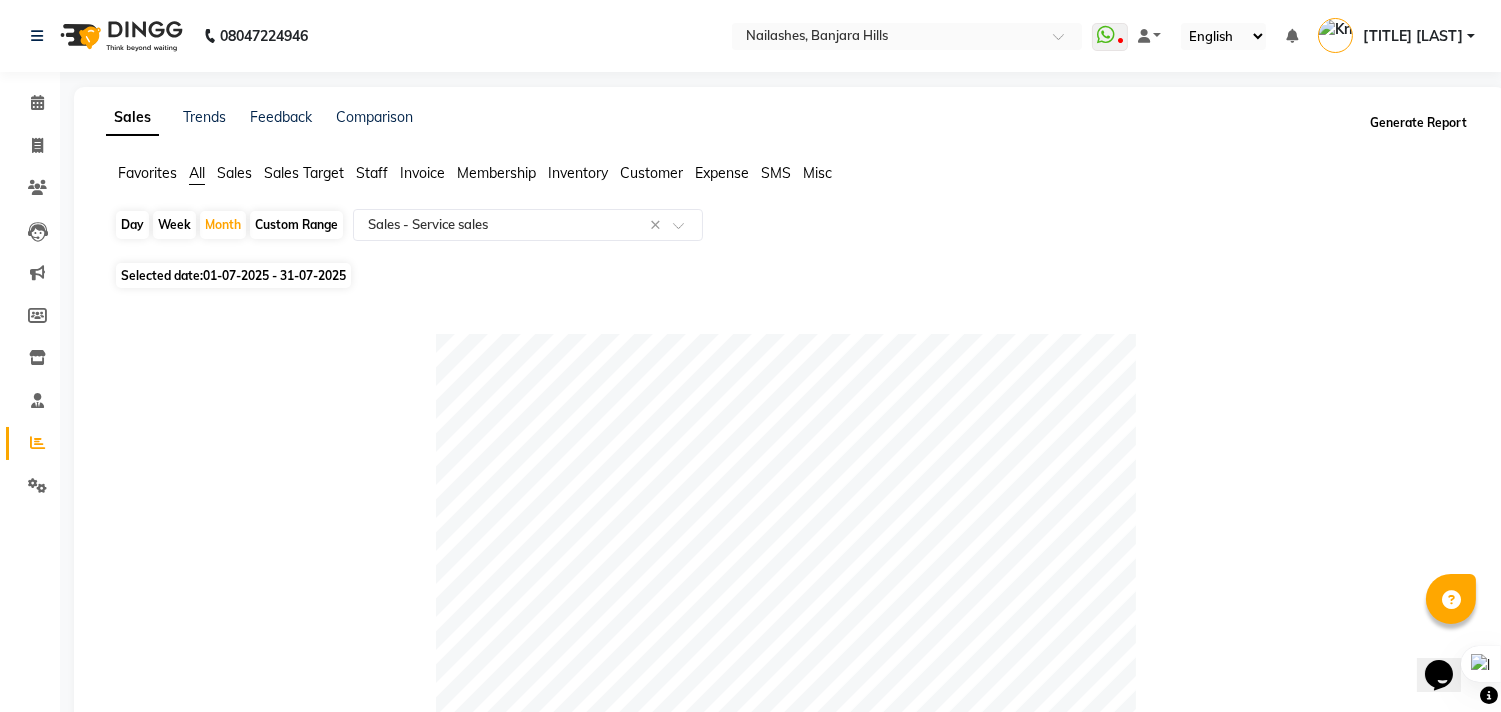 click on "Generate Report" 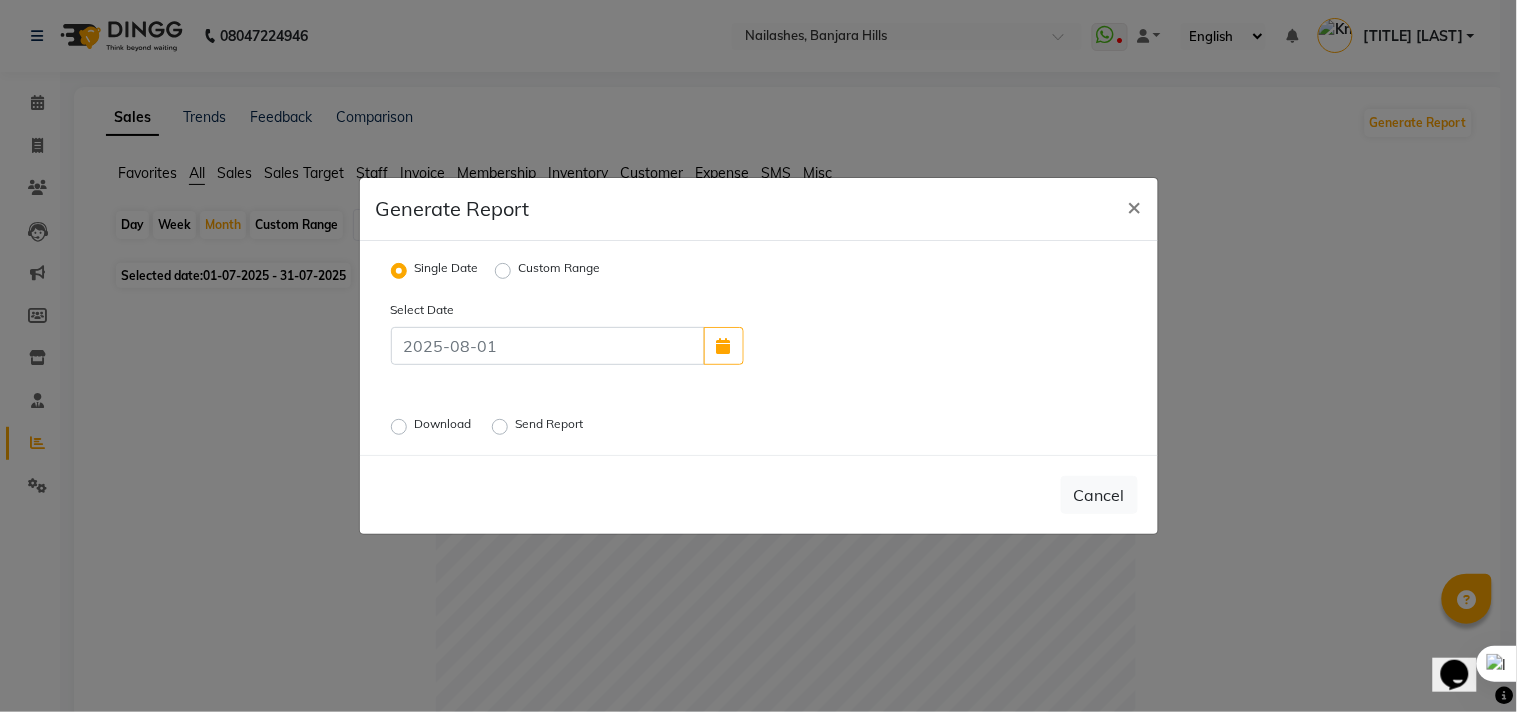 click on "Custom Range" 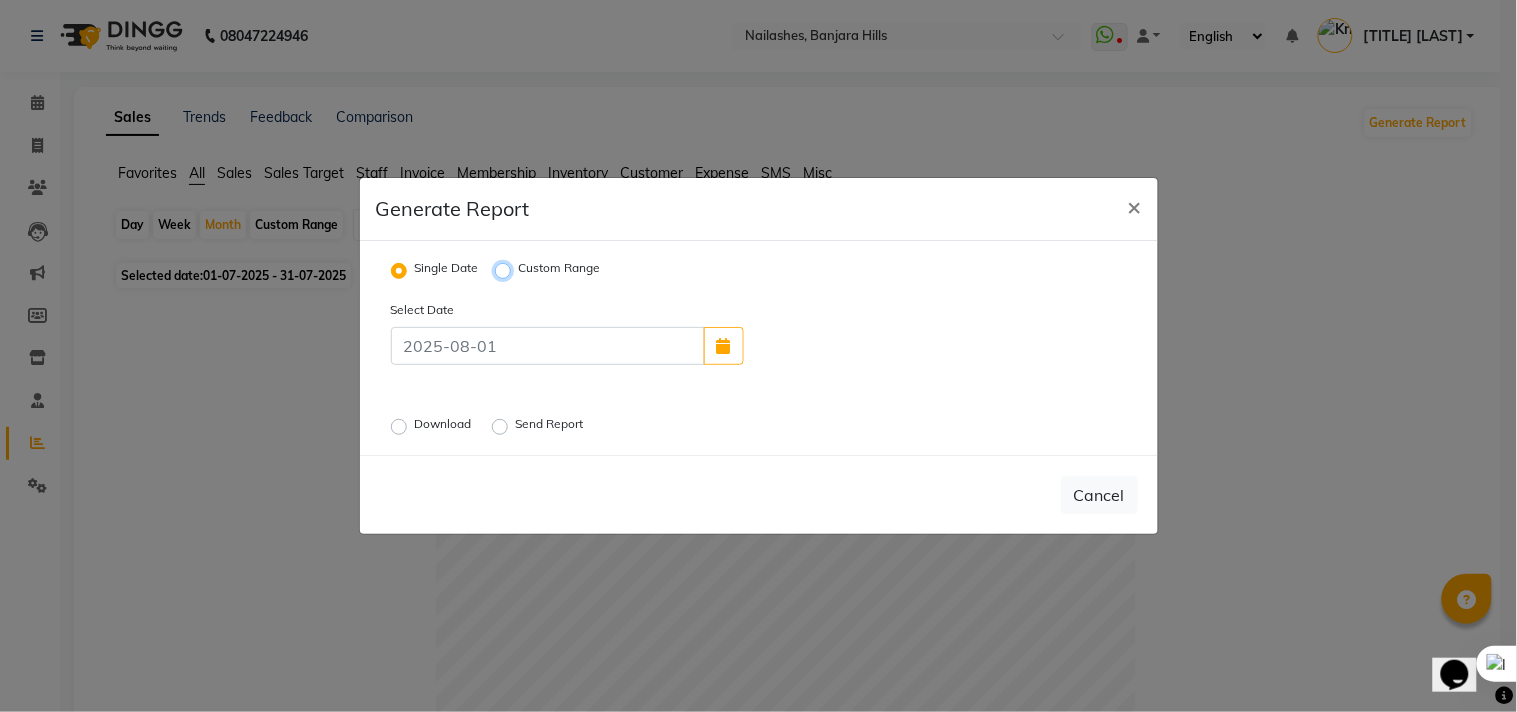 click on "Custom Range" at bounding box center (506, 271) 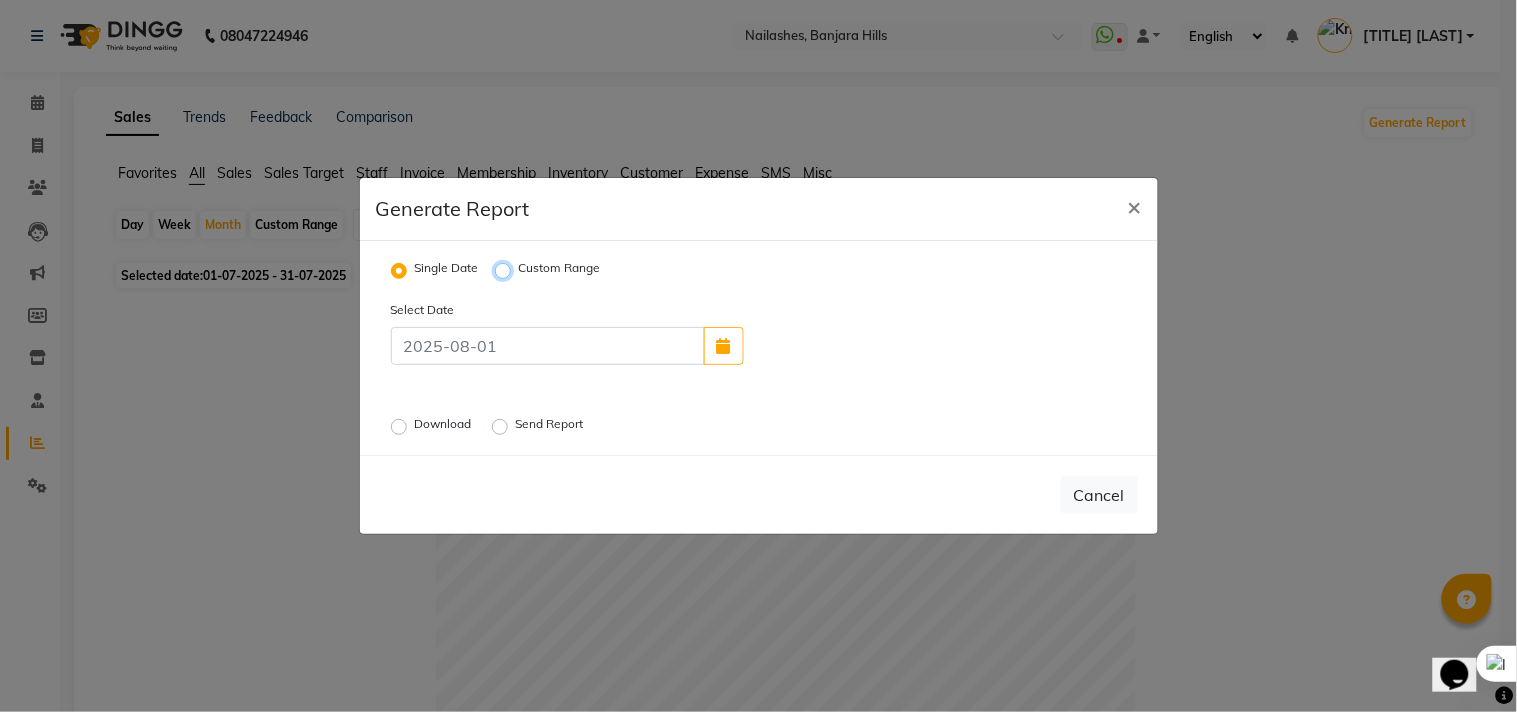 radio on "true" 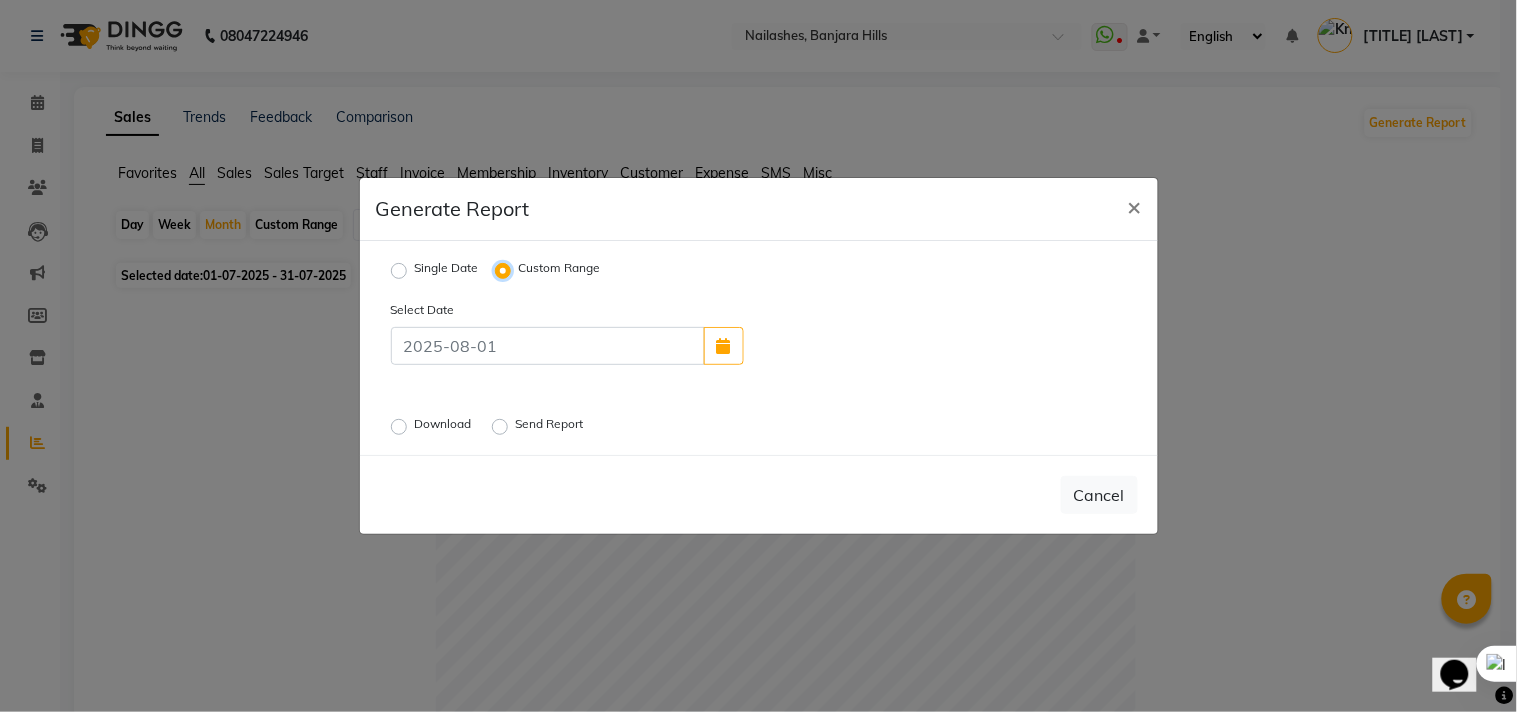 select on "8" 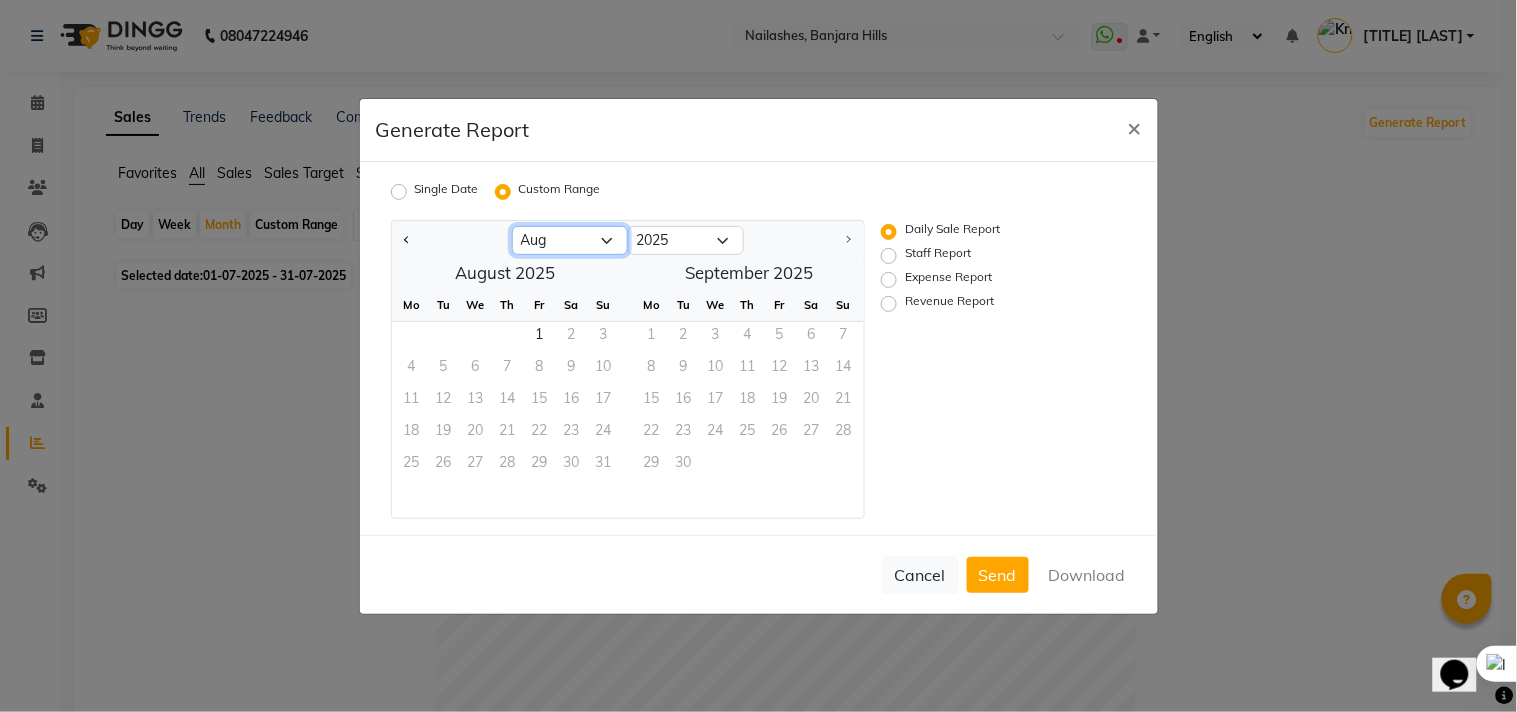 click on "Jan Feb Mar Apr May Jun Jul Aug" 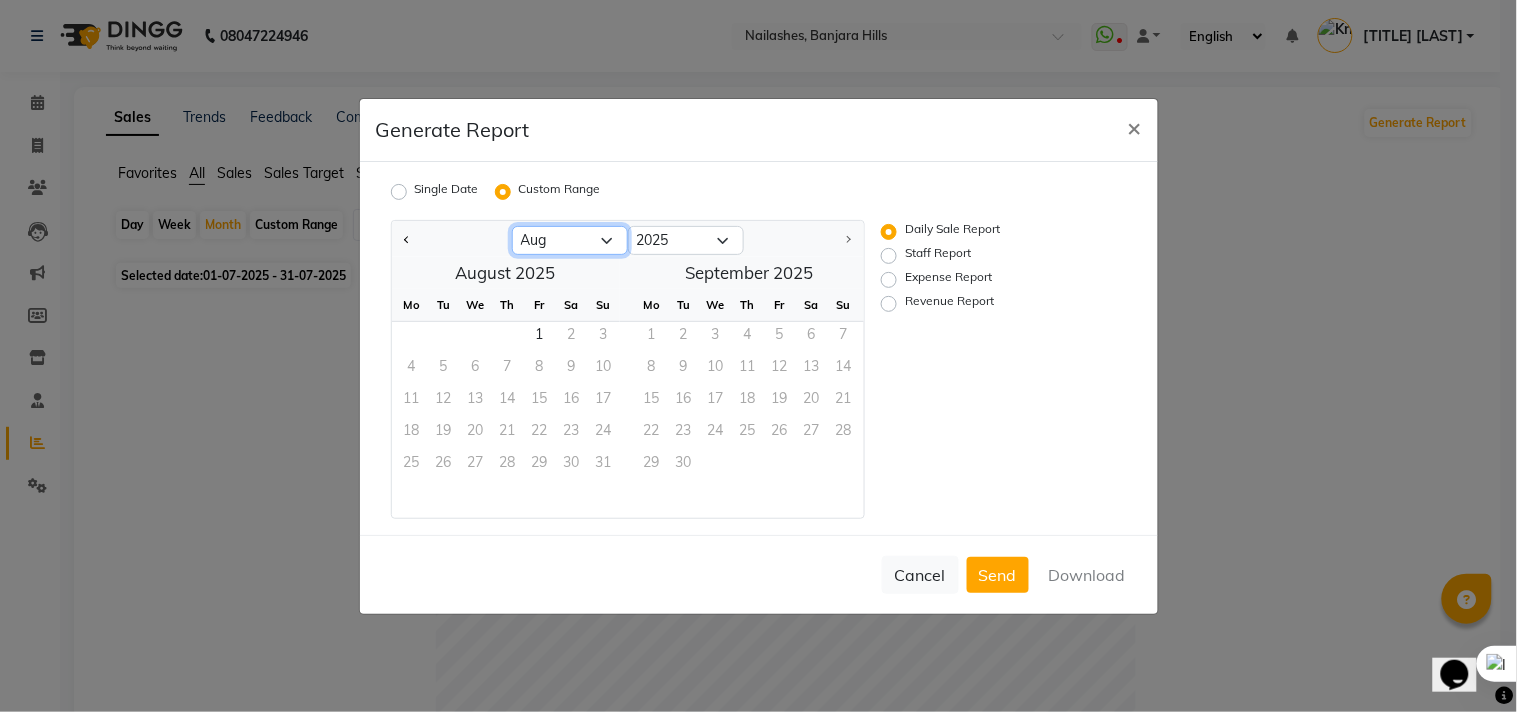 select on "7" 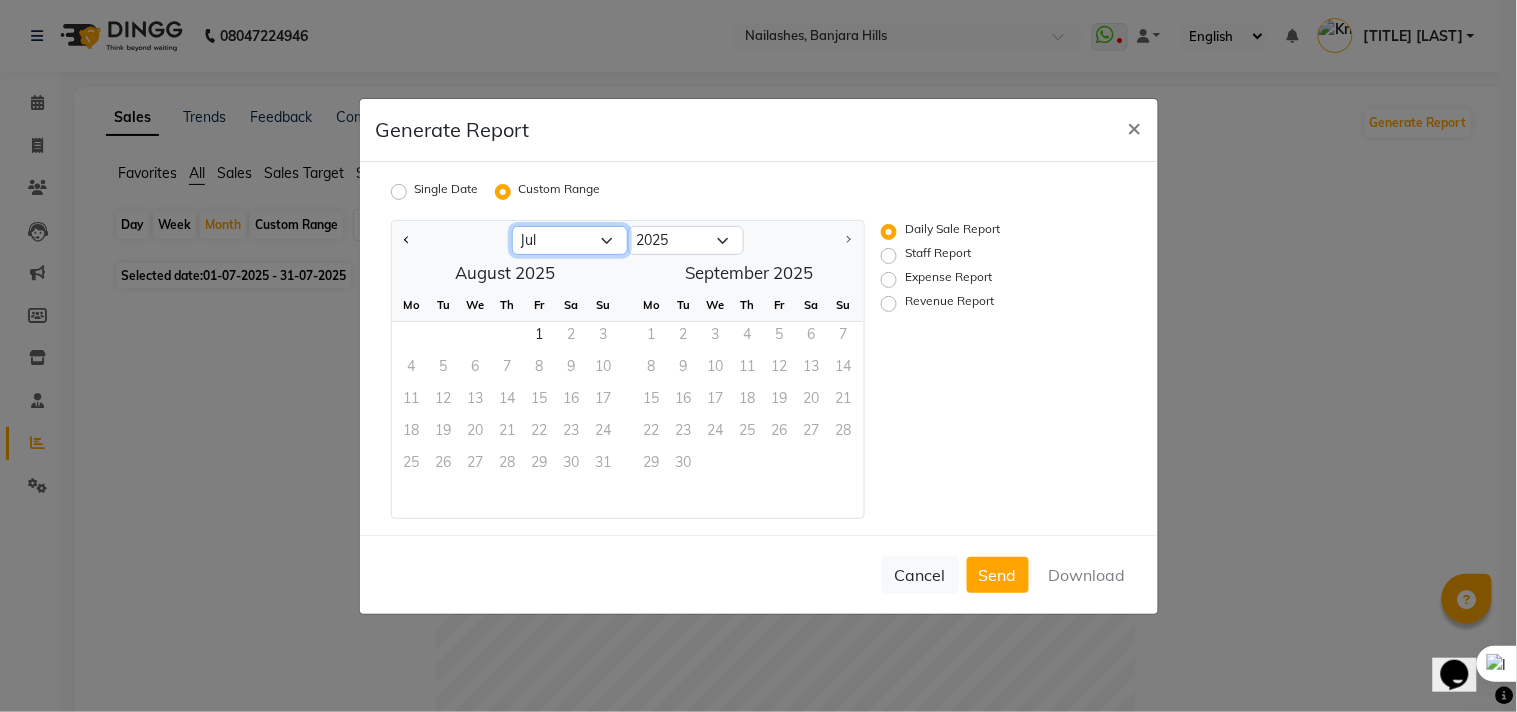 click on "Jan Feb Mar Apr May Jun Jul Aug" 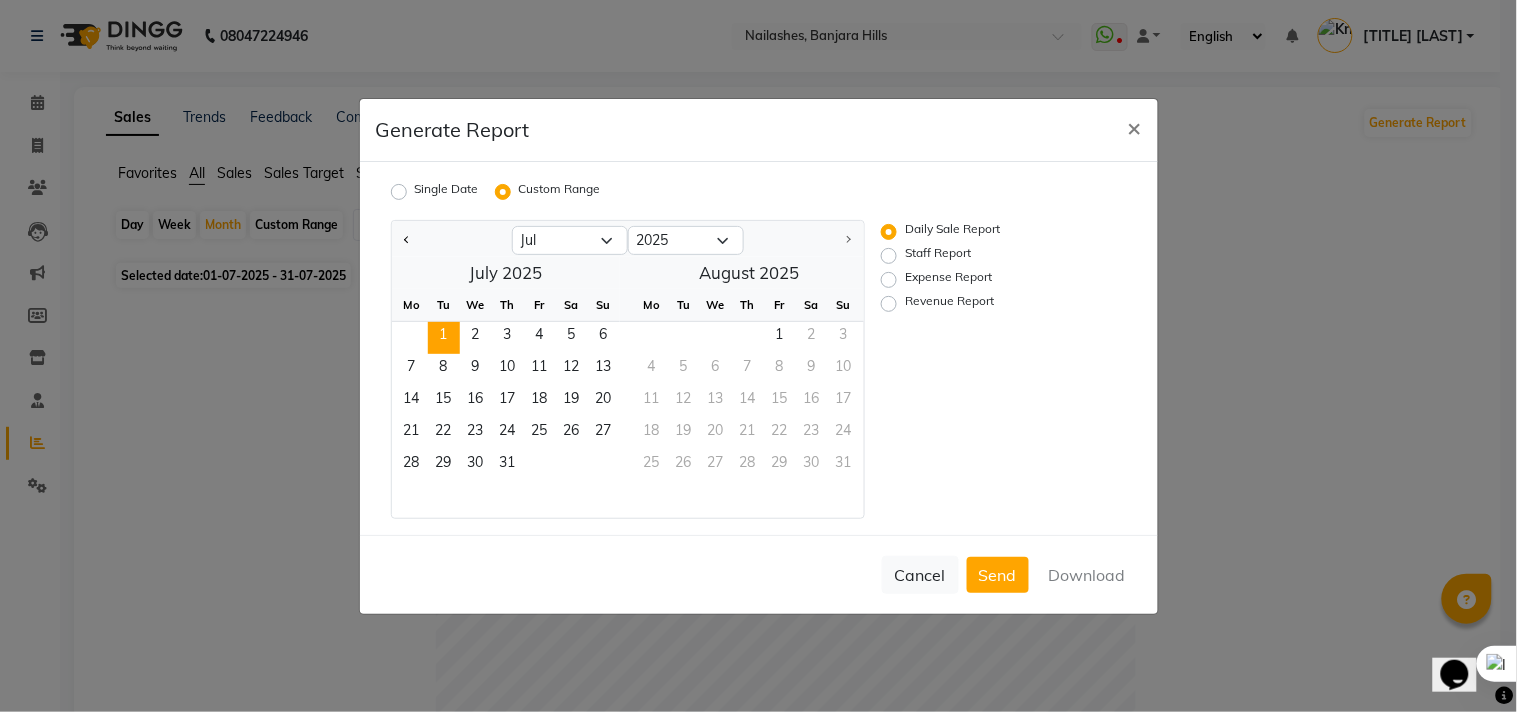 click on "1" 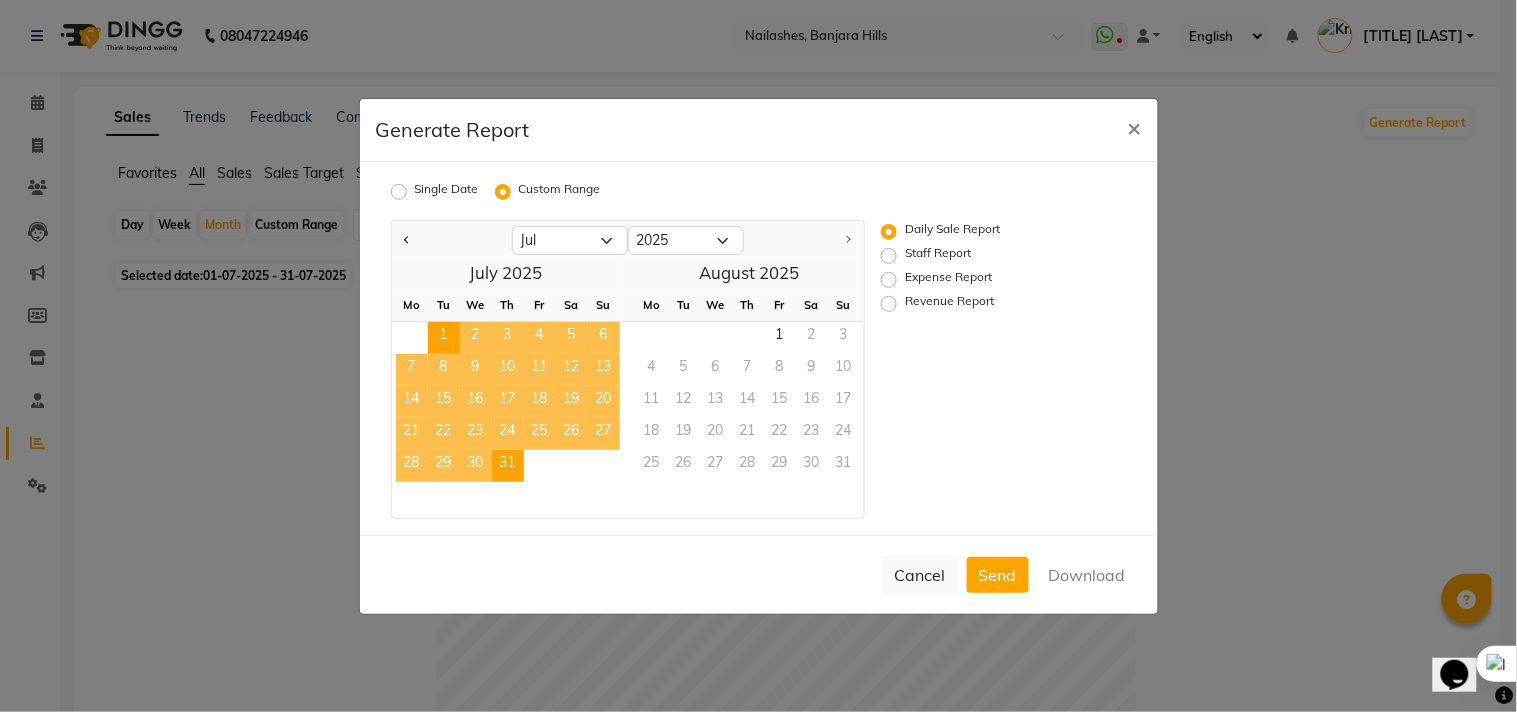 click on "31" 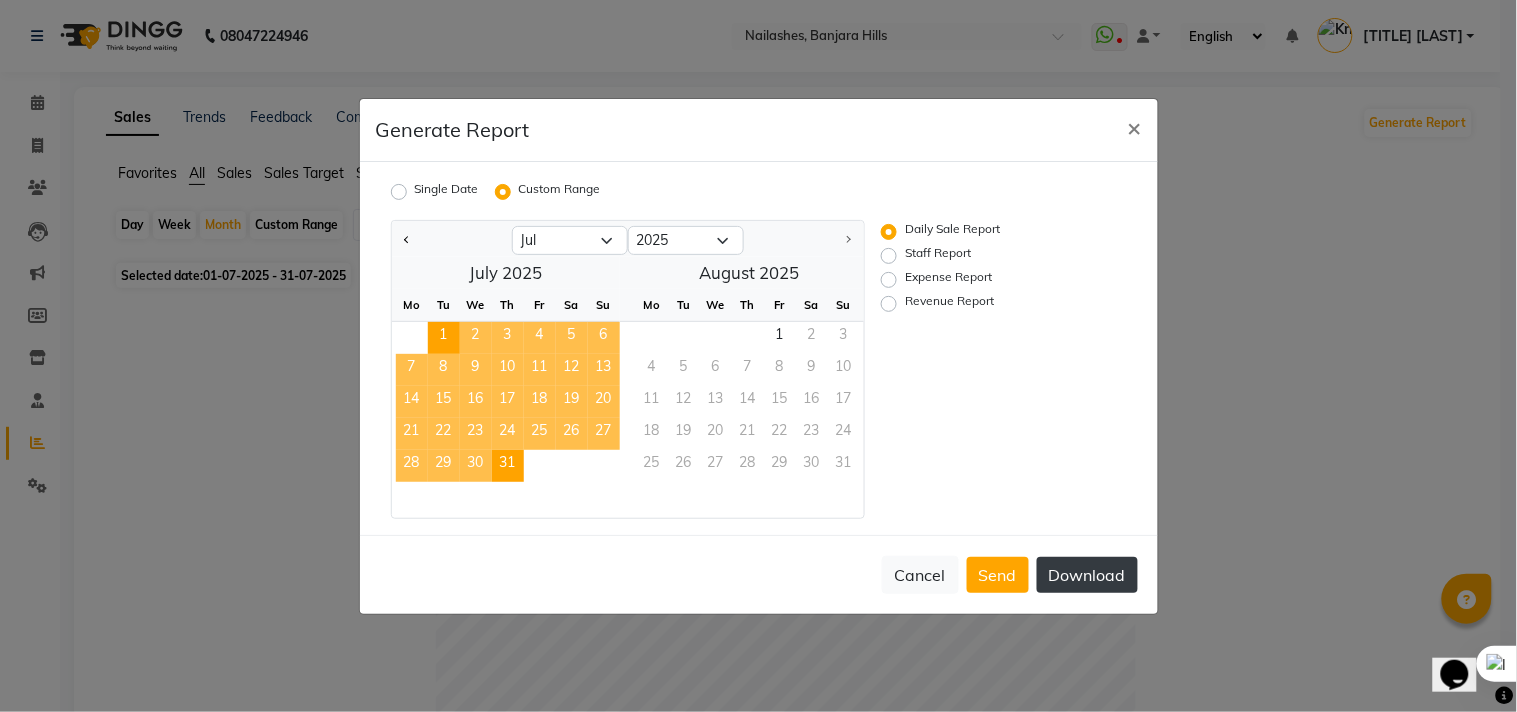 click on "Download" 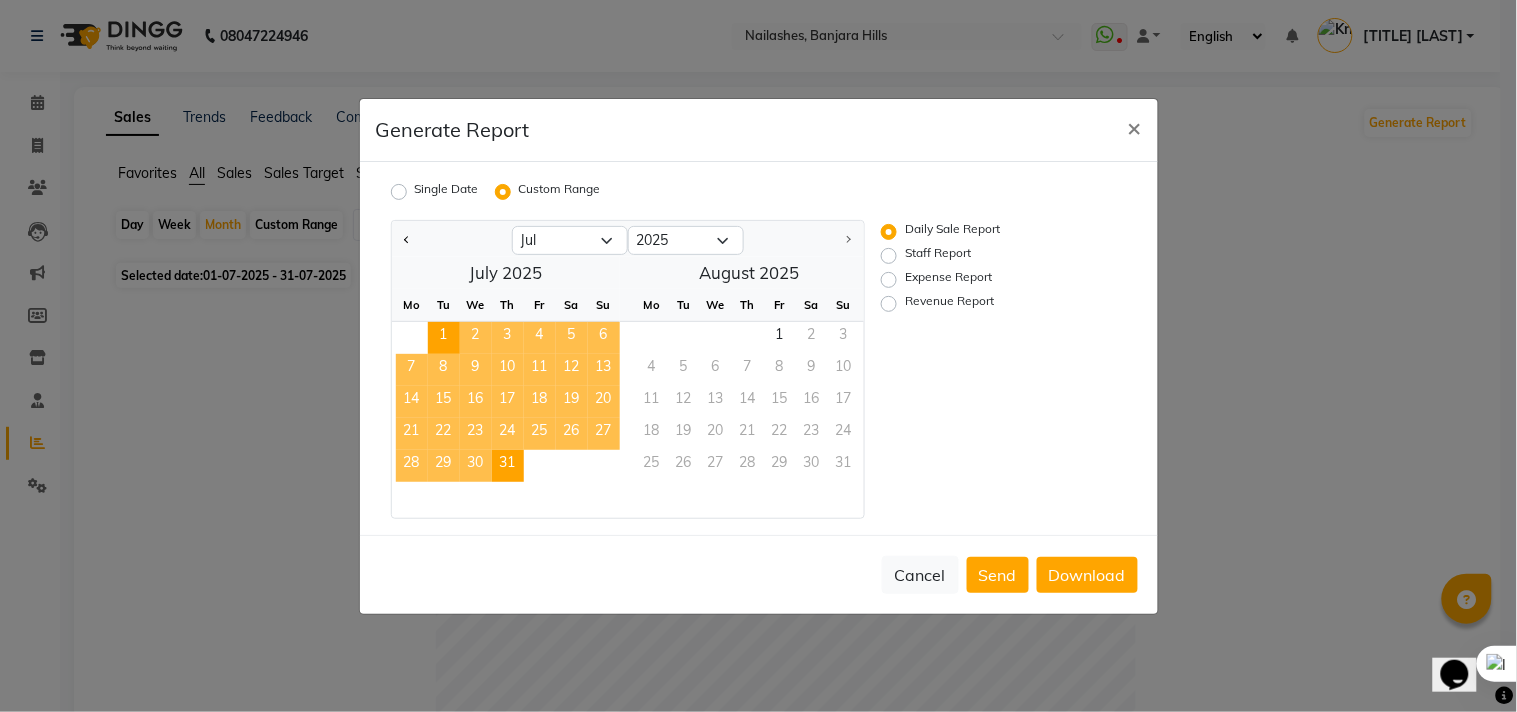 click on "Generate Report × Single Date Custom Range Jan Feb Mar Apr May Jun Jul Aug 2015 2016 2017 2018 2019 2020 2021 2022 2023 2024 2025  July 2025  Mo Tu We Th Fr Sa Su  1   2   3   4   5   6   7   8   9   10   11   12   13   14   15   16   17   18   19   20   21   22   23   24   25   26   27   28   29   30   31   August 2025  Mo Tu We Th Fr Sa Su  1   2   3   4   5   6   7   8   9   10   11   12   13   14   15   16   17   18   19   20   21   22   23   24   25   26   27   28   29   30   31  Daily Sale Report Staff Report Expense Report Revenue Report  Cancel   Send   Download" 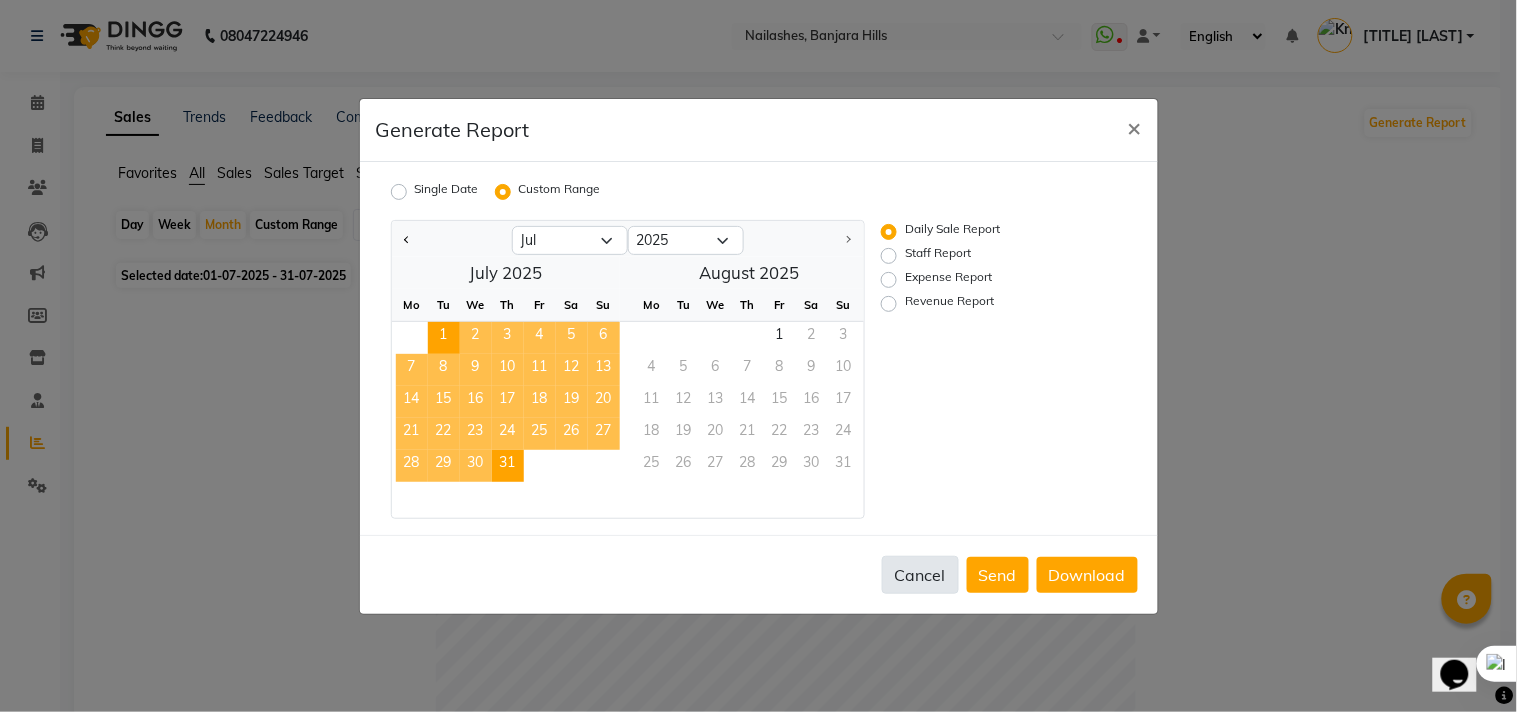 click on "Cancel" 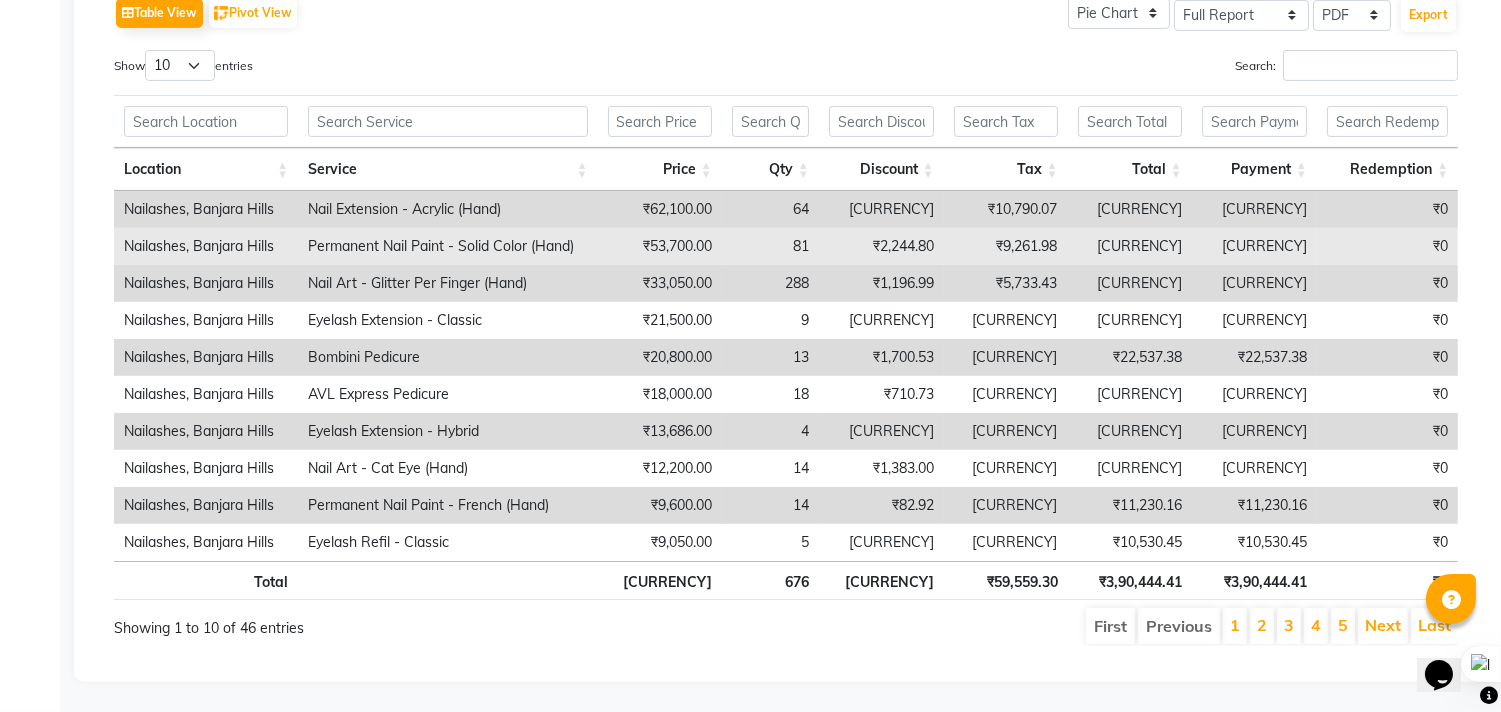 scroll, scrollTop: 1058, scrollLeft: 0, axis: vertical 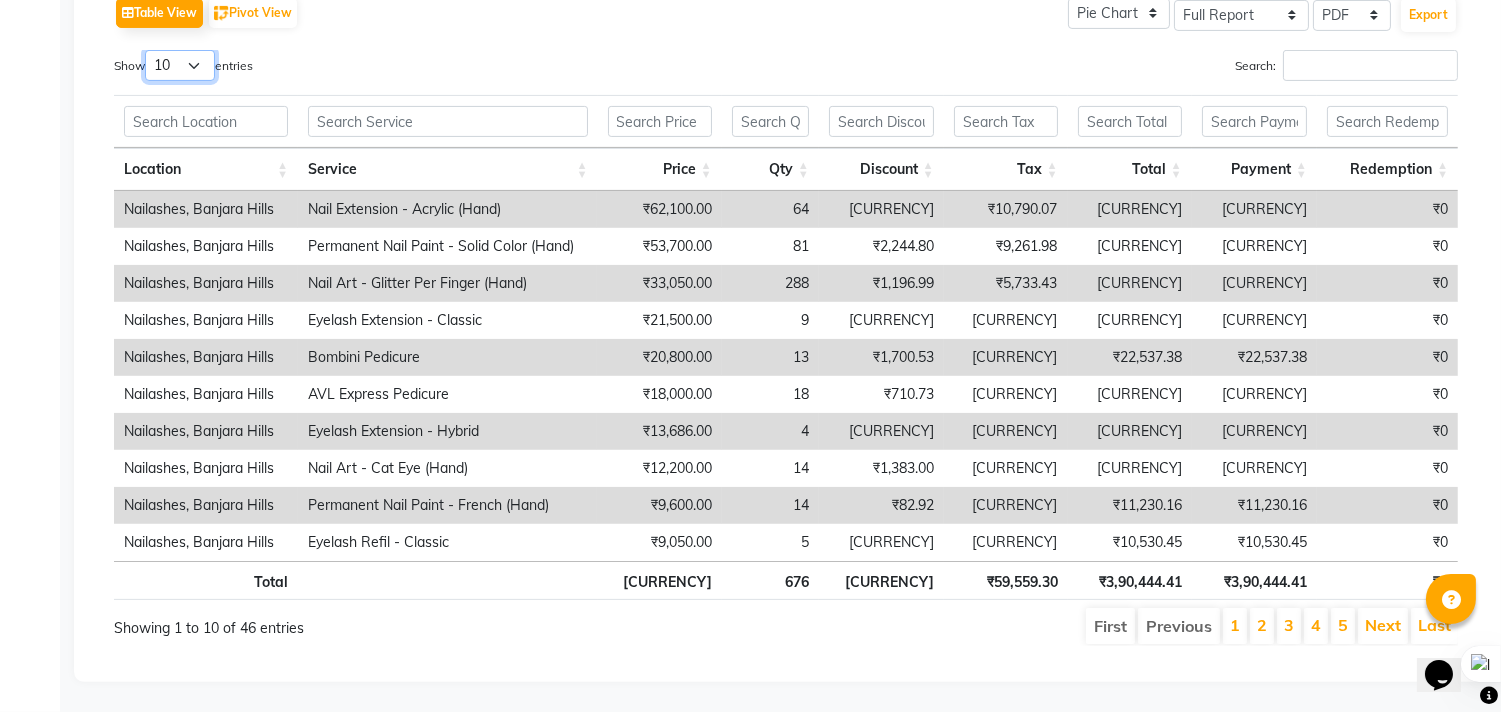 click on "10 25 50 100" at bounding box center (180, 65) 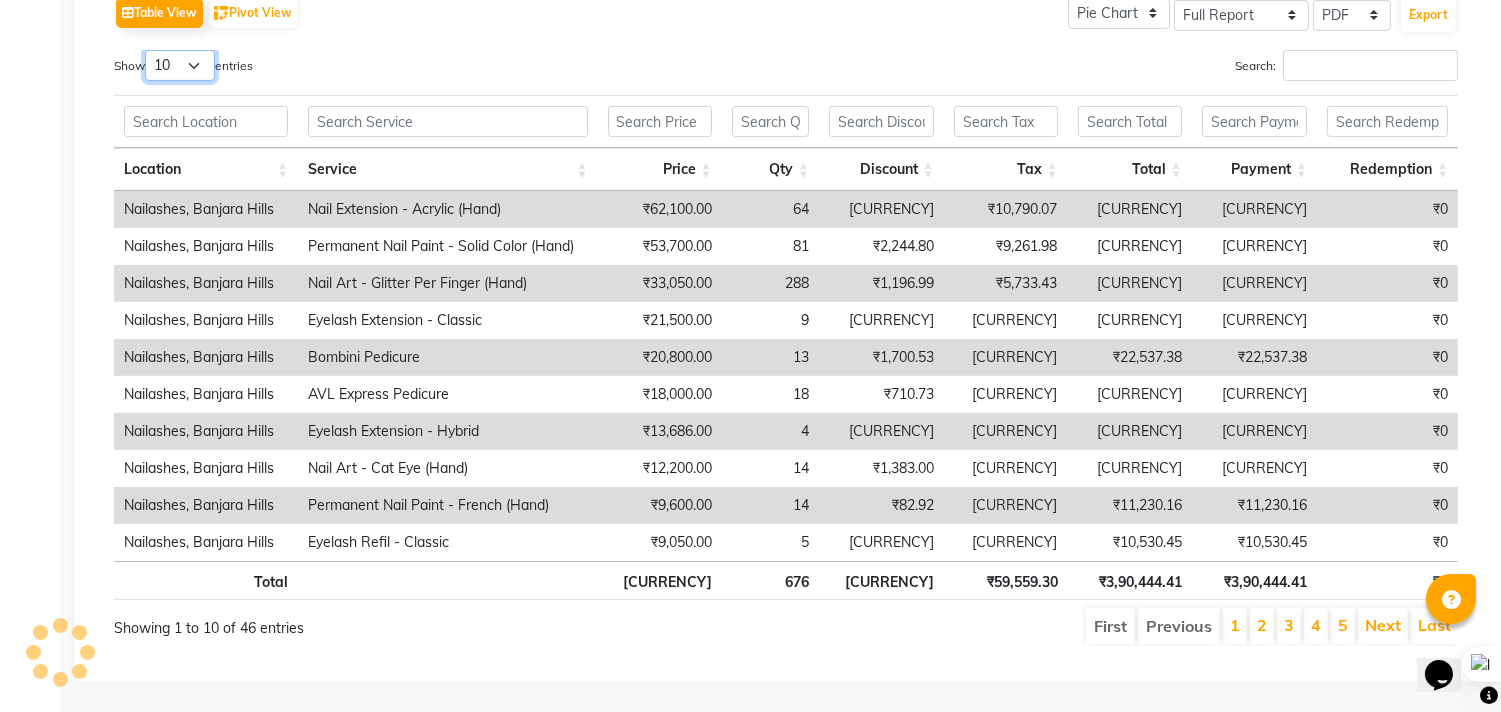 select on "100" 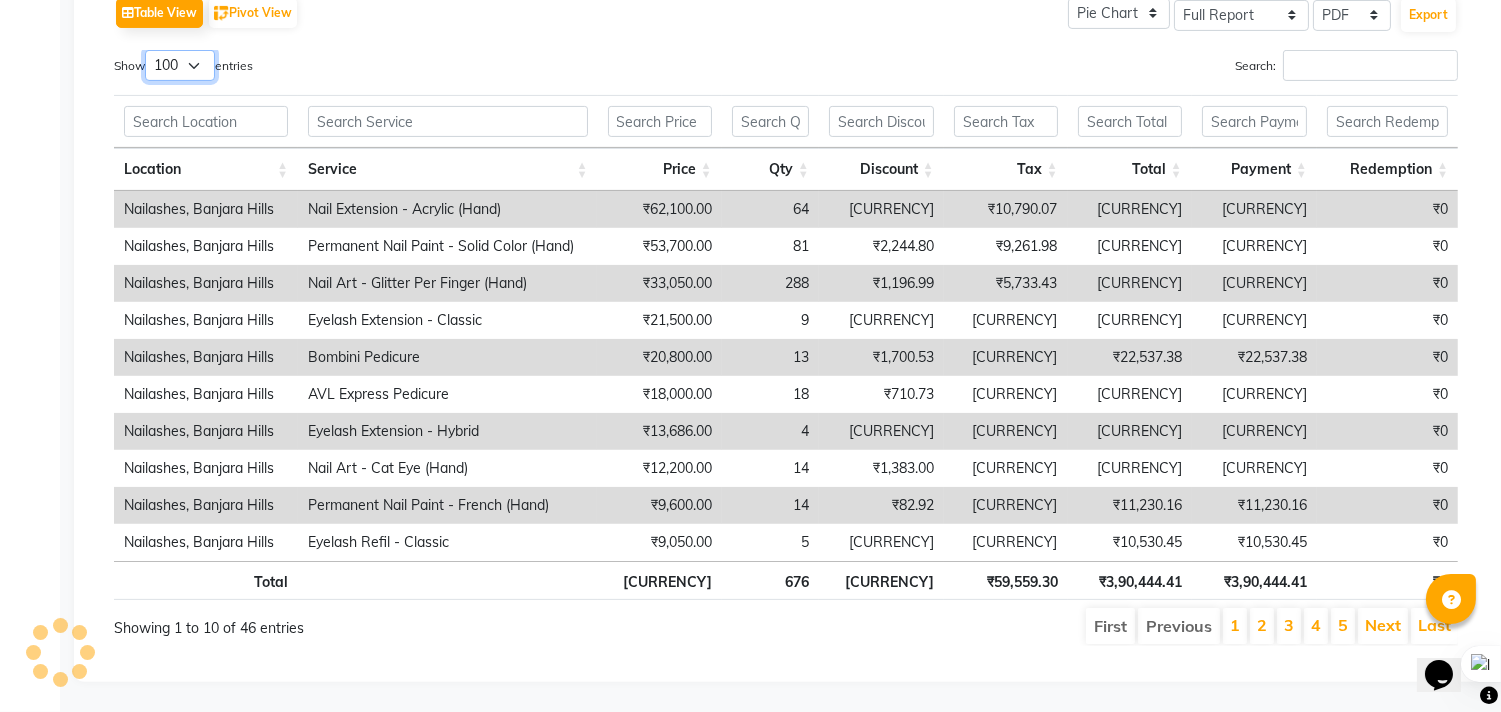 click on "10 25 50 100" at bounding box center [180, 65] 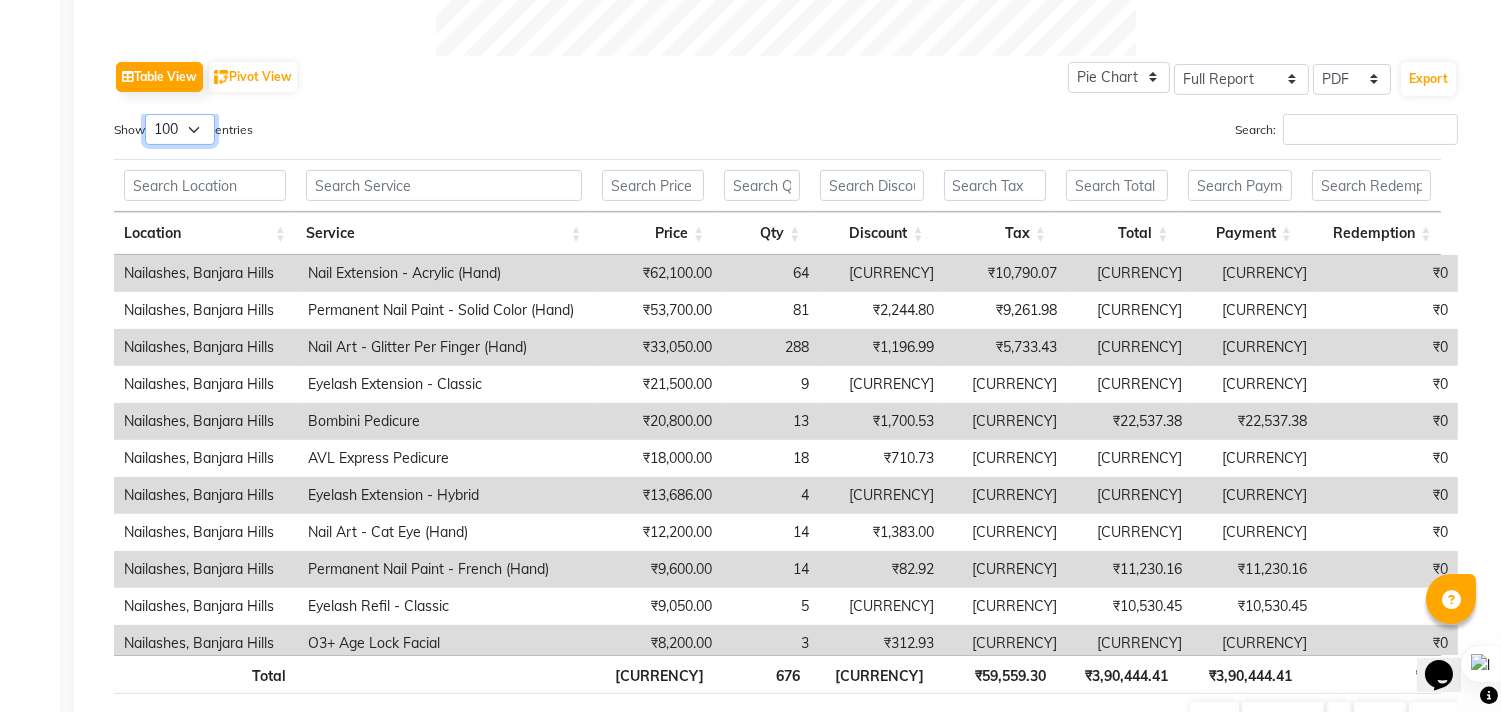 scroll, scrollTop: 1090, scrollLeft: 0, axis: vertical 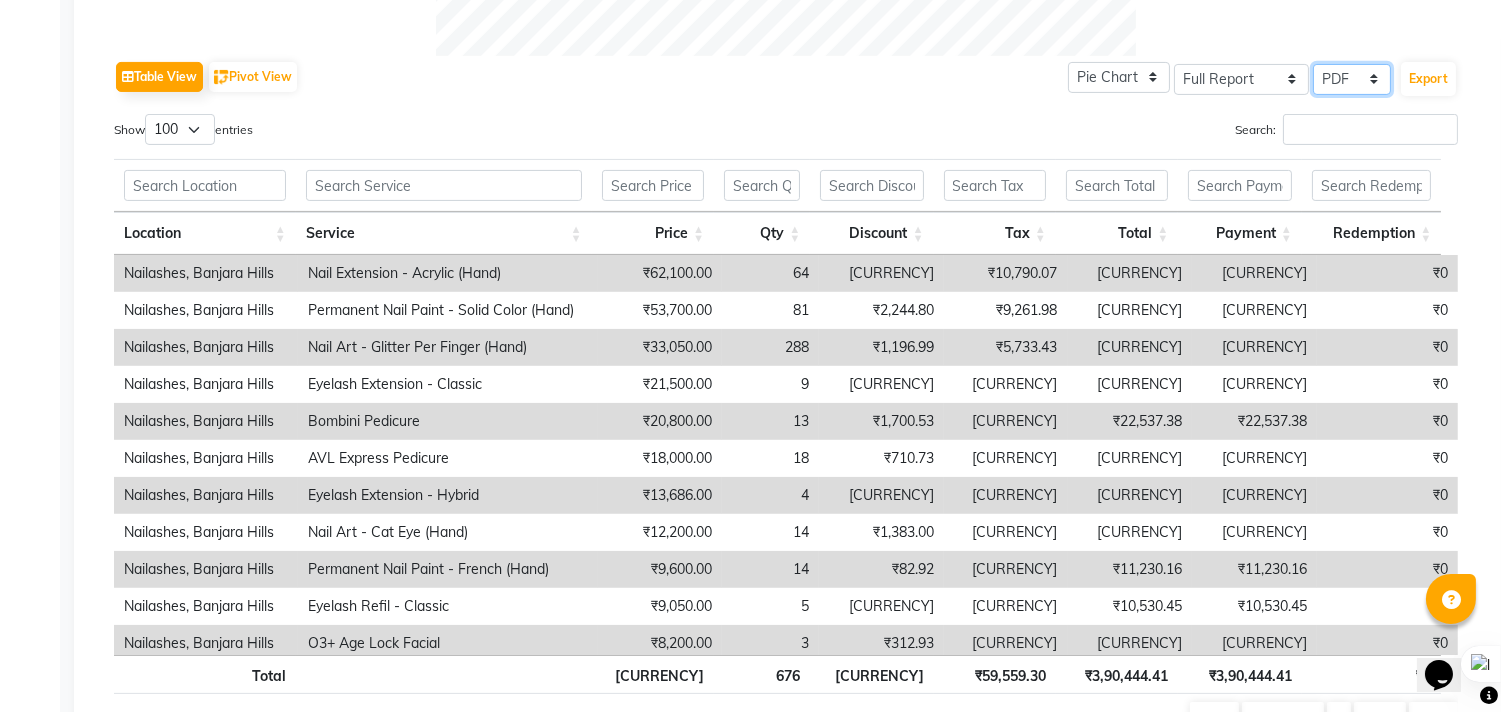 click on "Select CSV PDF" 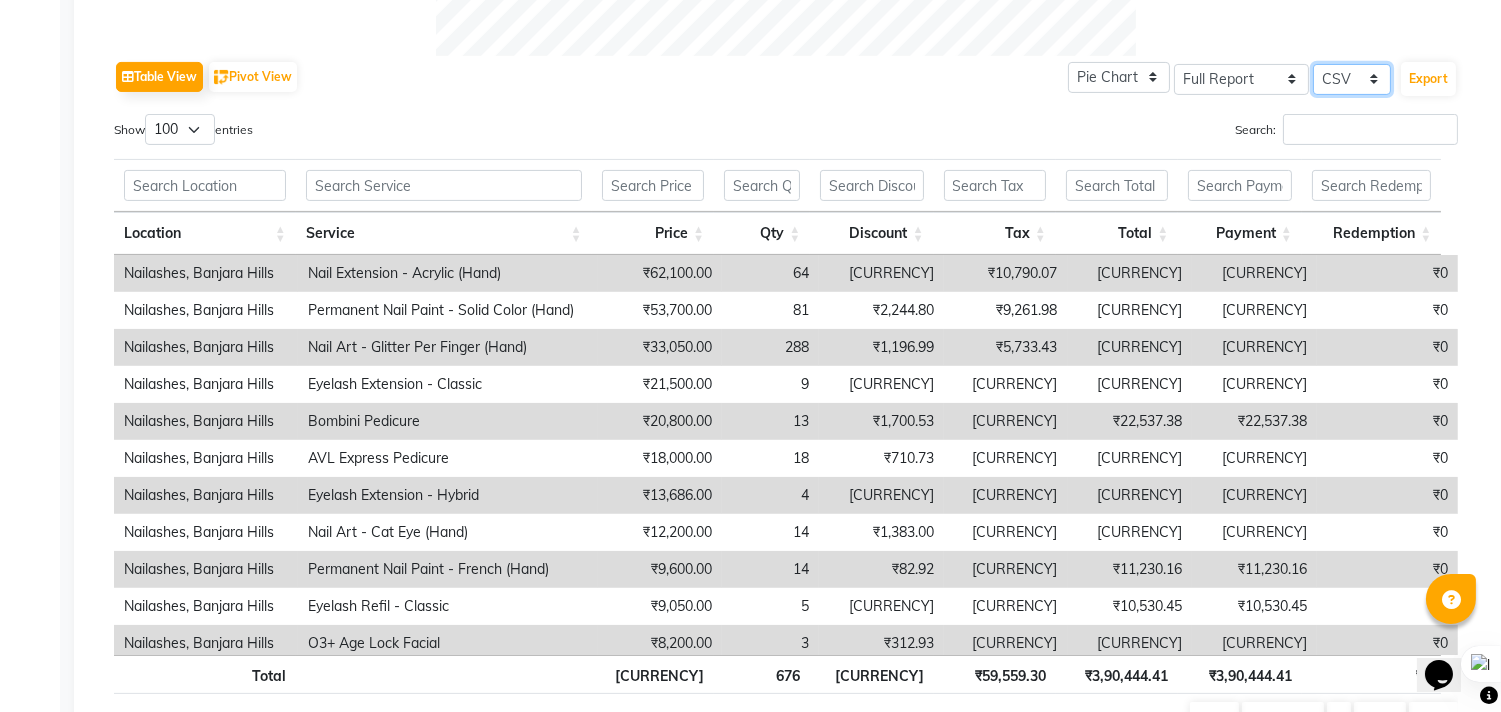 click on "Select CSV PDF" 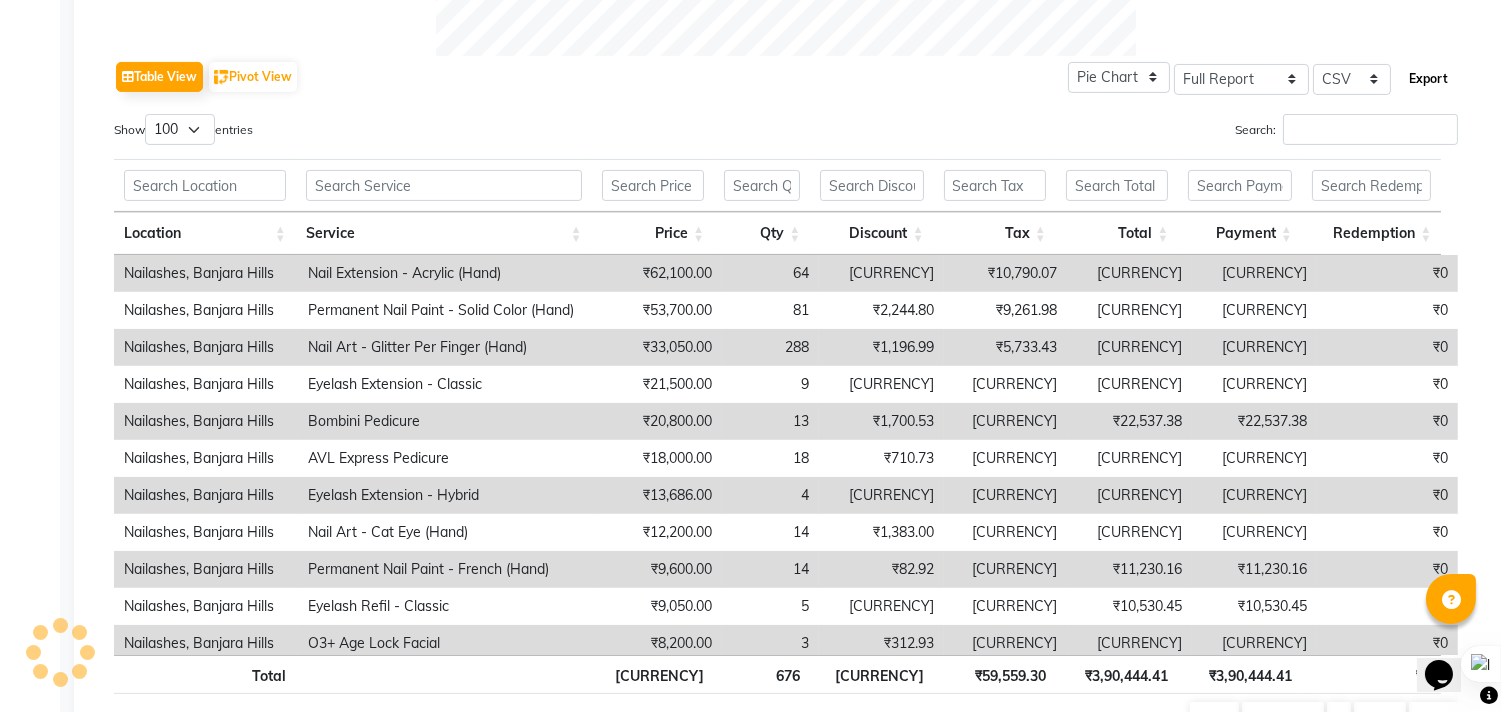 click on "Export" 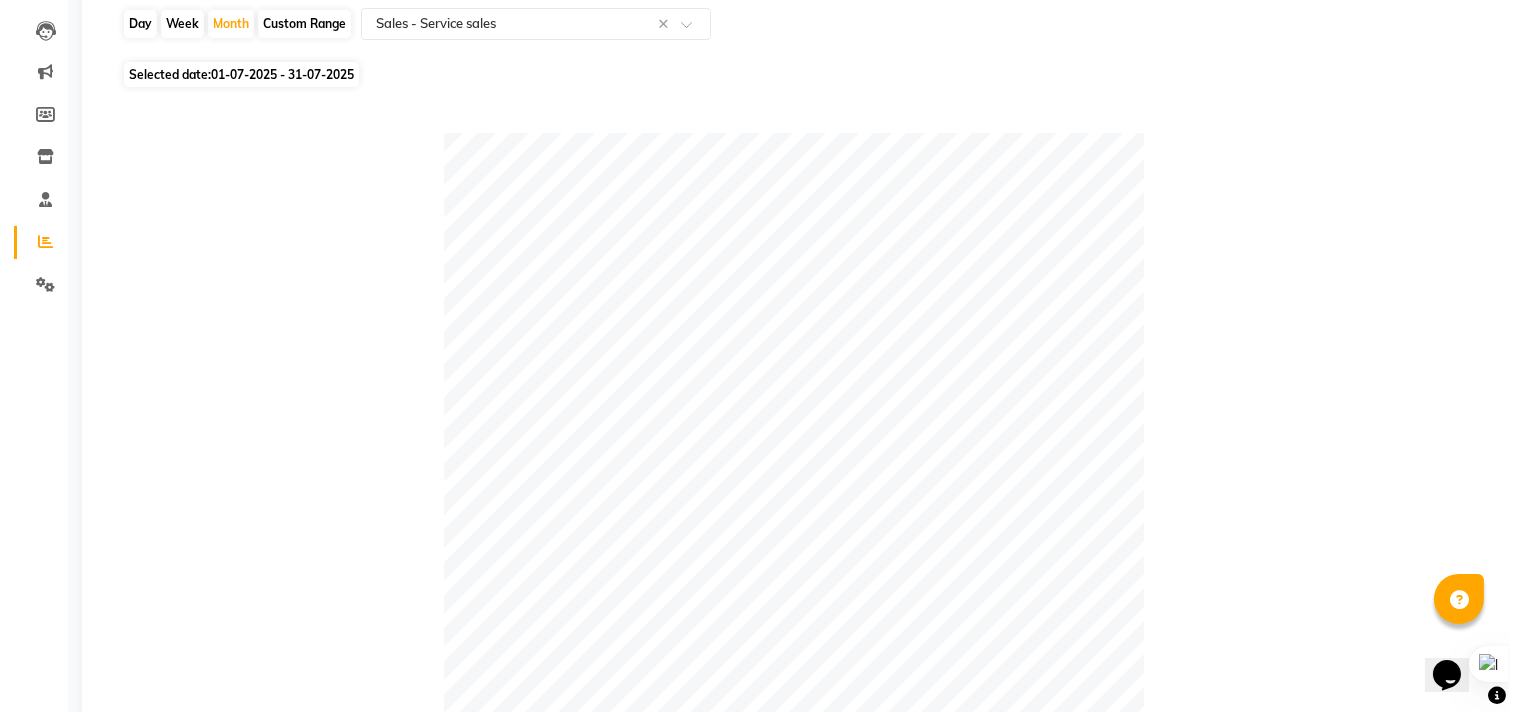 scroll, scrollTop: 0, scrollLeft: 0, axis: both 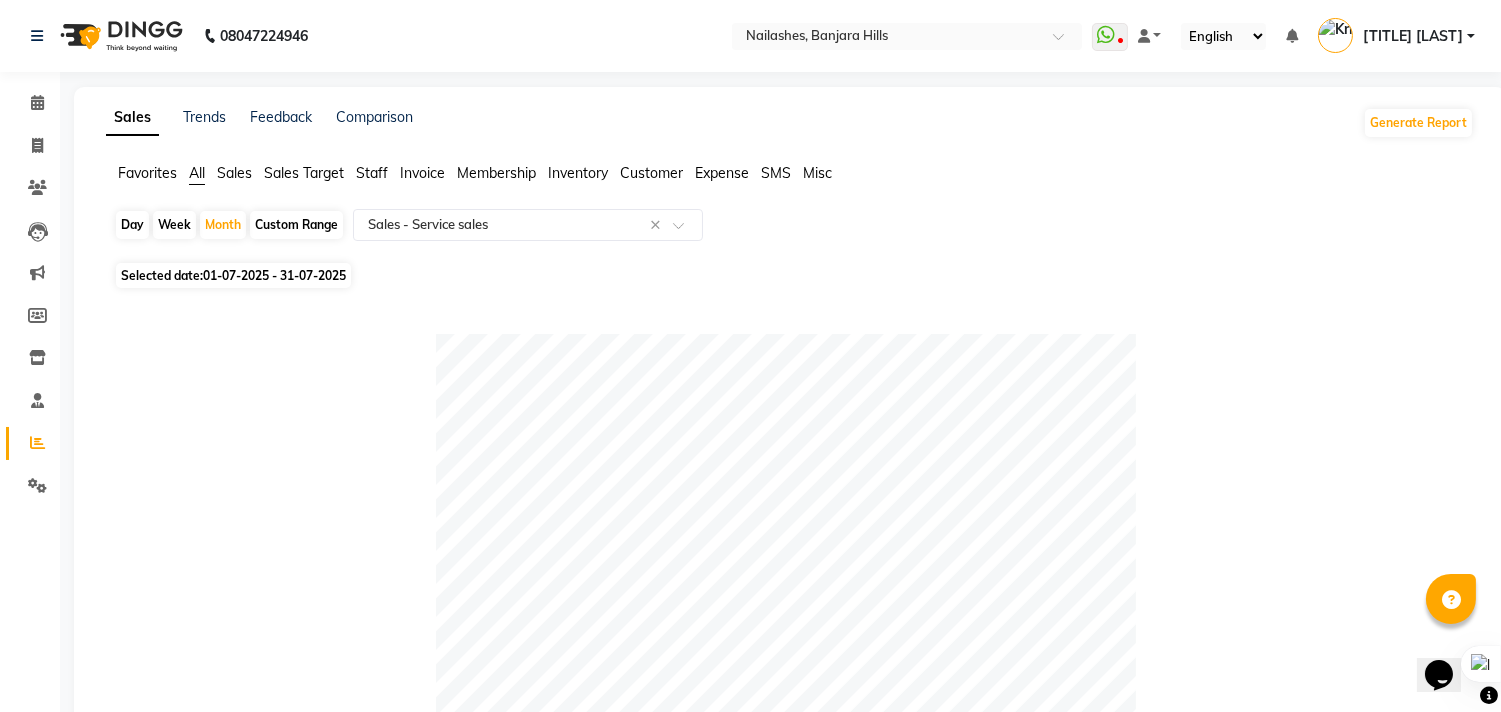 click on "Staff" 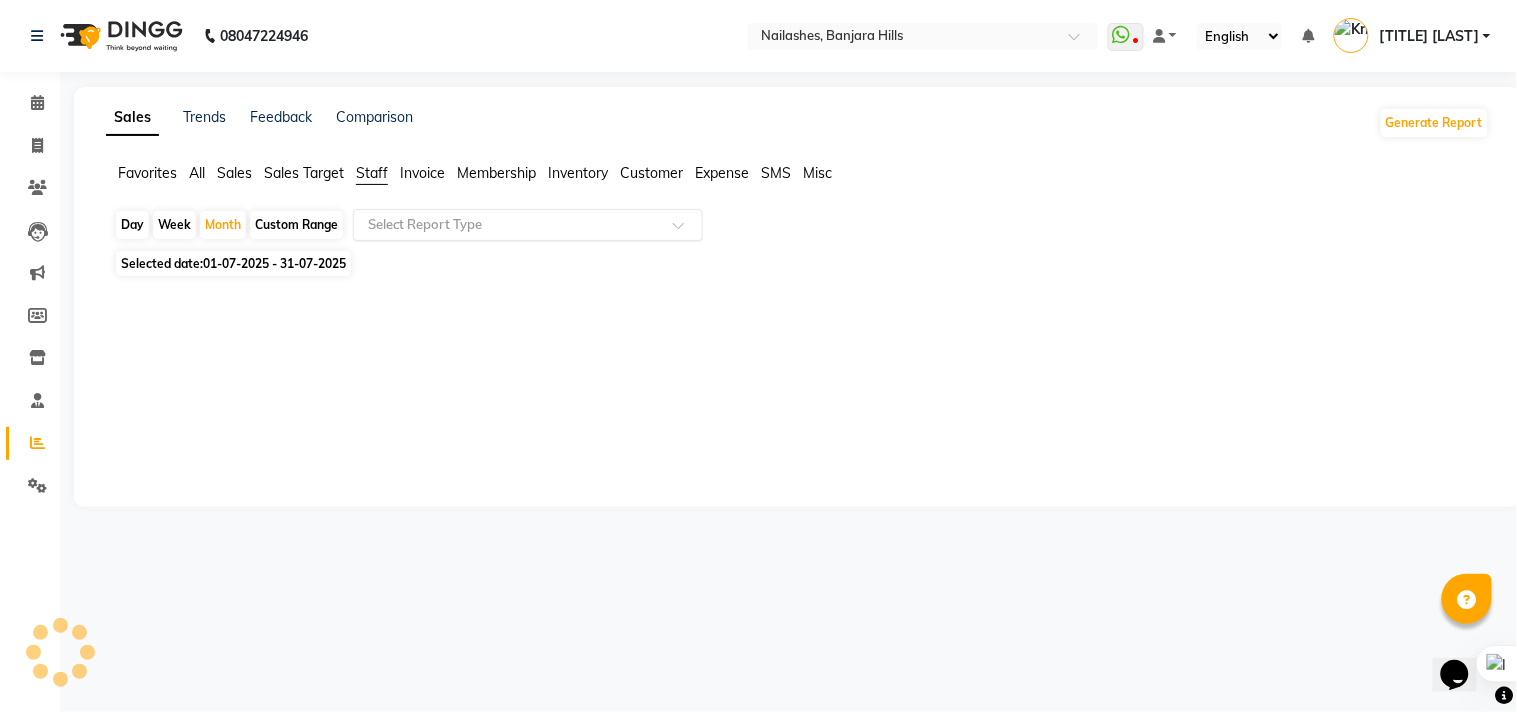 click 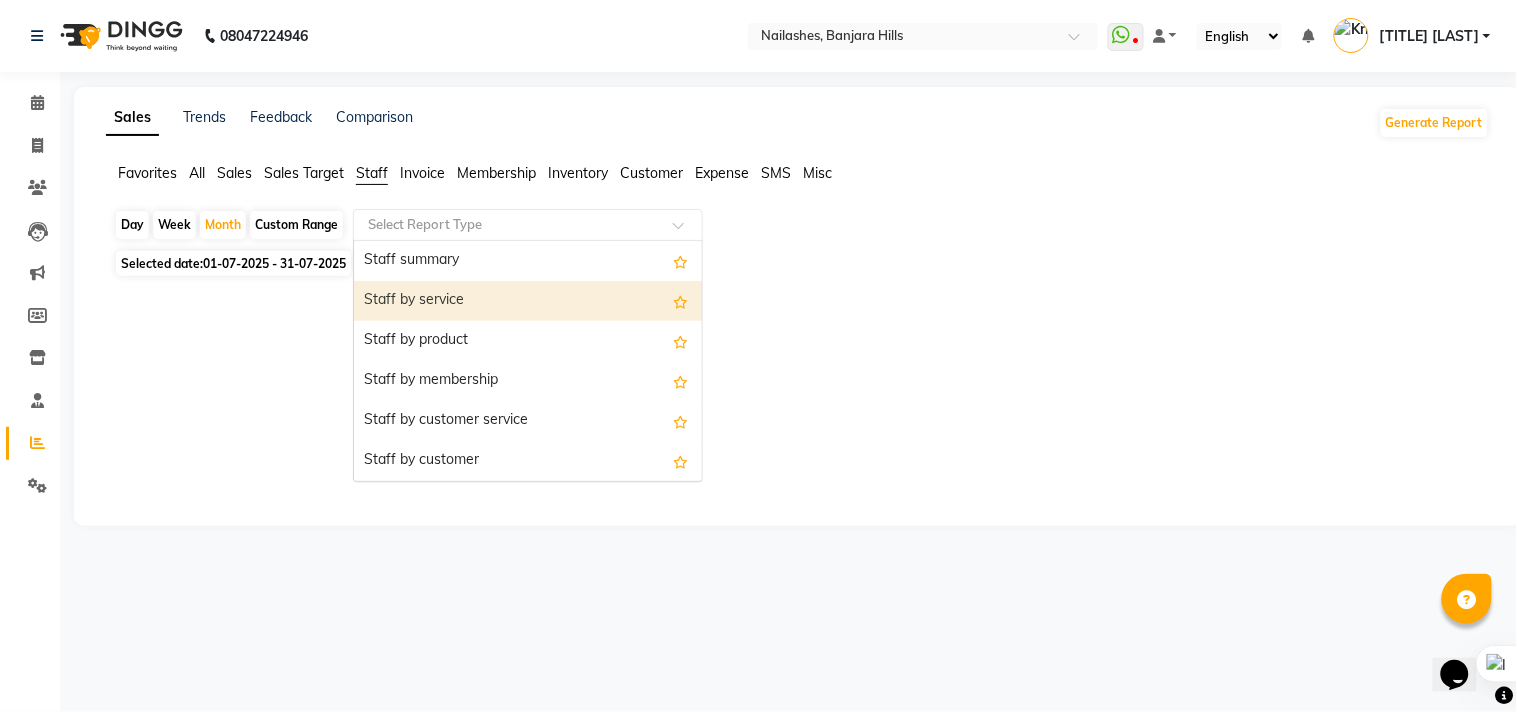 drag, startPoint x: 427, startPoint y: 305, endPoint x: 411, endPoint y: 237, distance: 69.856995 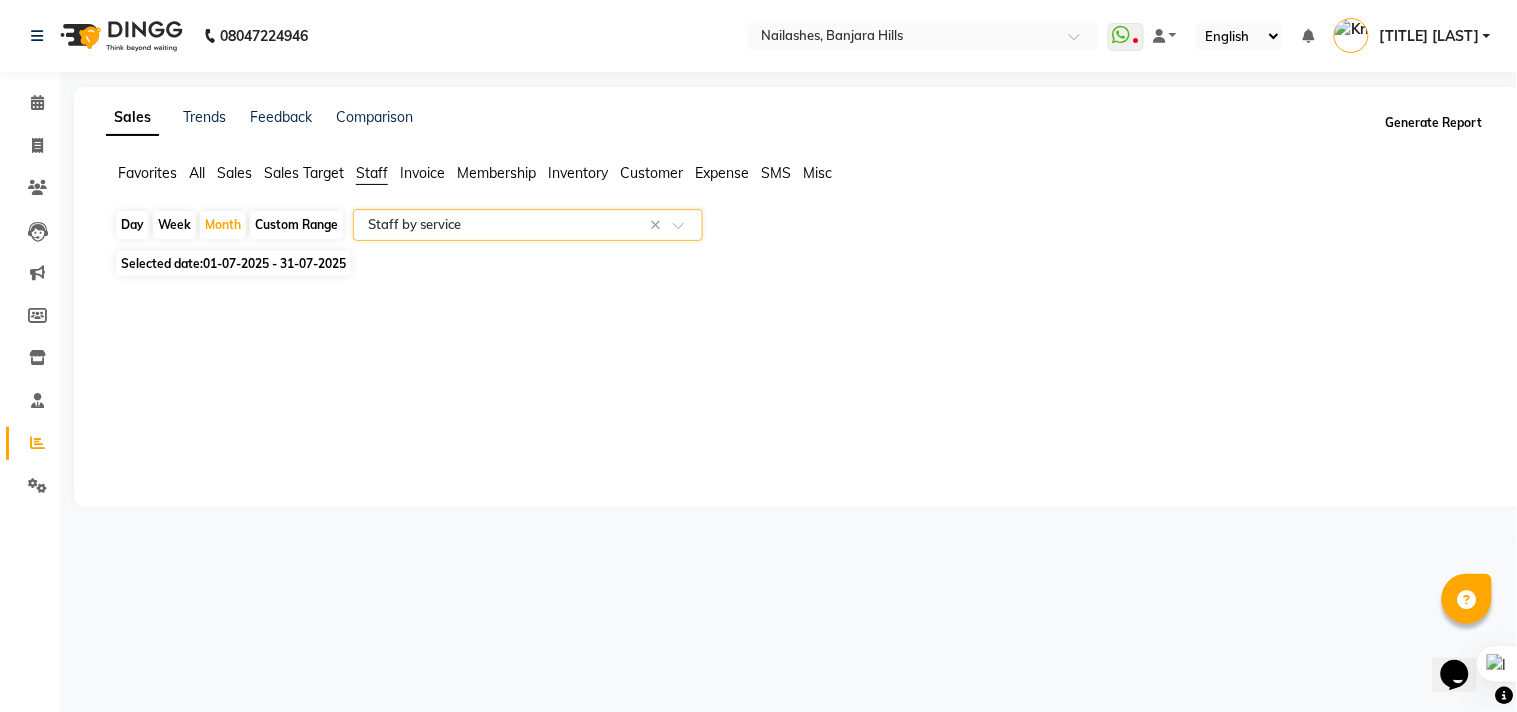 click on "Generate Report" 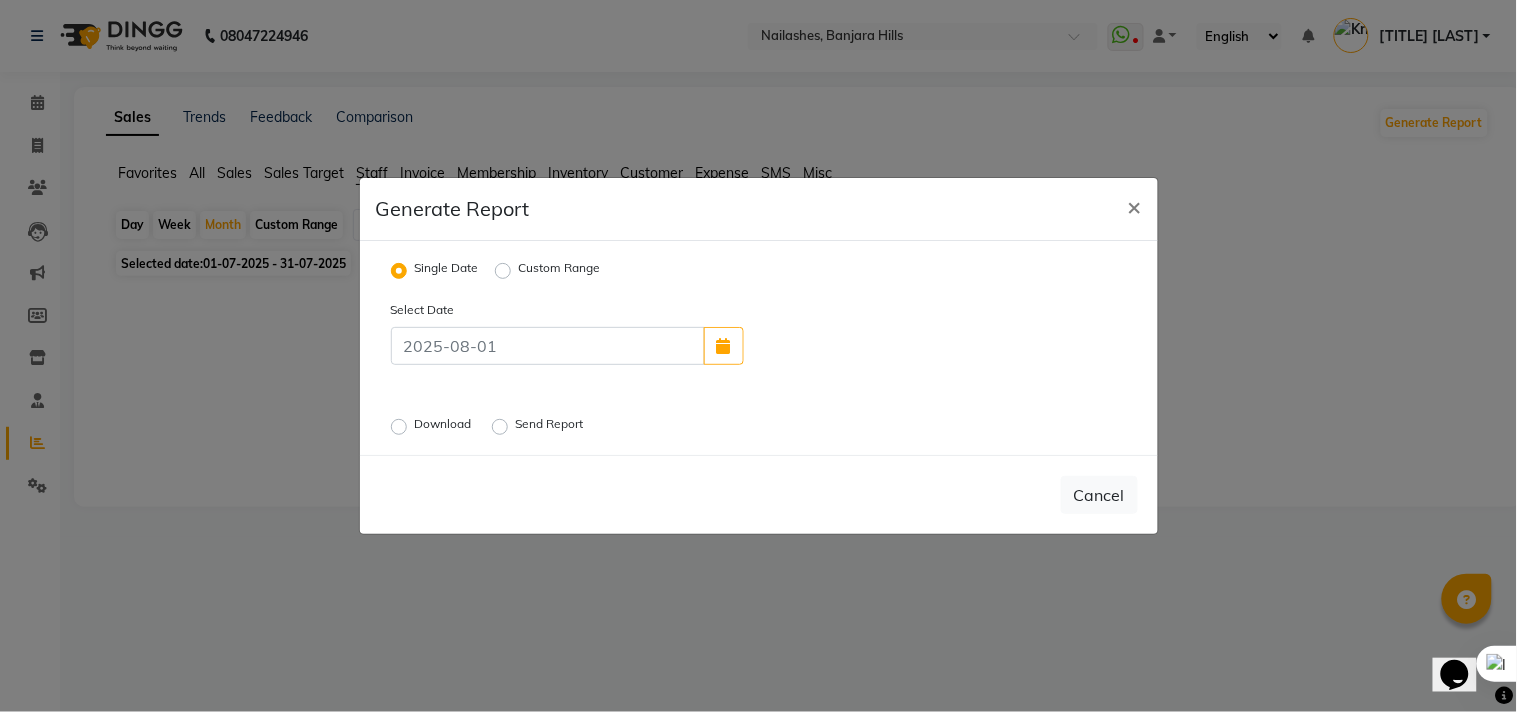 click on "Custom Range" 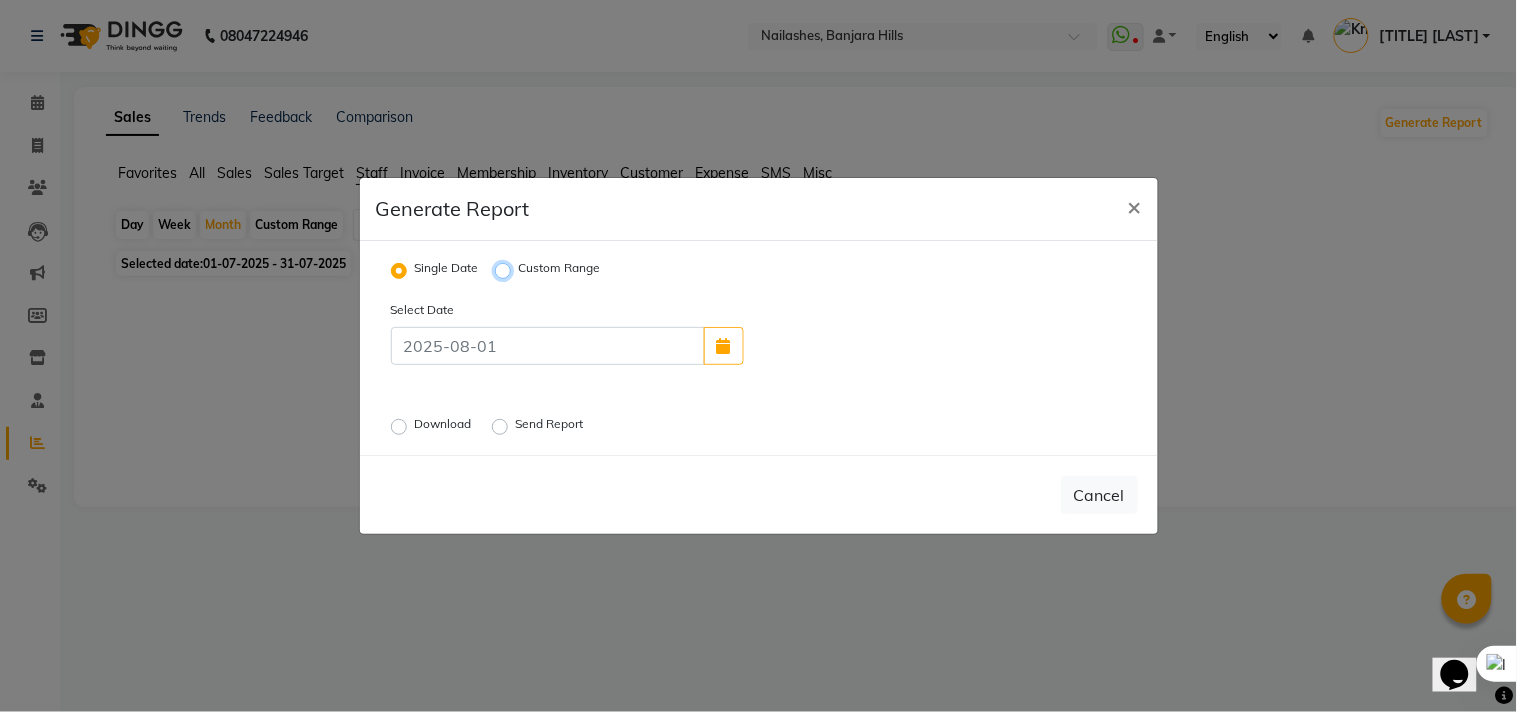 click on "Custom Range" at bounding box center [506, 271] 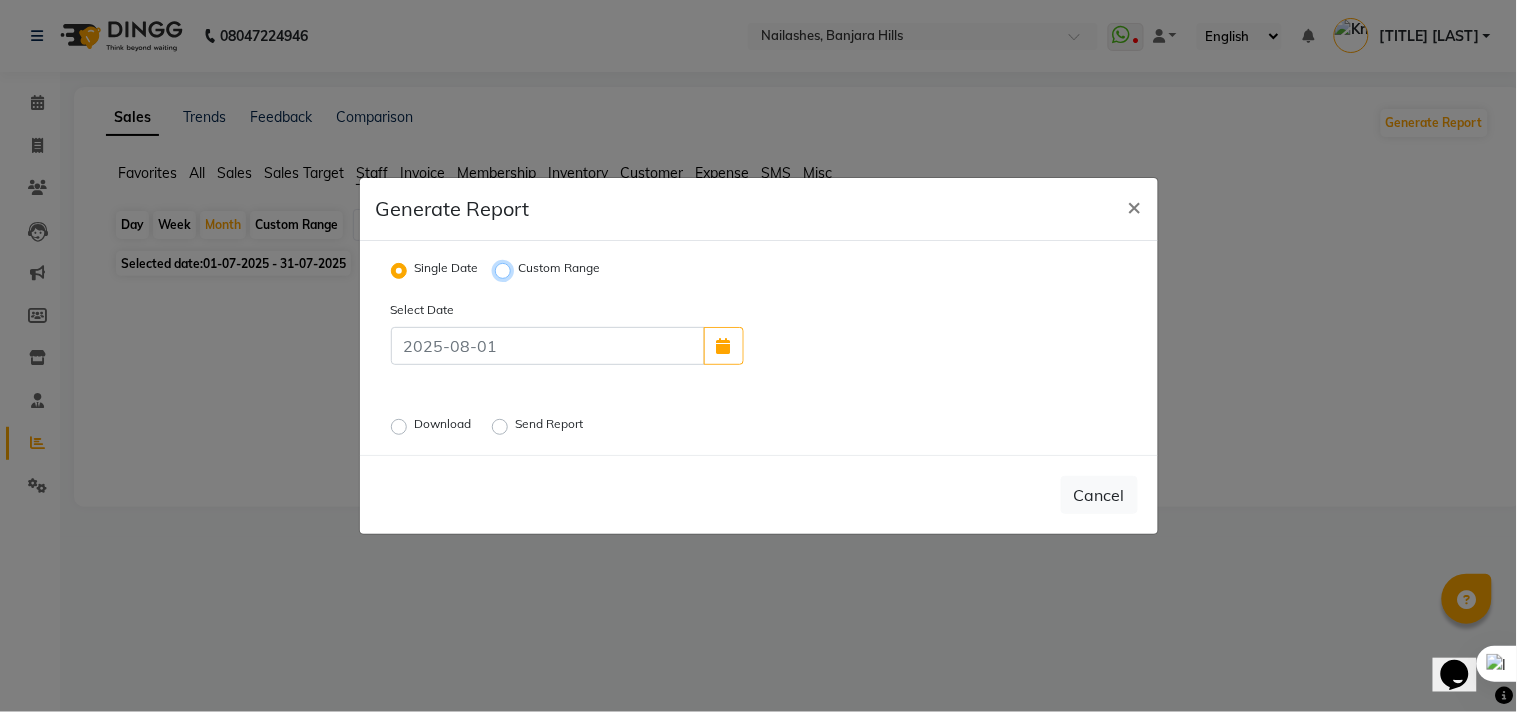 radio on "true" 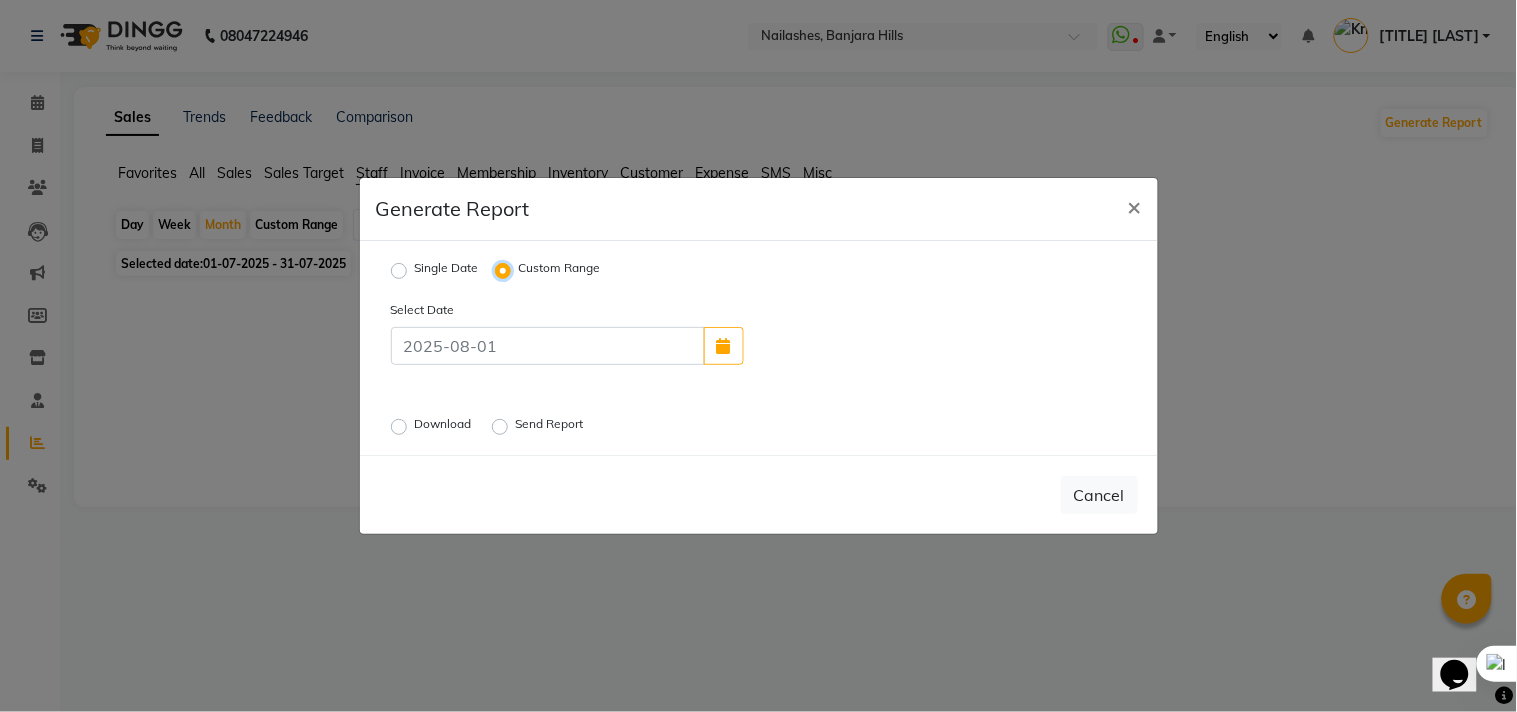 select on "8" 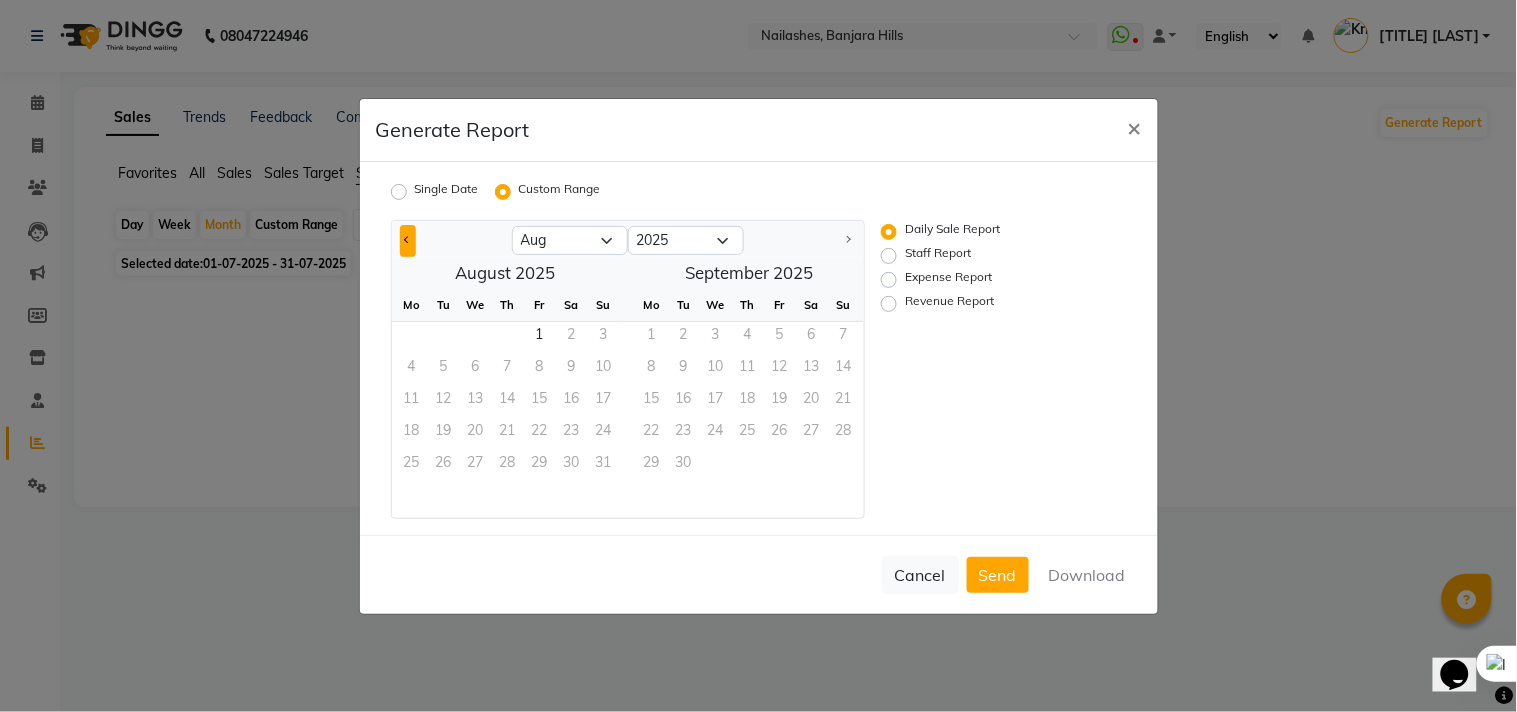 click 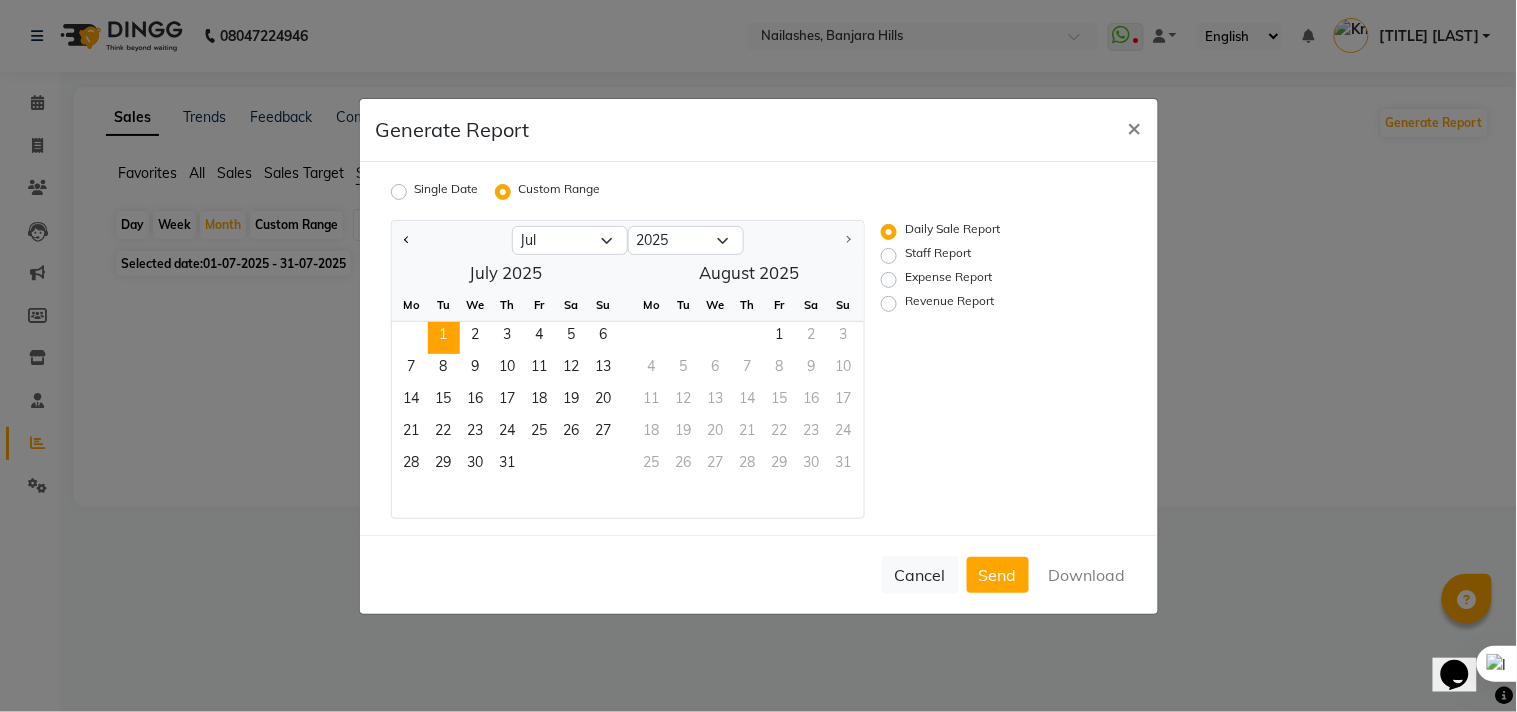 click on "1" 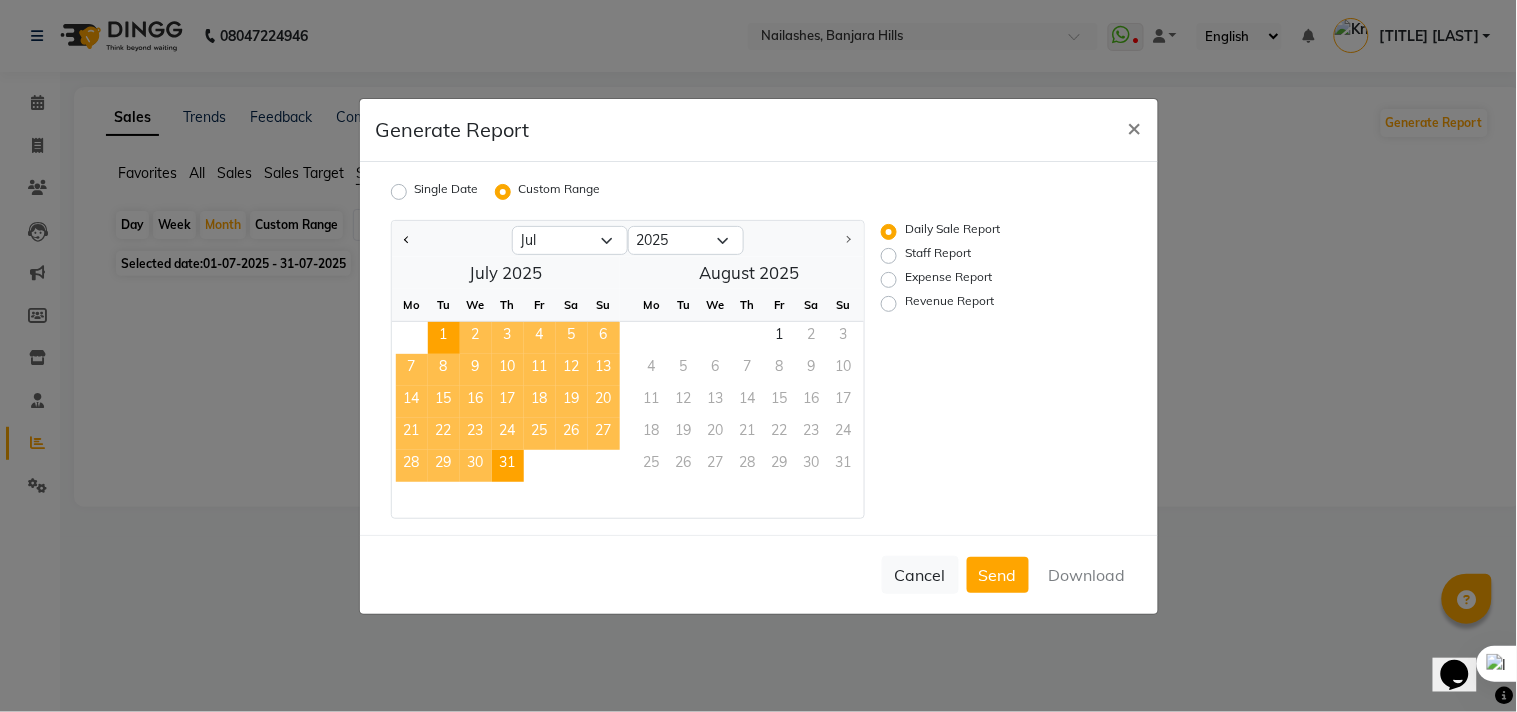 click on "31" 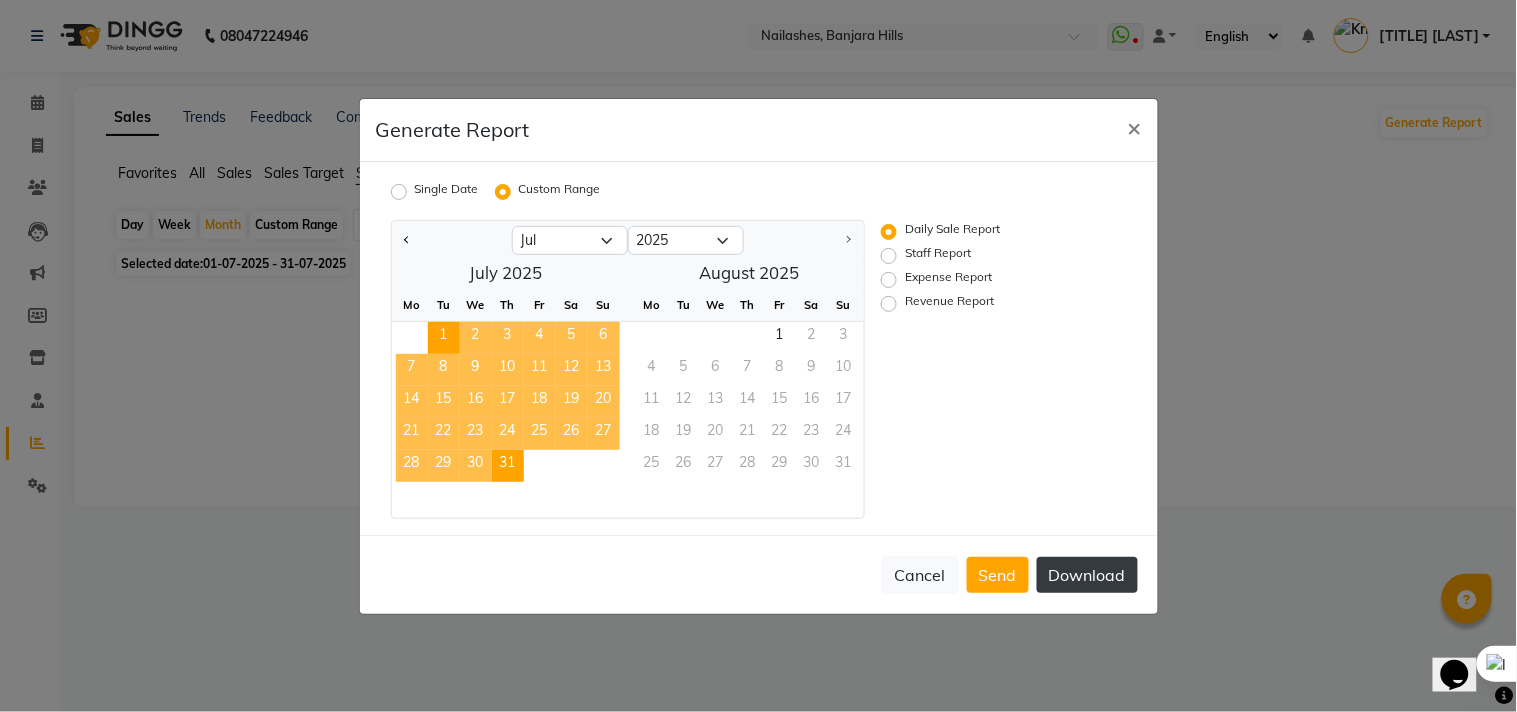 click on "Download" 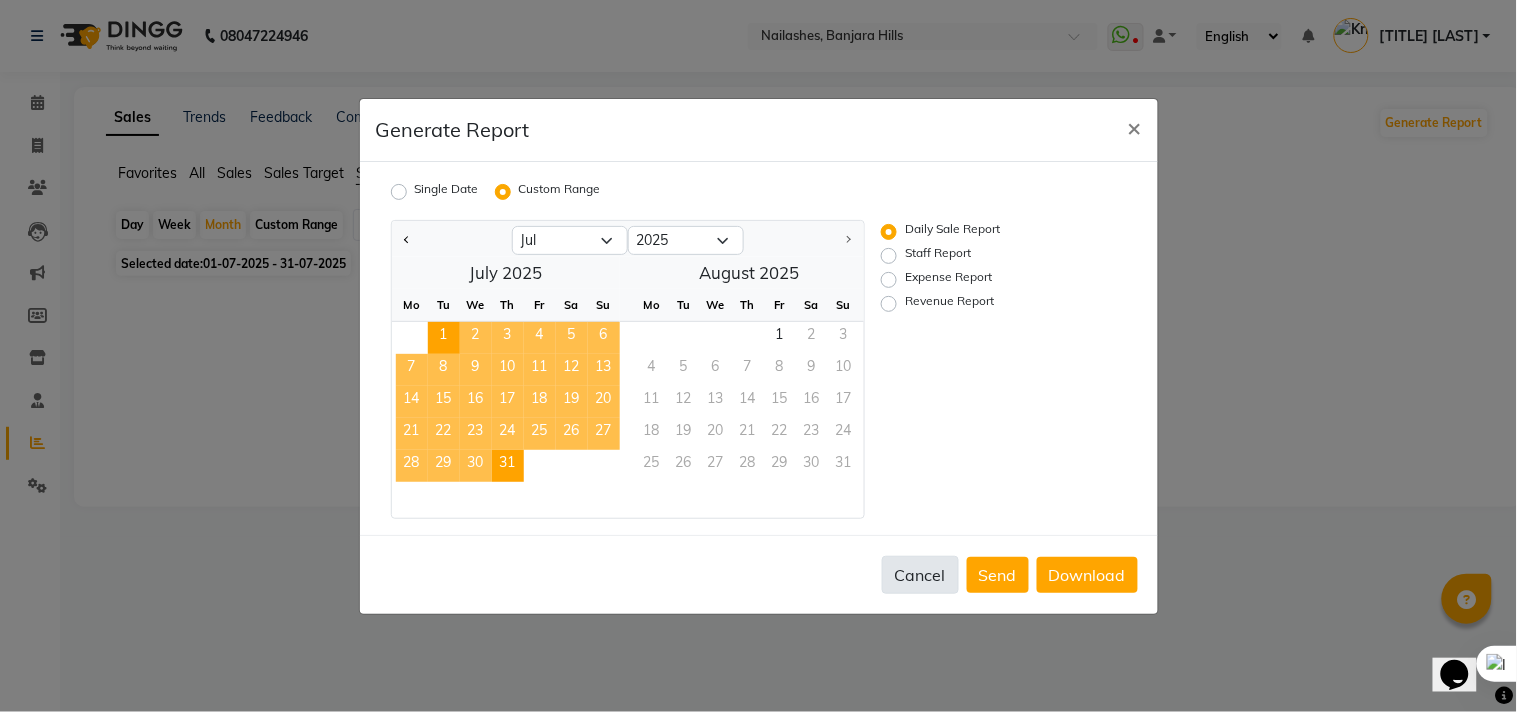 click on "Cancel" 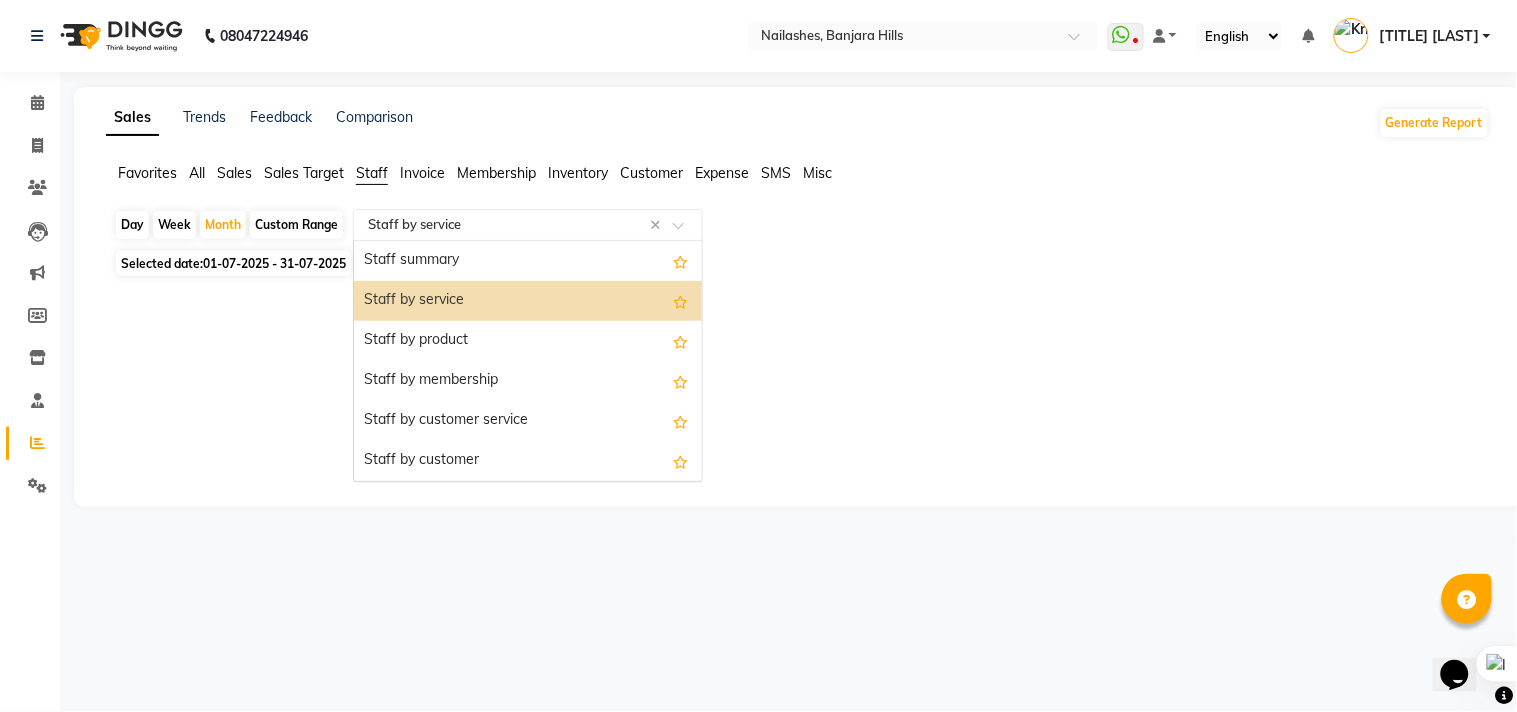 click 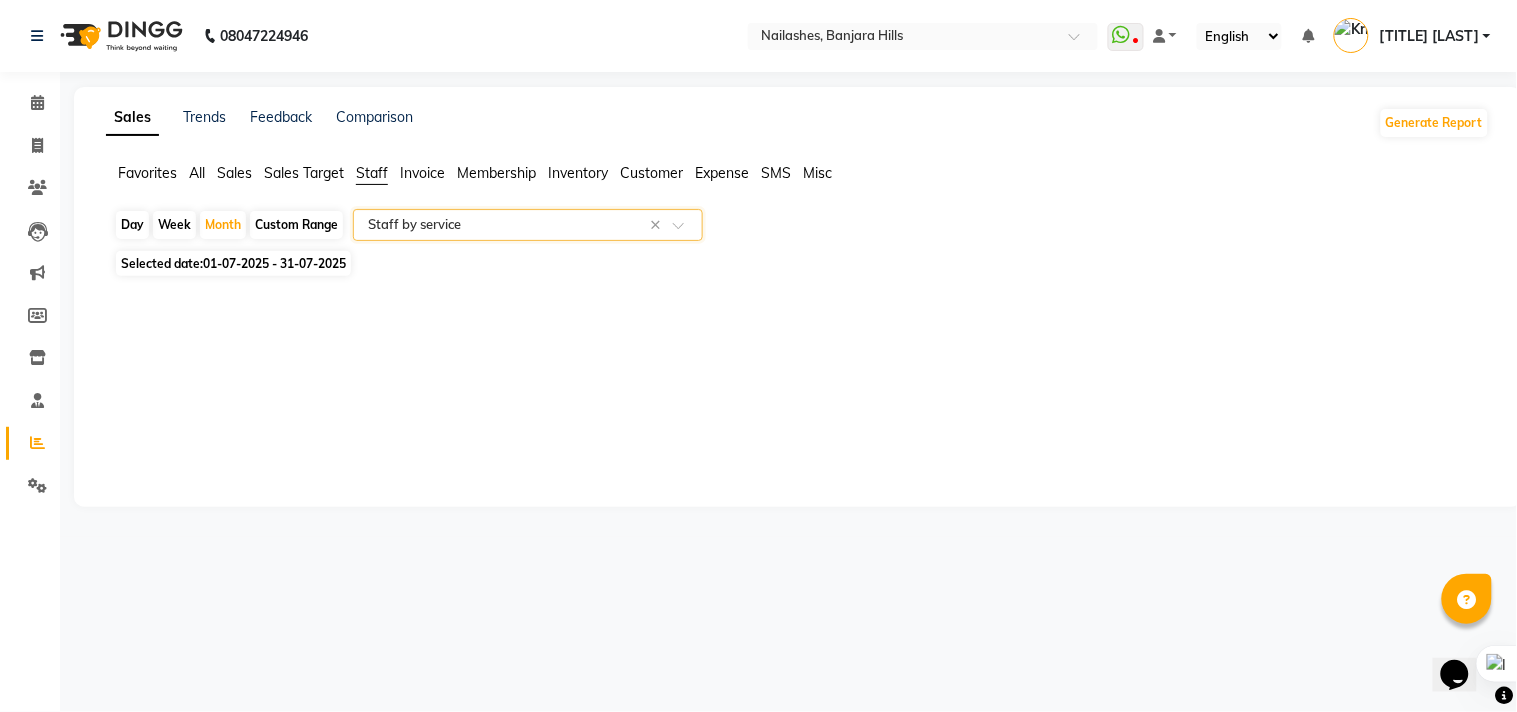 click 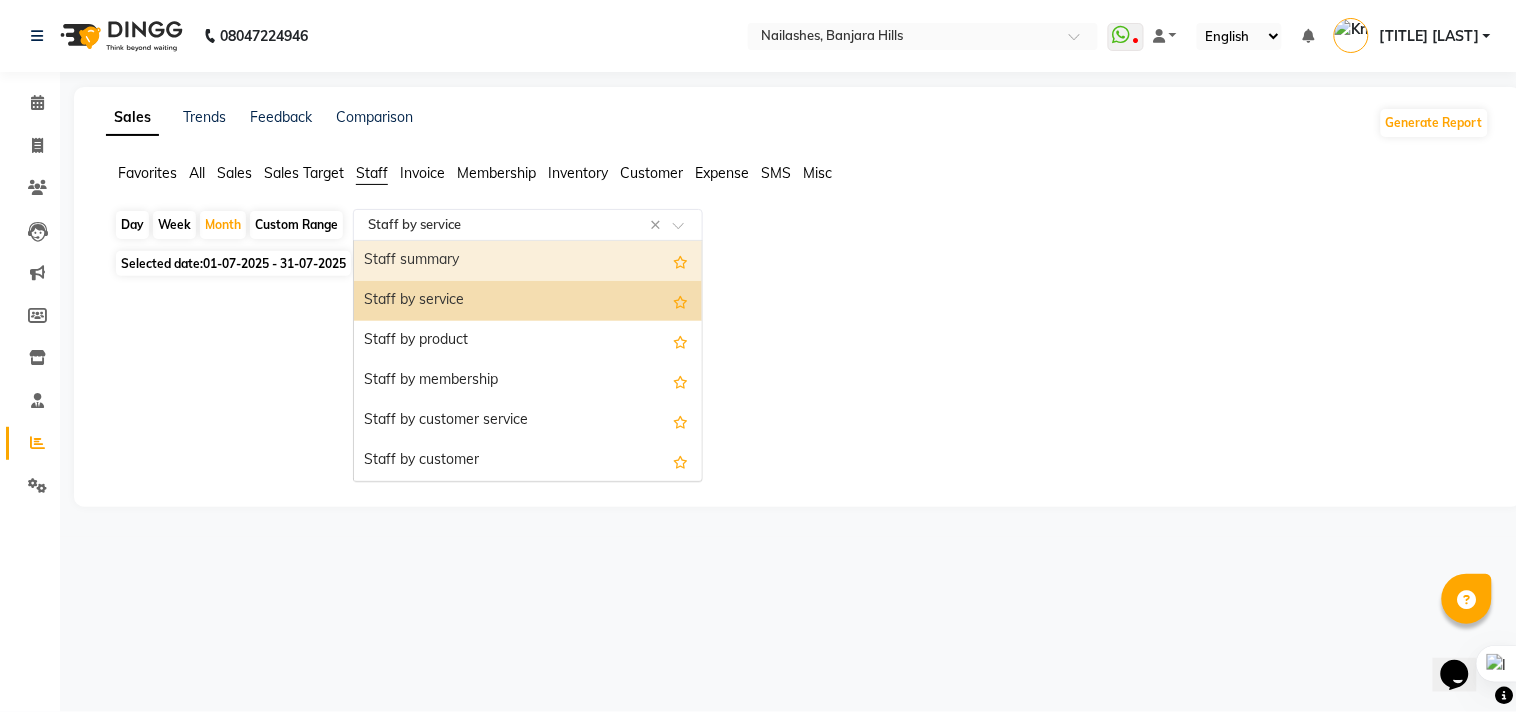 click on "Staff summary" at bounding box center (528, 261) 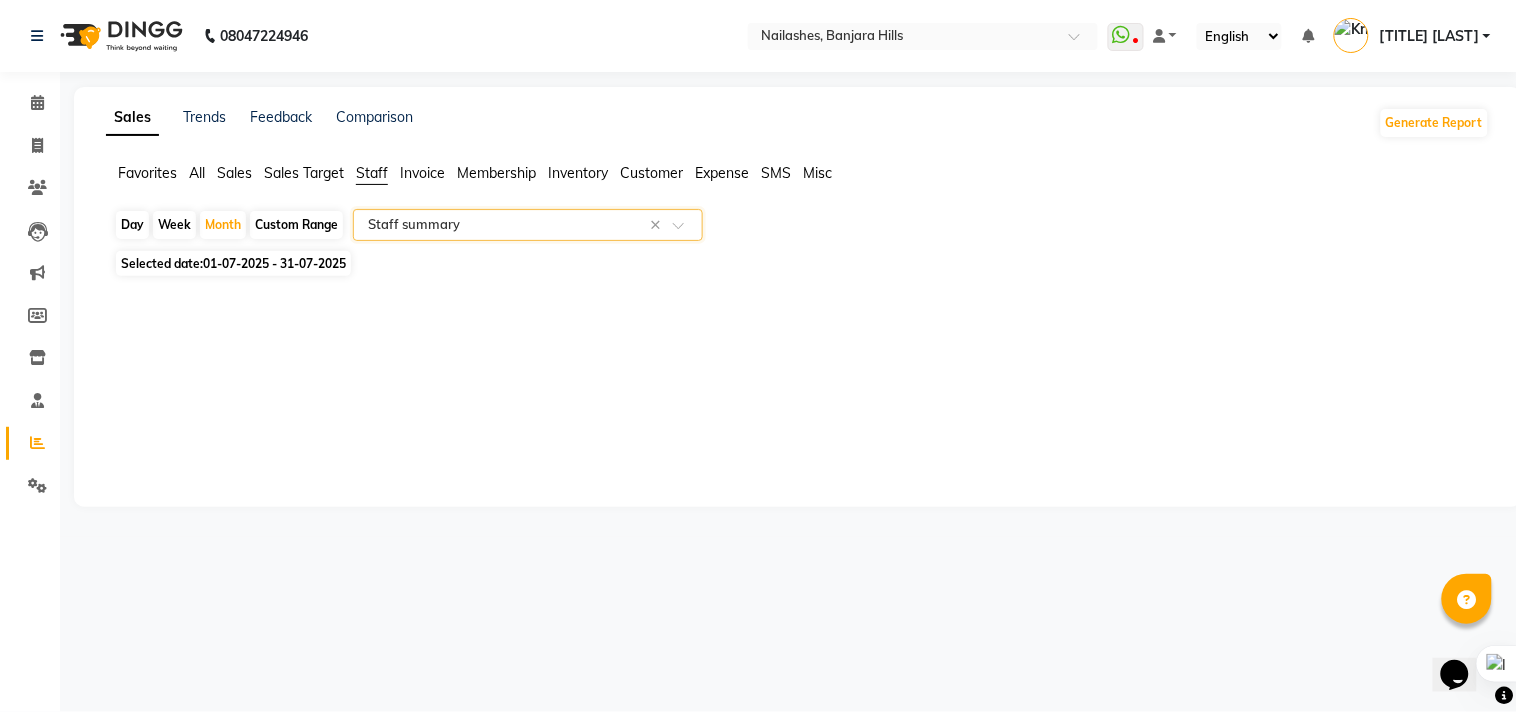 click 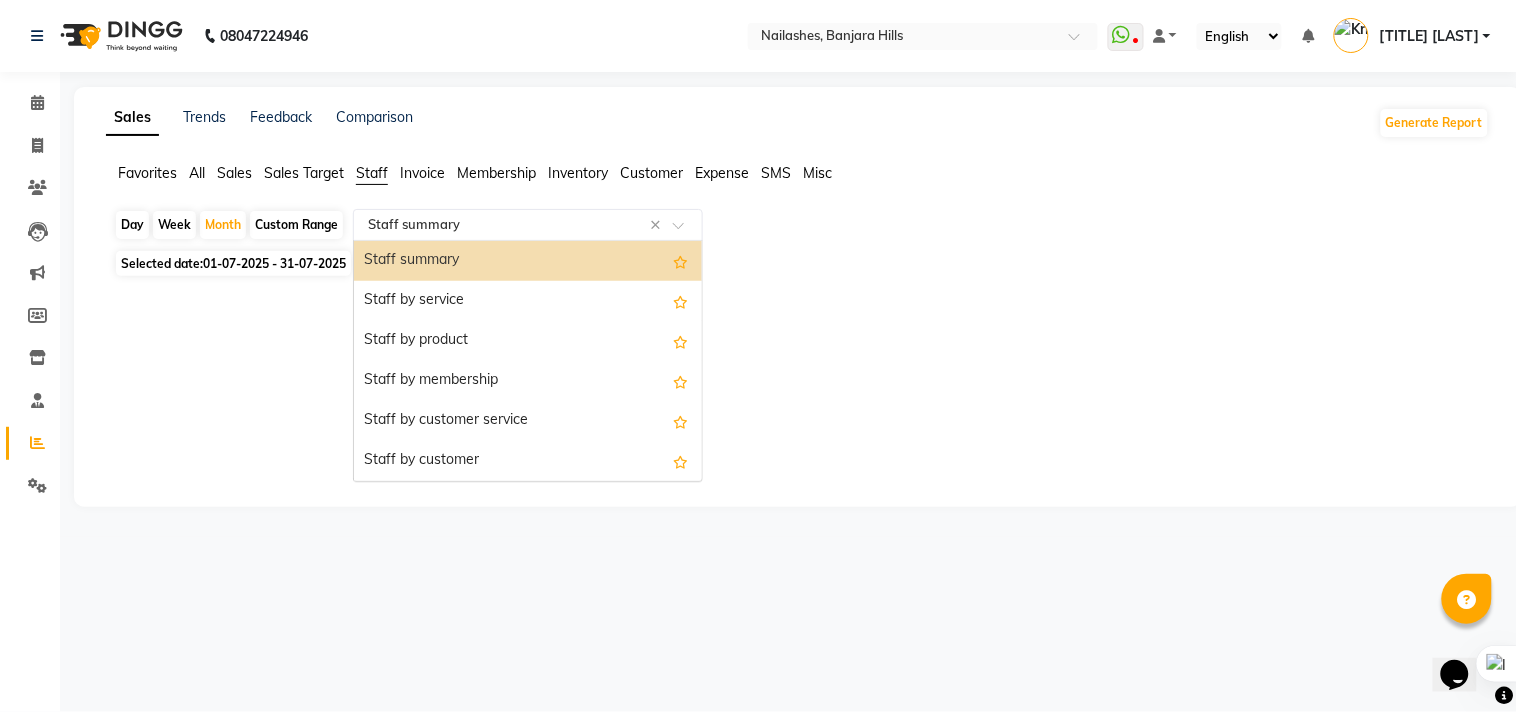 click on "Staff summary" at bounding box center (528, 261) 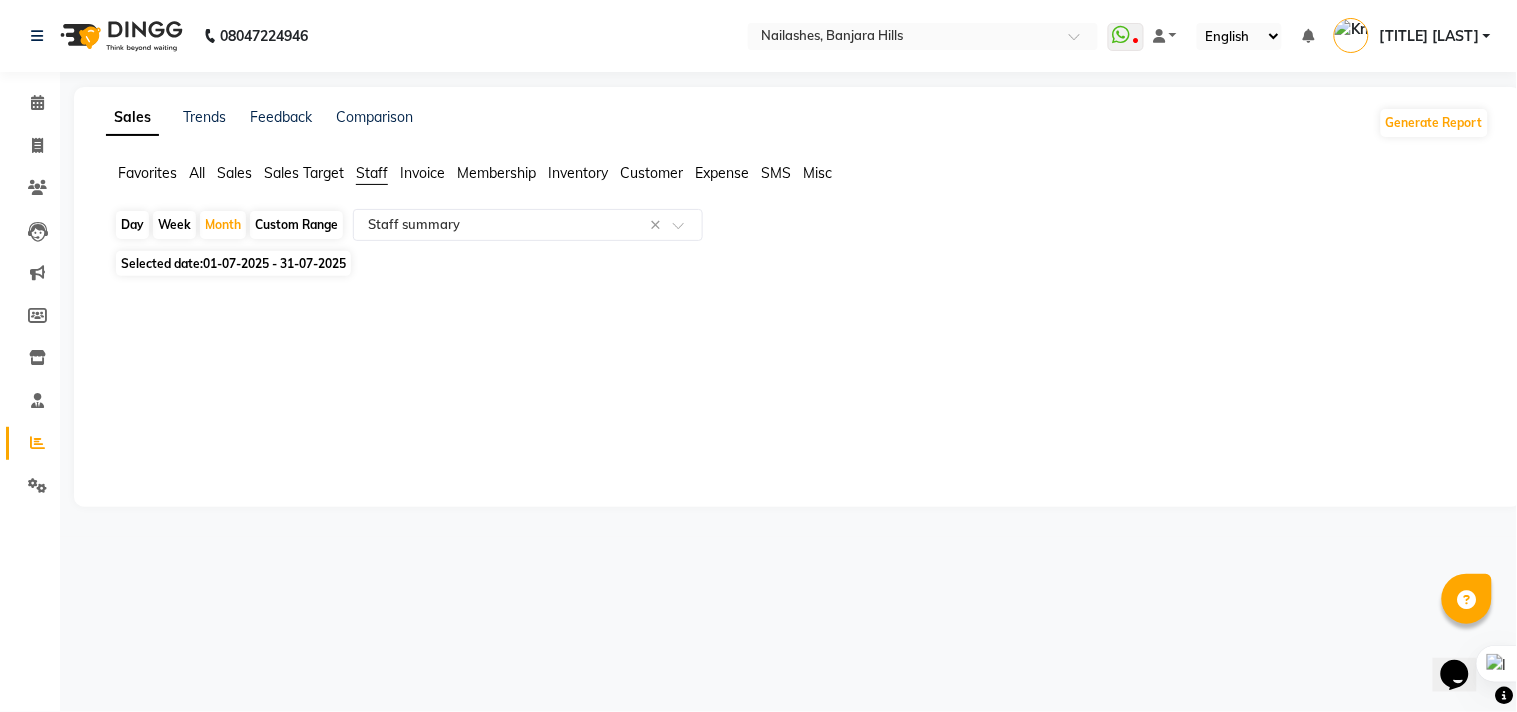 click on "Staff" 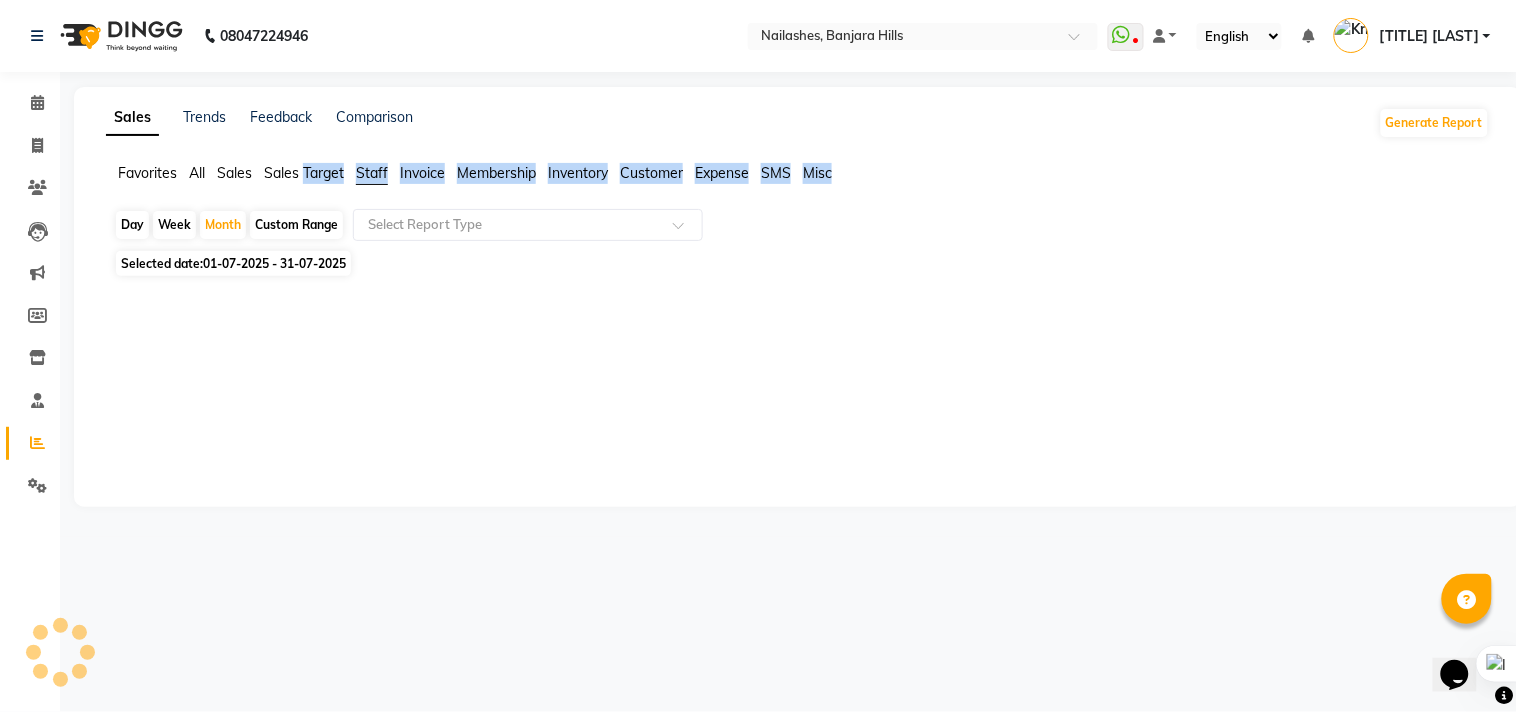 click on "Staff" 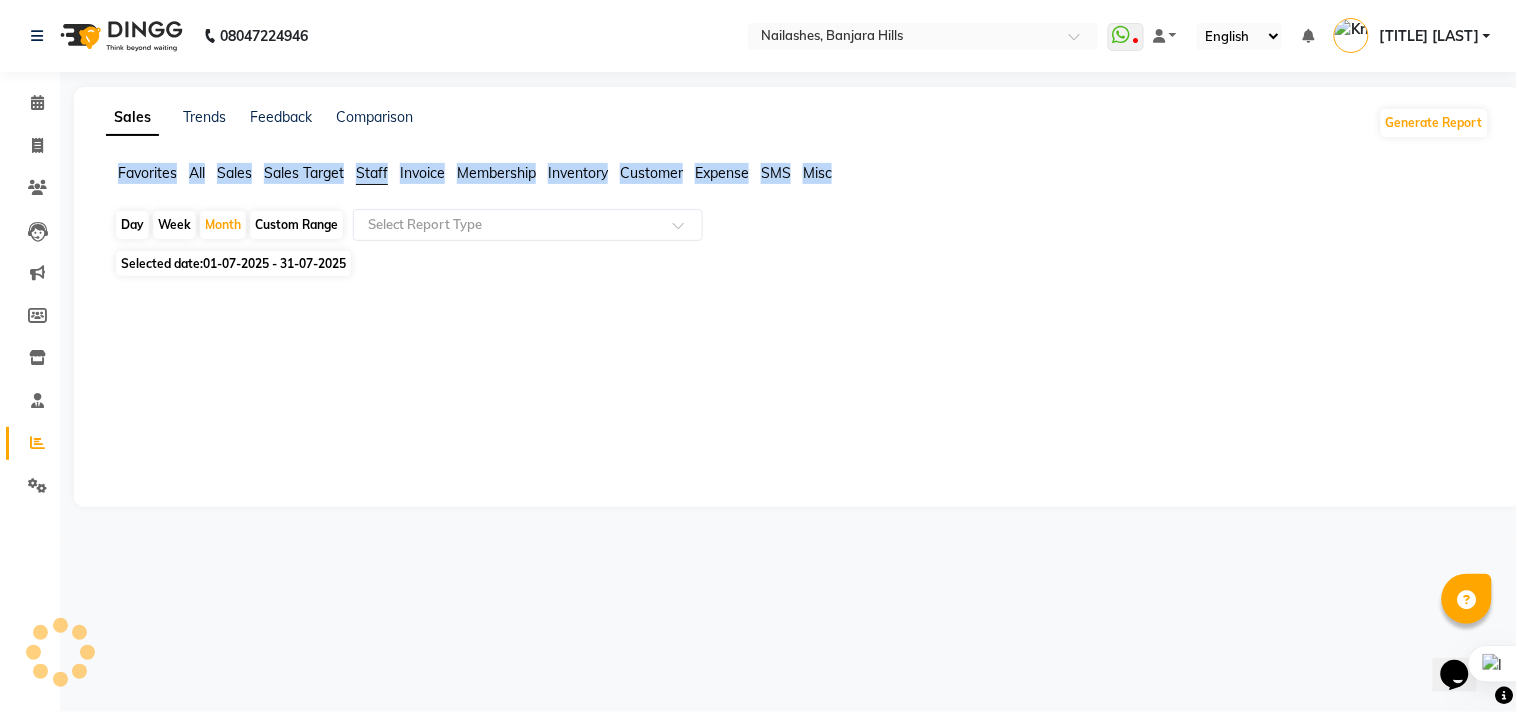 click on "Staff" 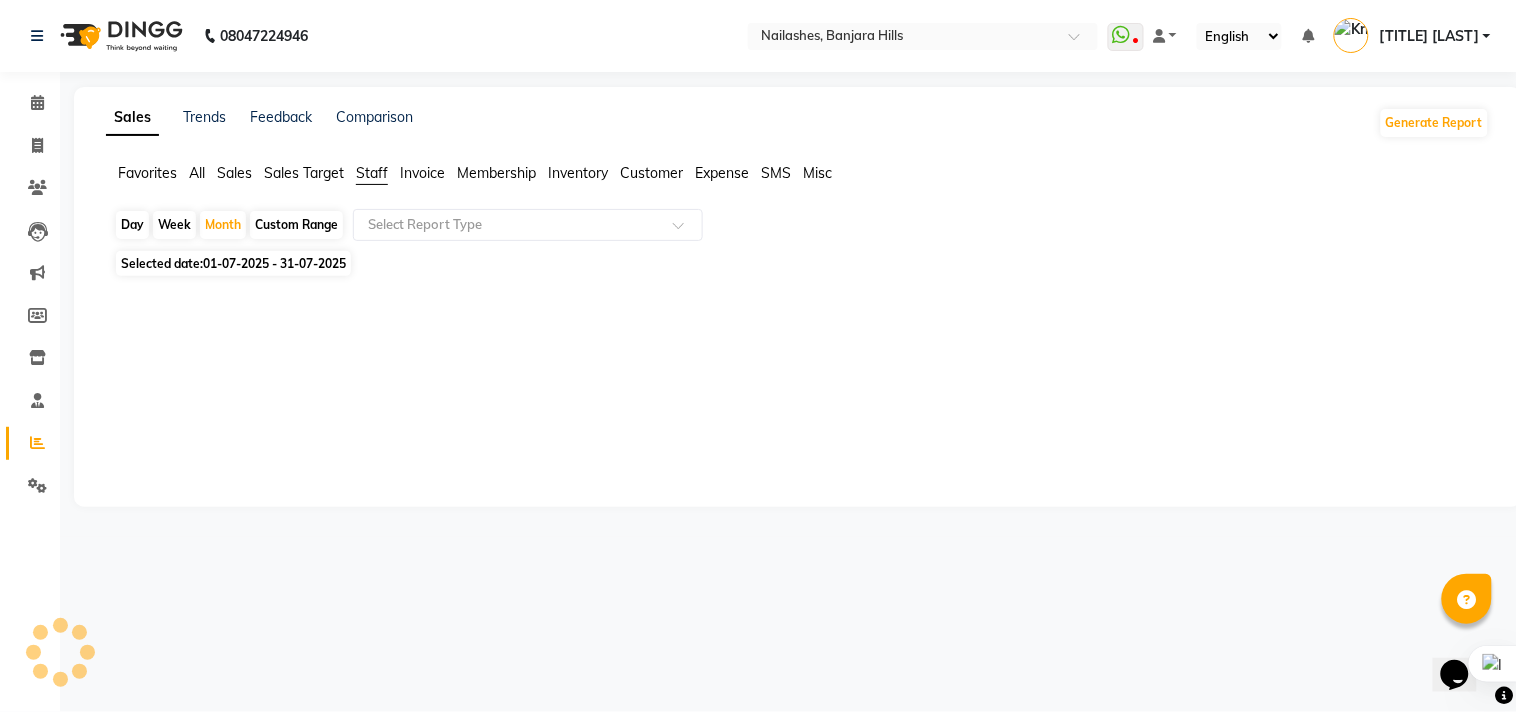 click on "Sales Trends Feedback Comparison Generate Report Favorites All Sales Sales Target Staff Invoice Membership Inventory Customer Expense SMS Misc  Day   Week   Month   Custom Range  Select Report Type Selected date:  01-07-2025 - 31-07-2025  ★ Mark as Favorite  Choose how you'd like to save "" report to favorites  Save to Personal Favorites:   Only you can see this report in your favorites tab. Share with Organization:   Everyone in your organization can see this report in their favorites tab.  Save to Favorites" 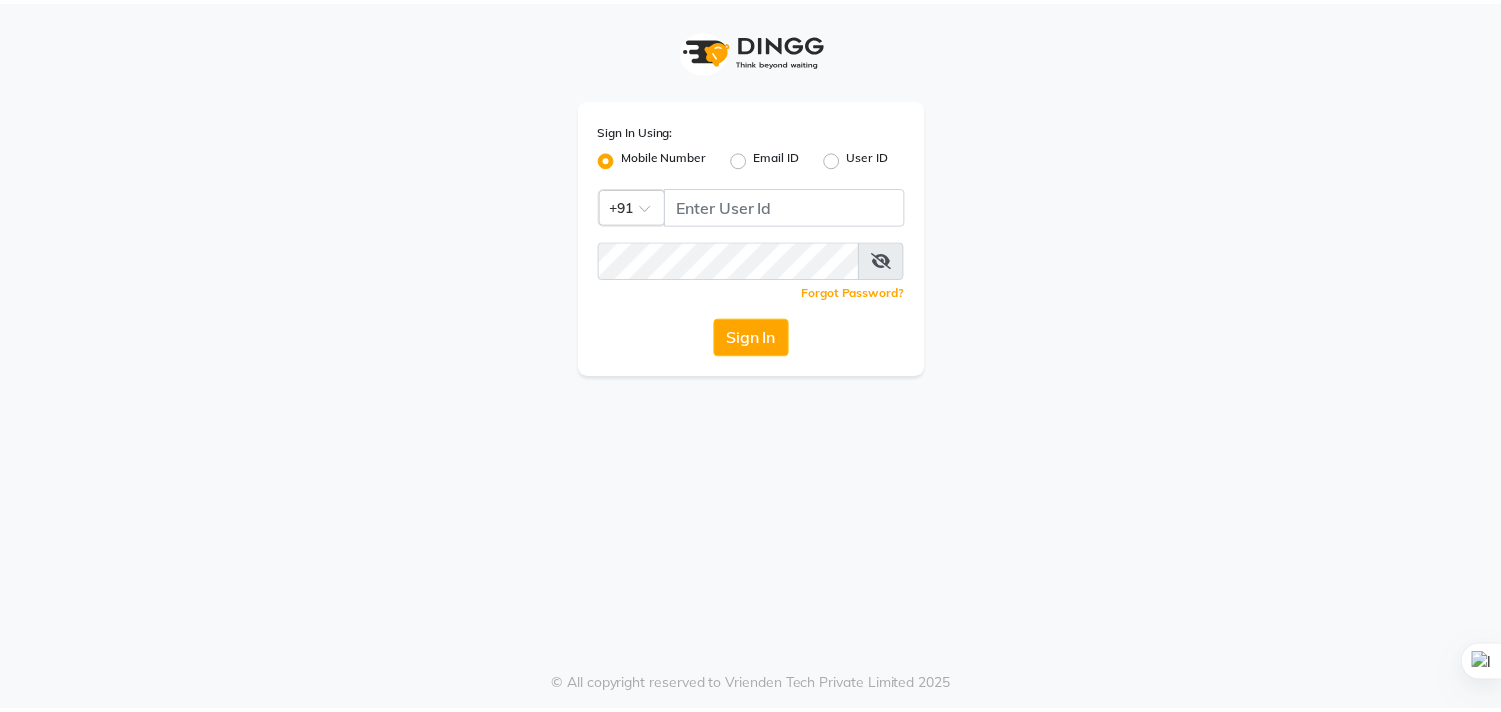 scroll, scrollTop: 0, scrollLeft: 0, axis: both 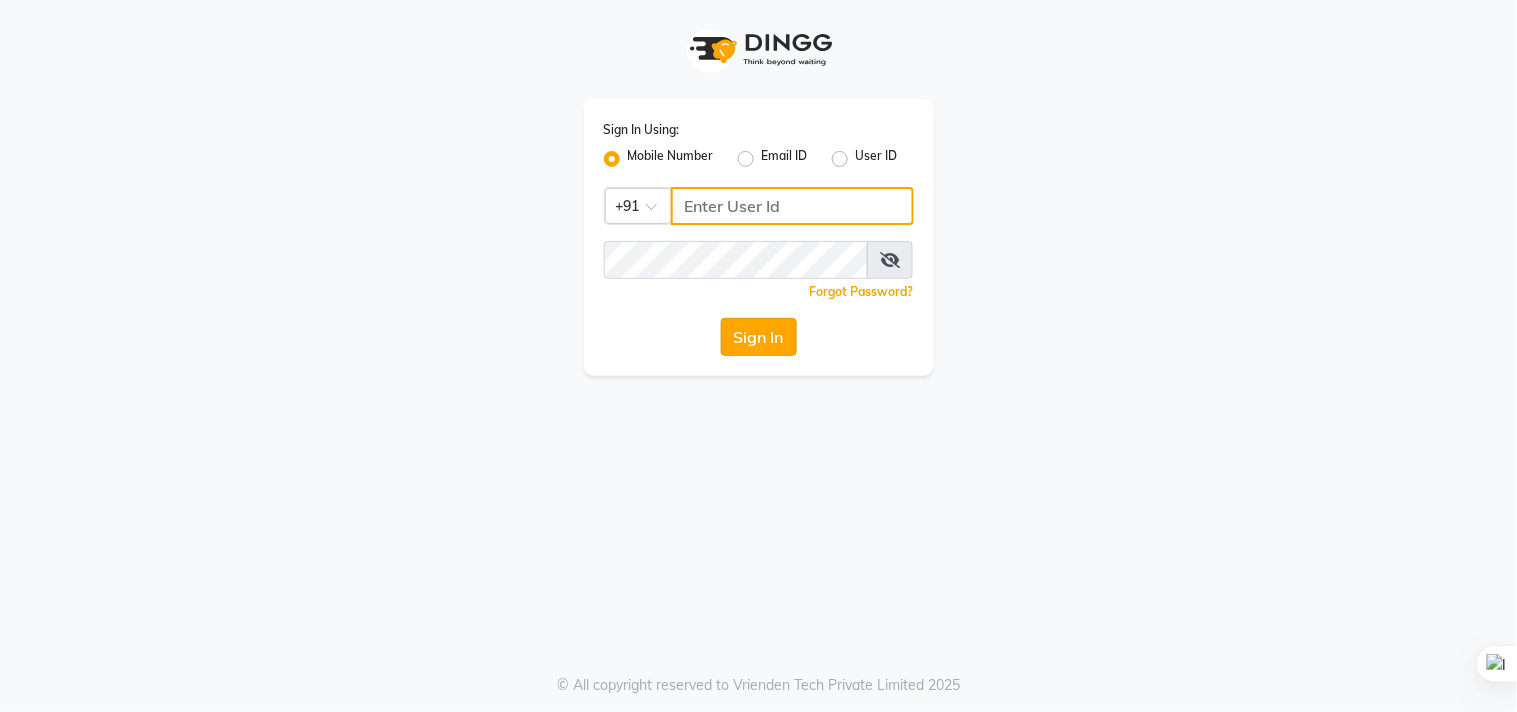 type on "[PHONE]" 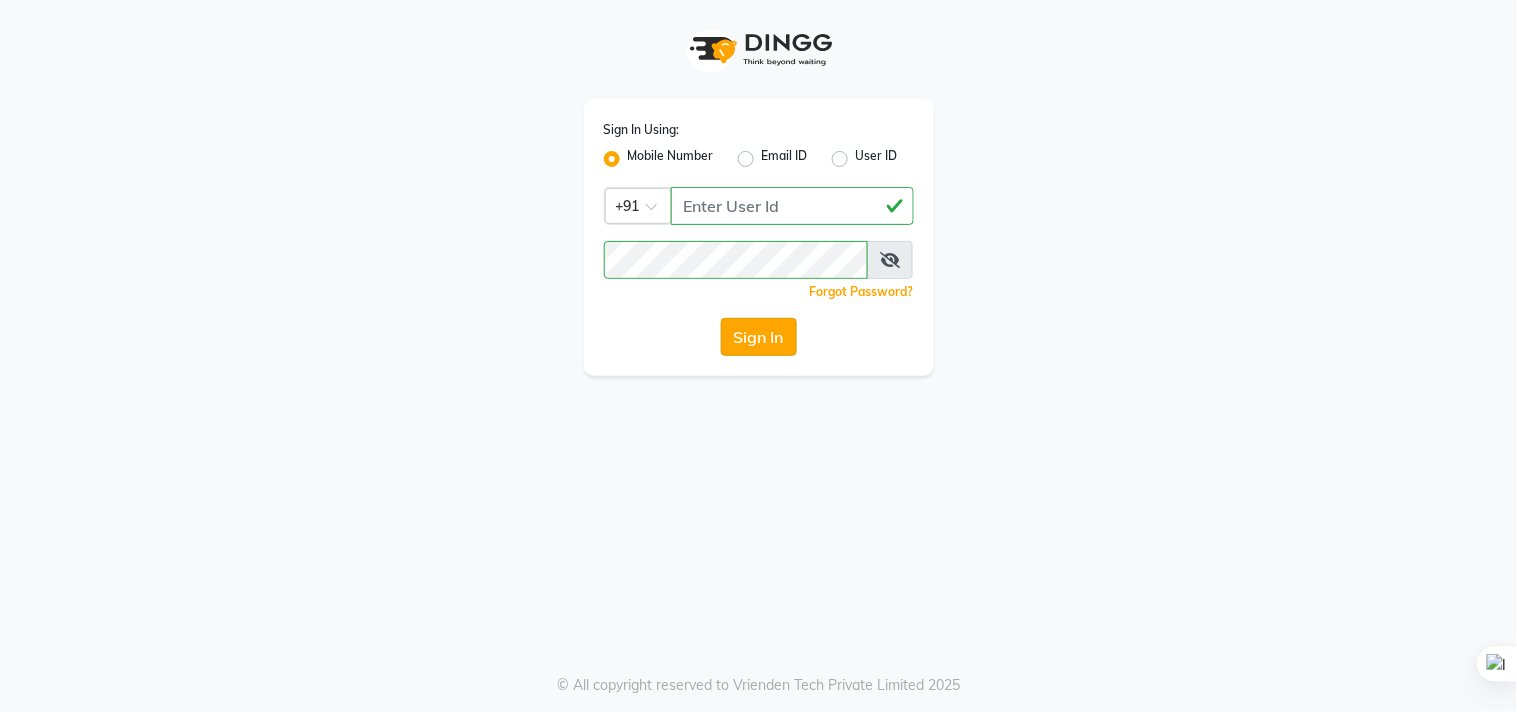 click on "Sign In" 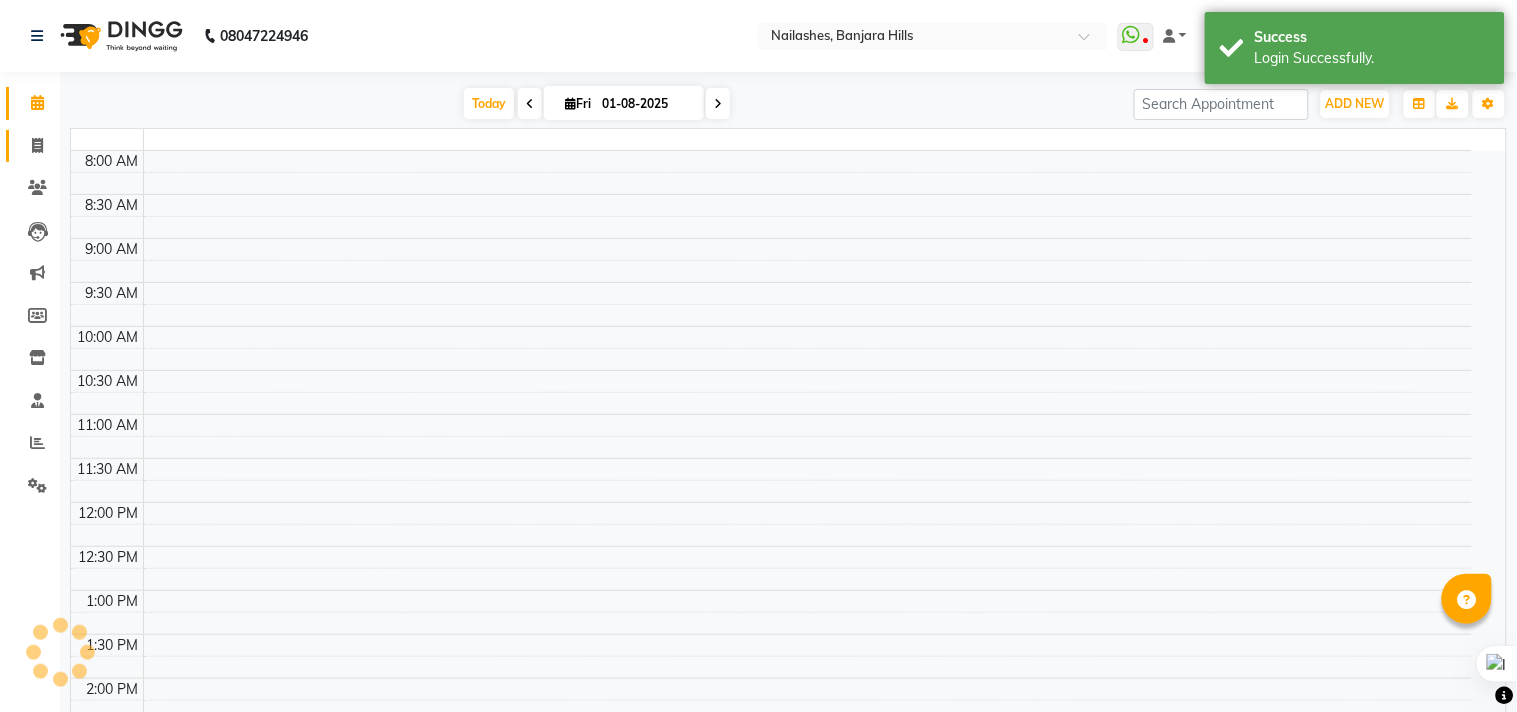 select on "en" 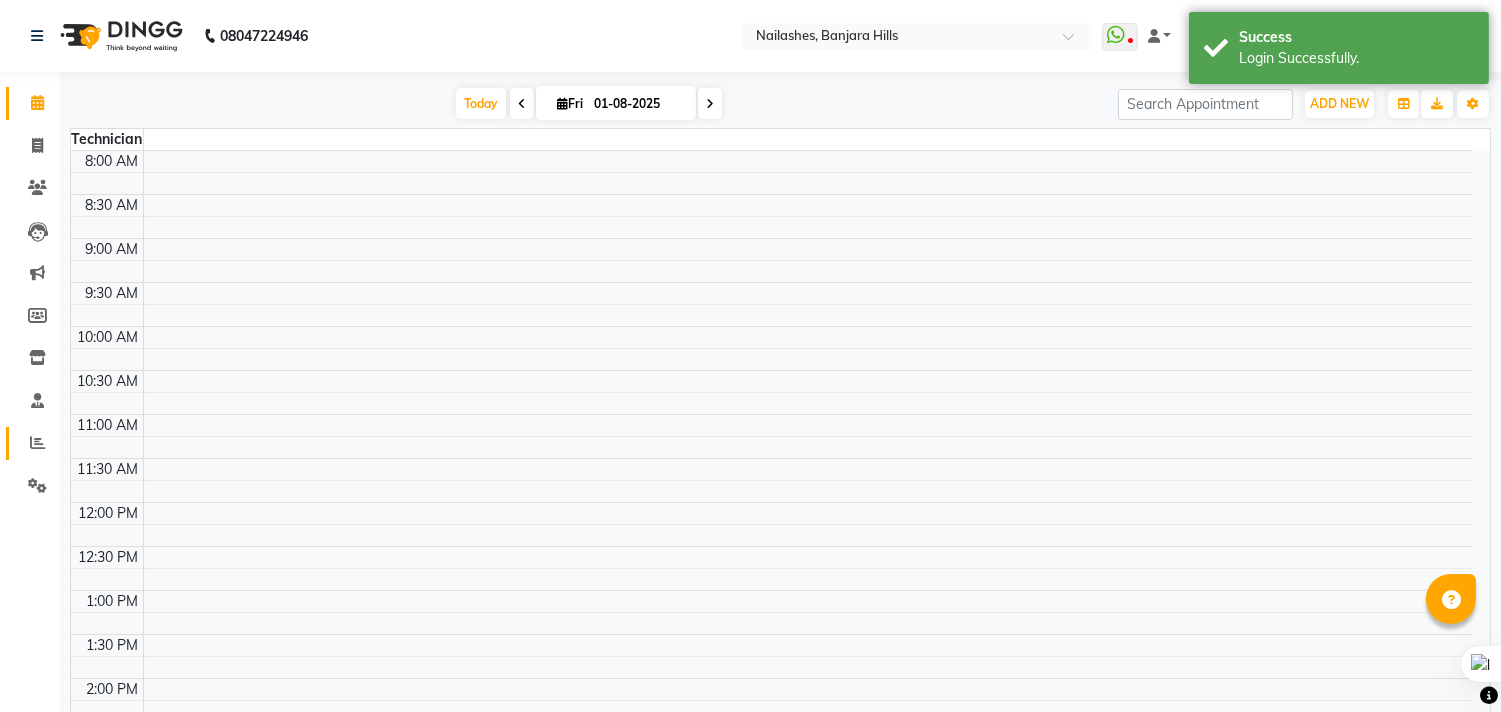 click 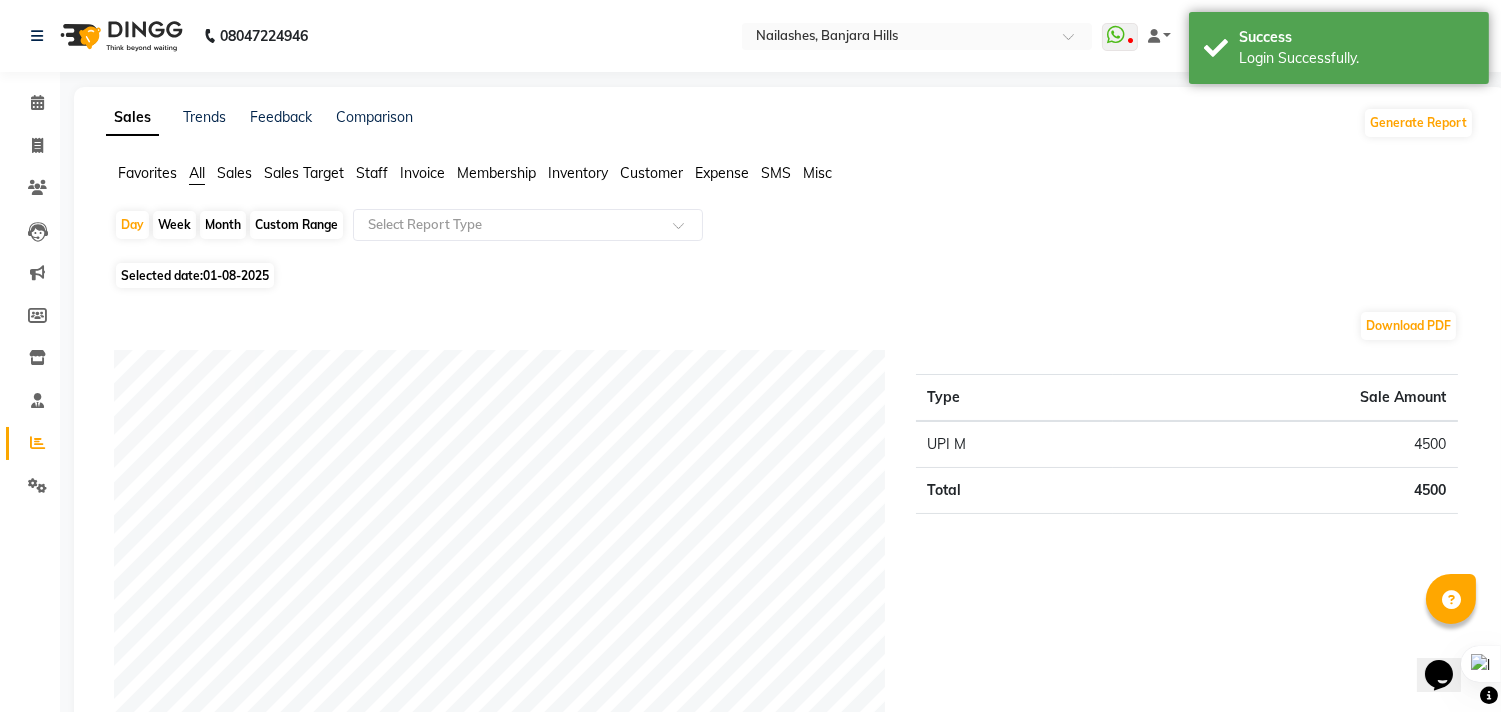scroll, scrollTop: 0, scrollLeft: 0, axis: both 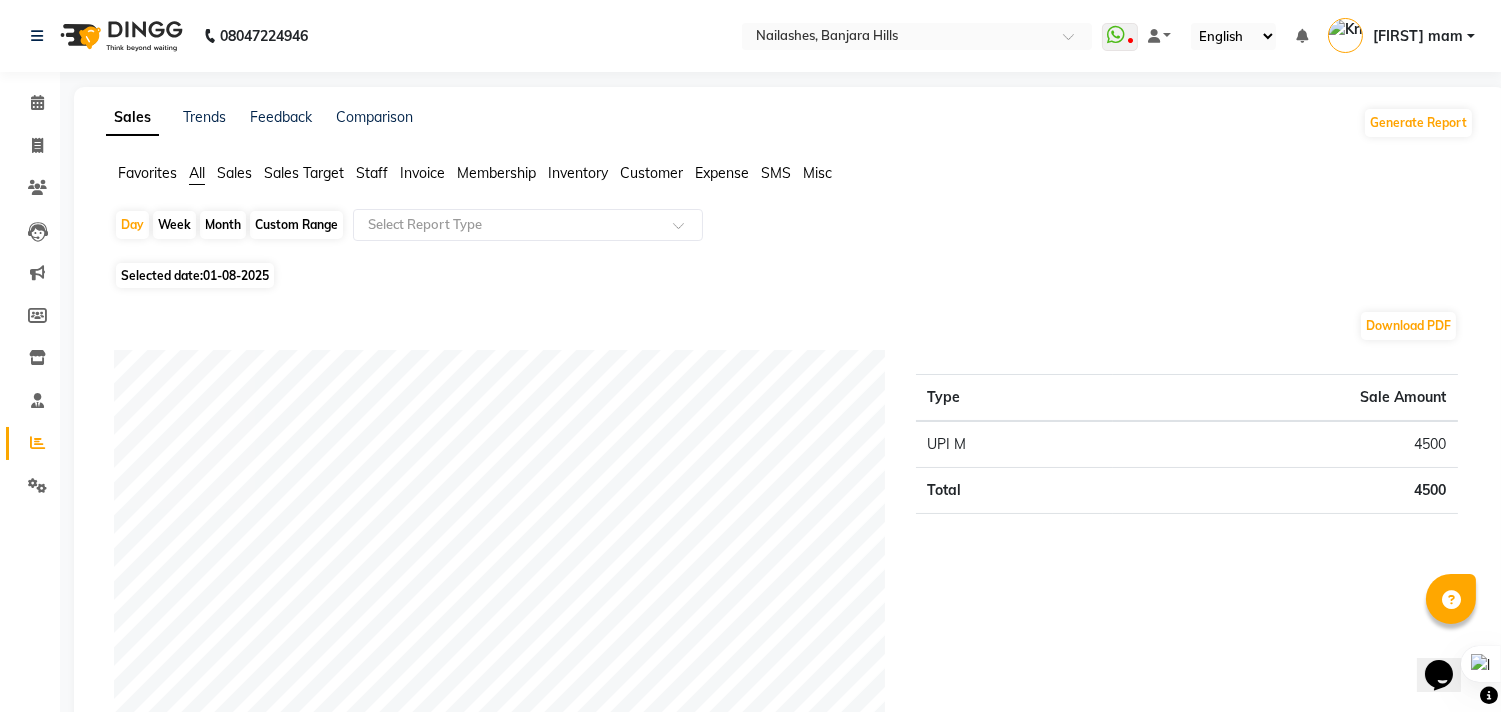 click on "Month" 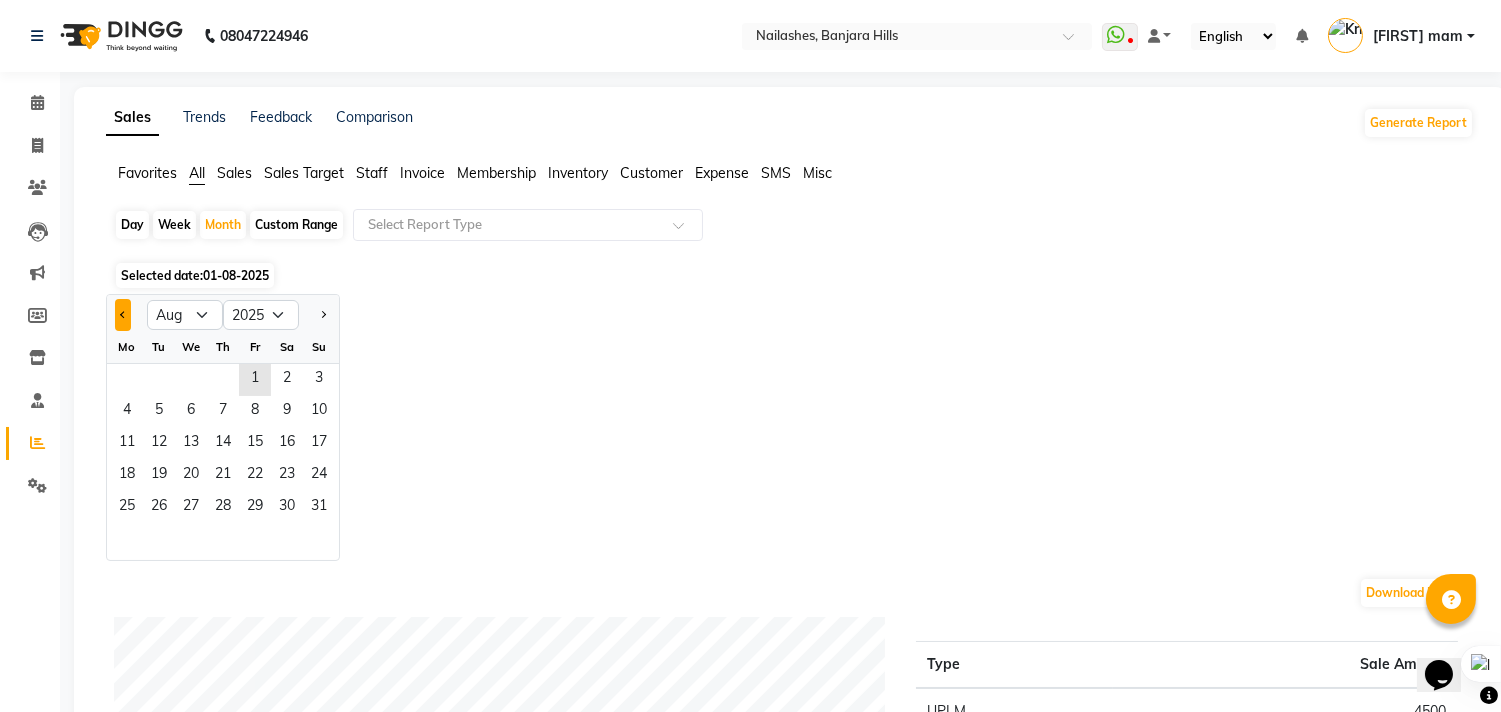 click 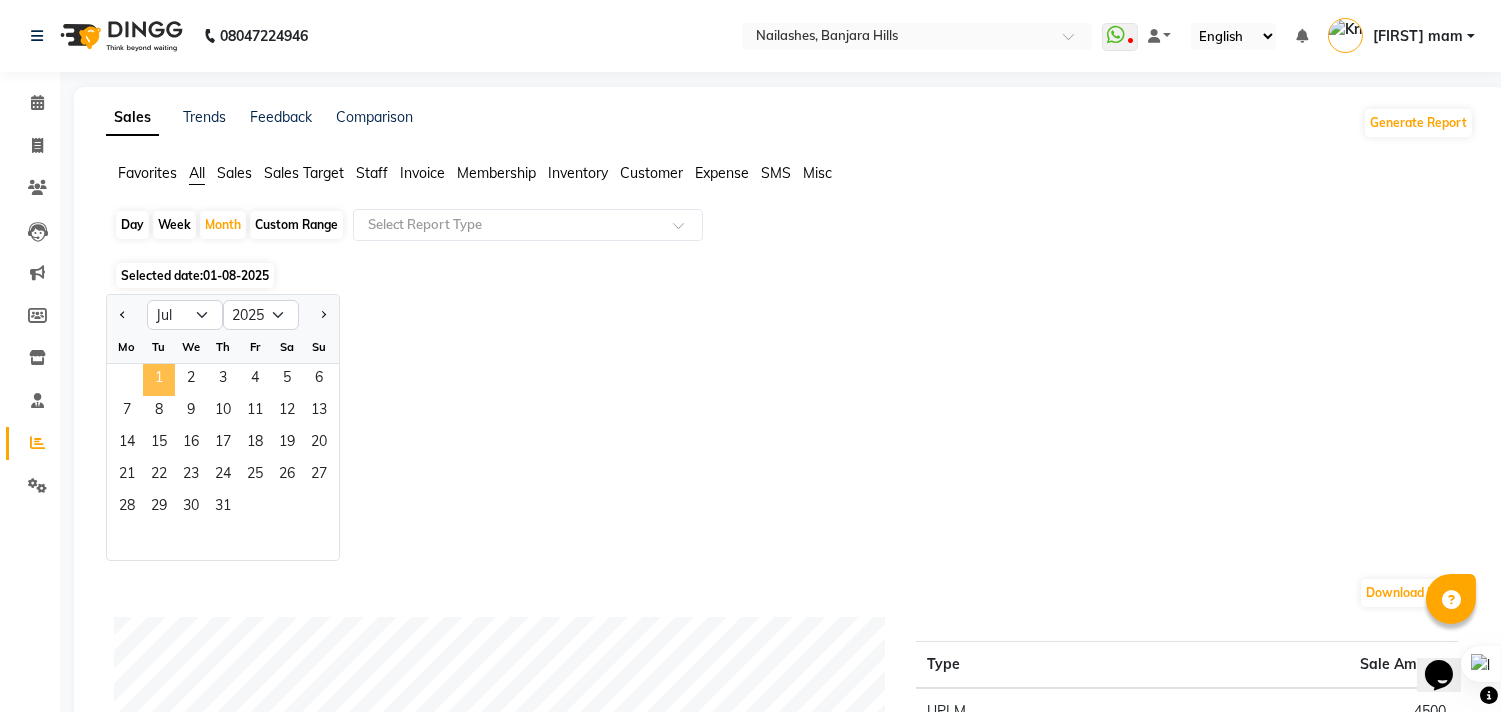click on "1" 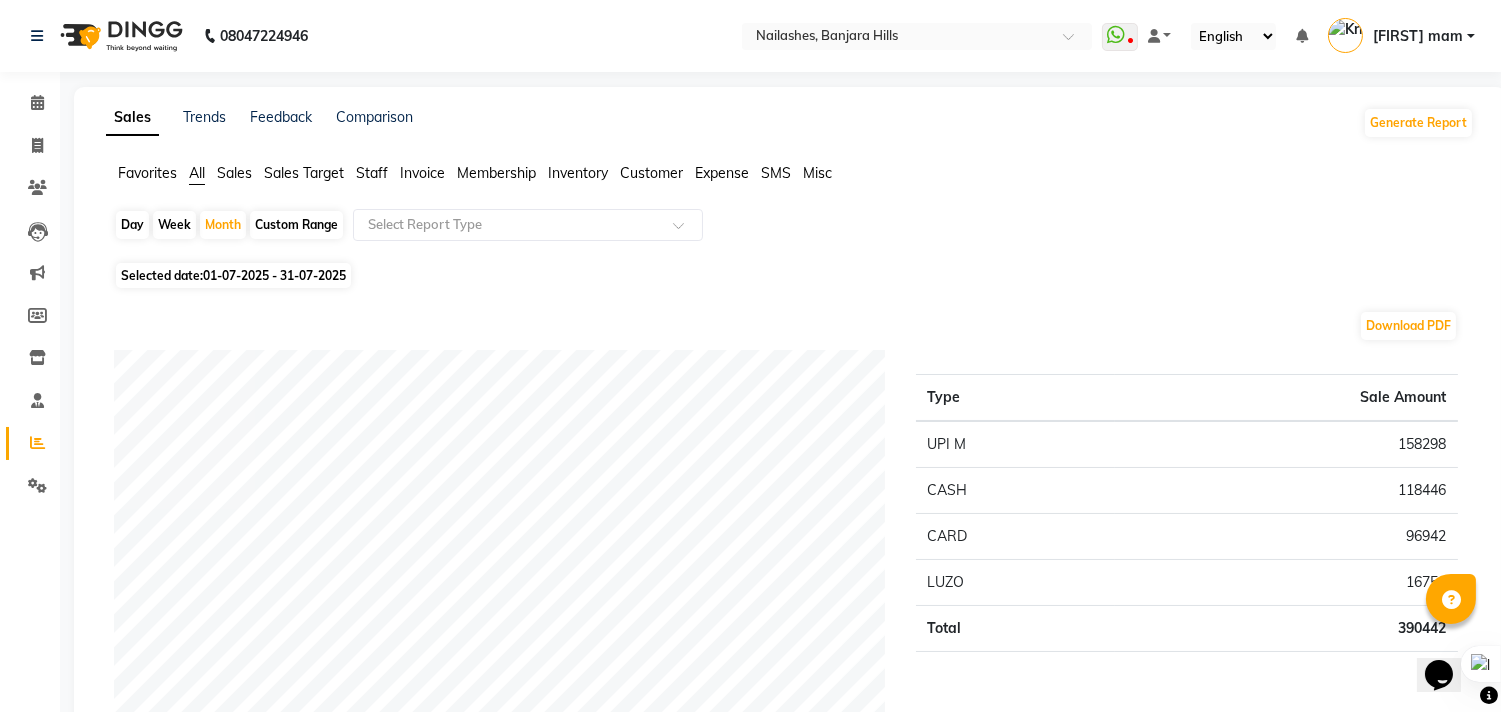 click on "Staff" 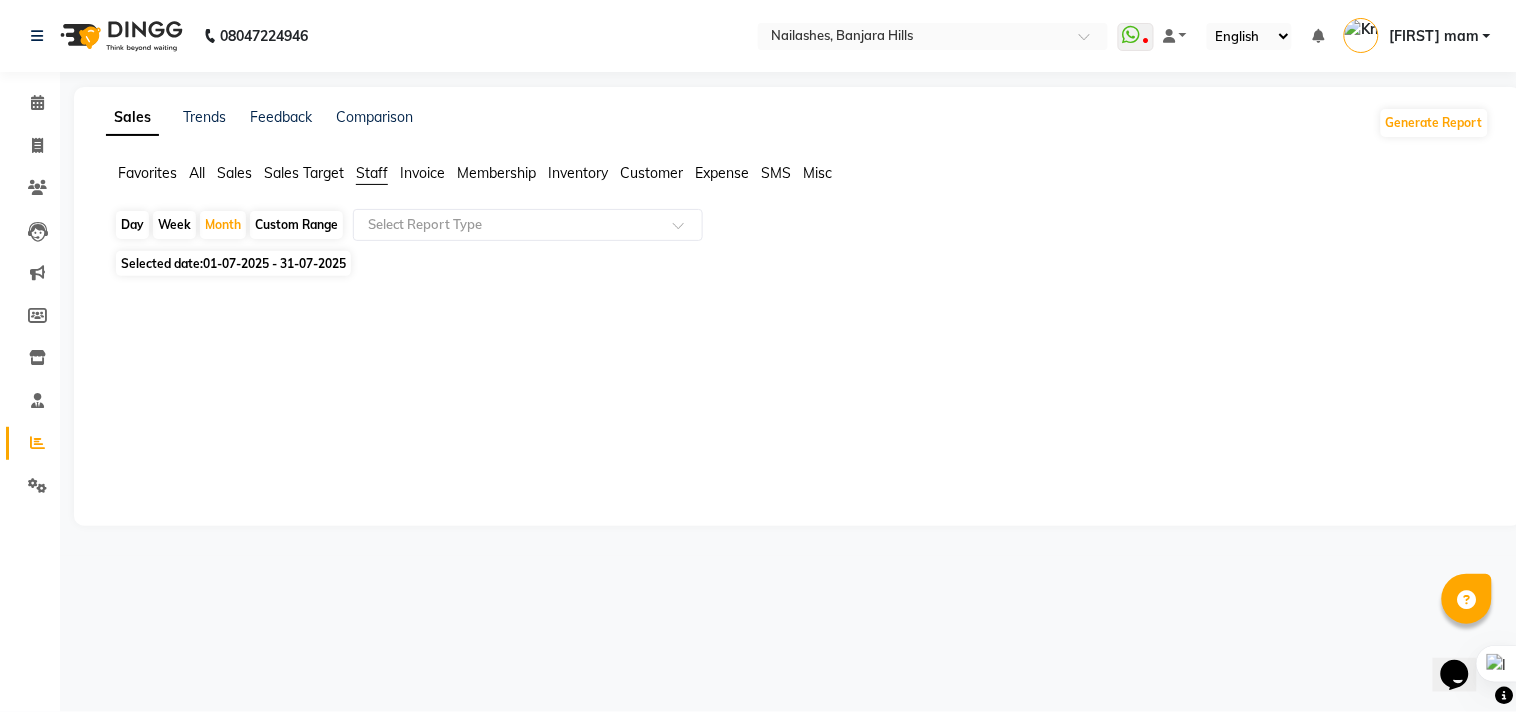 click 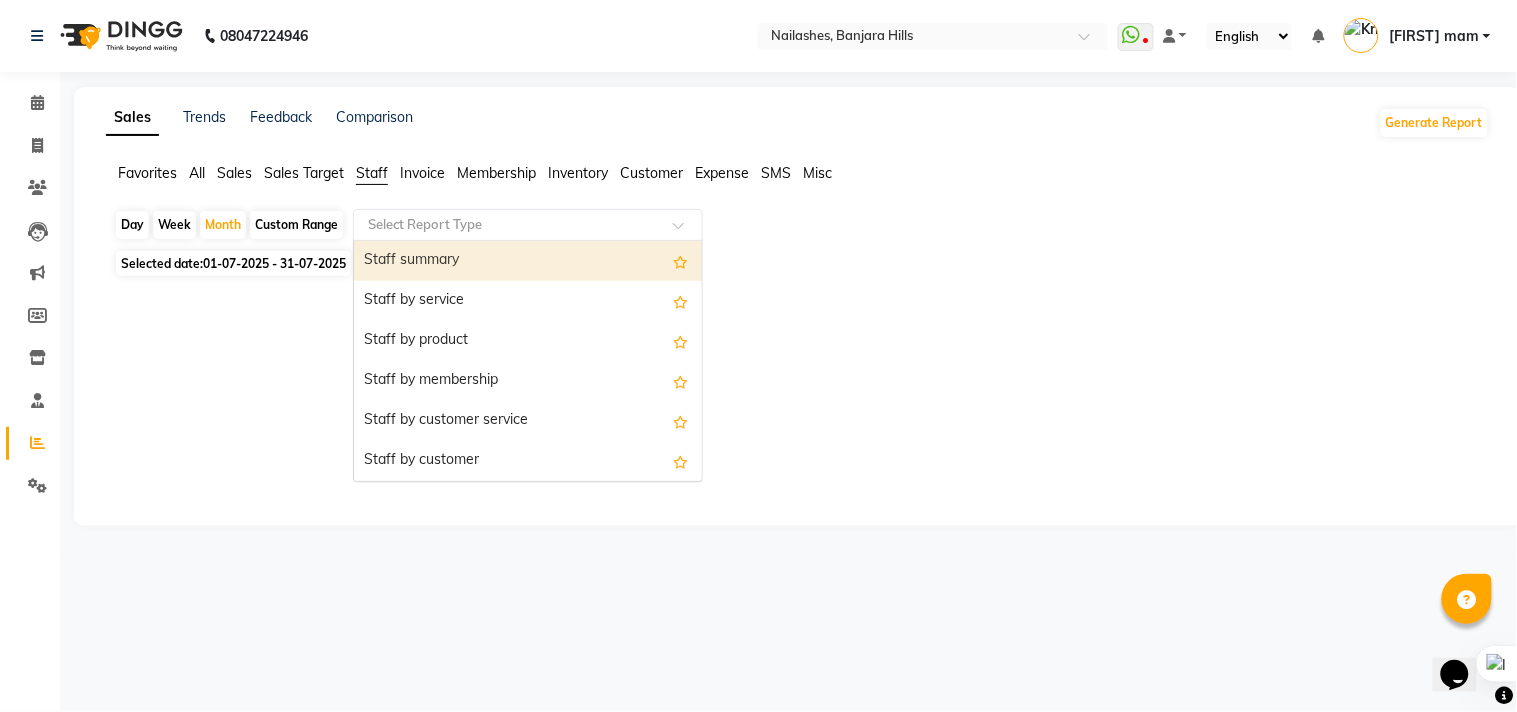 click 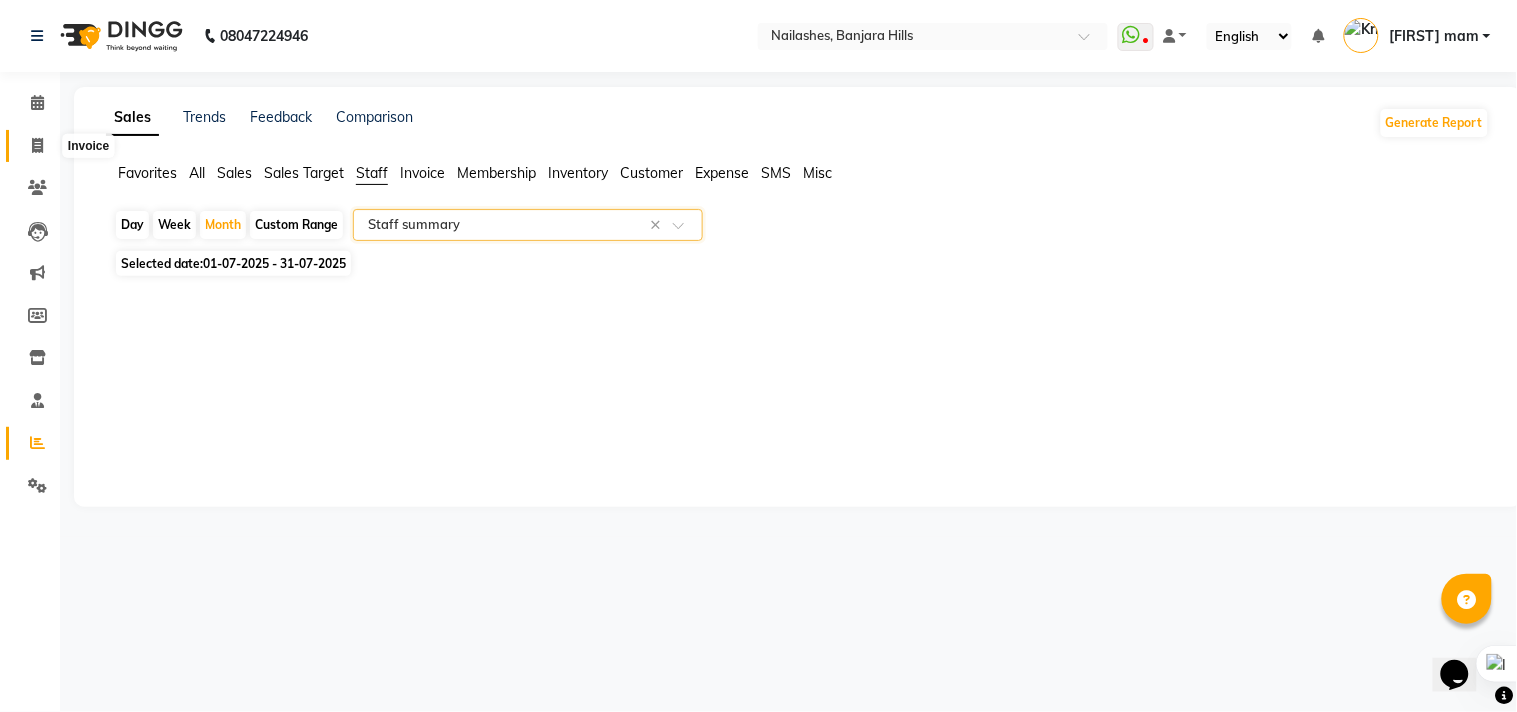 click 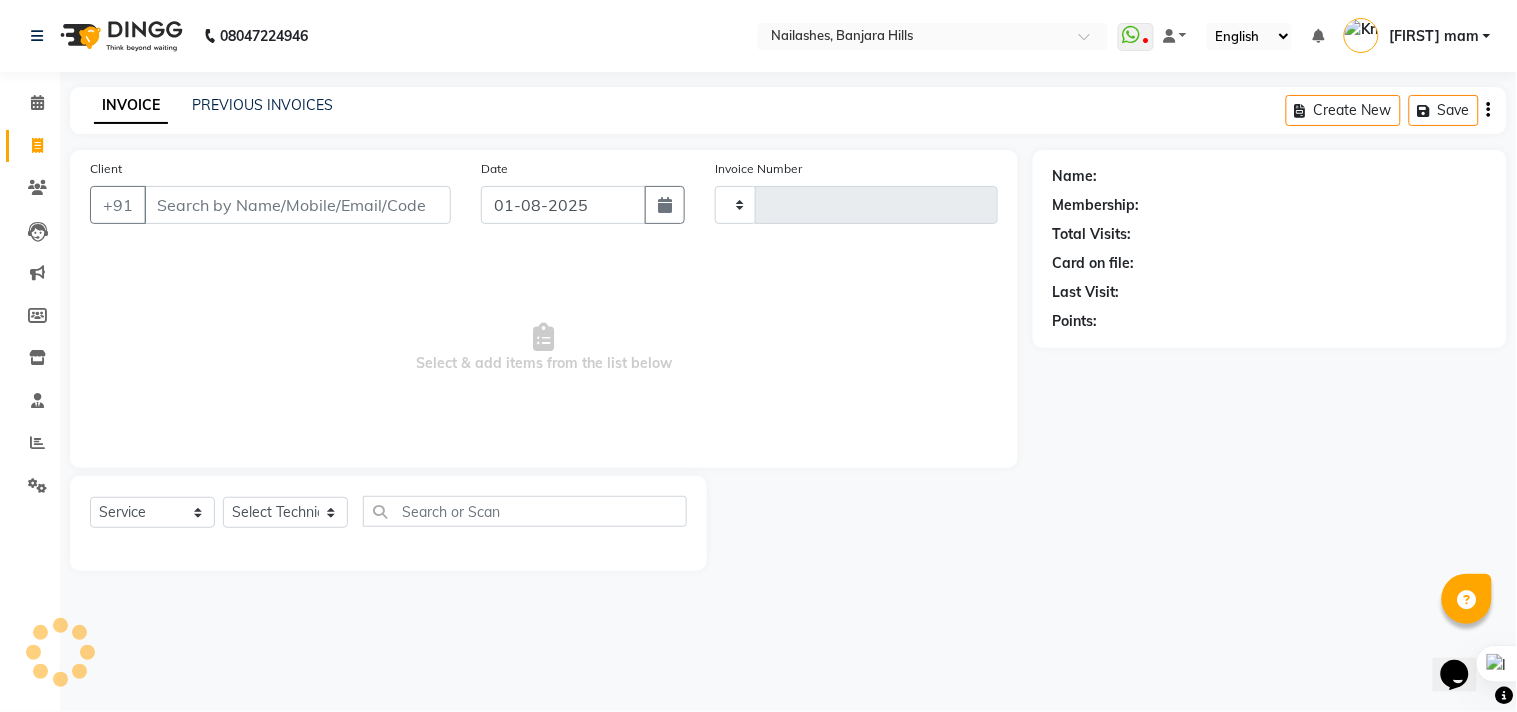 type on "0655" 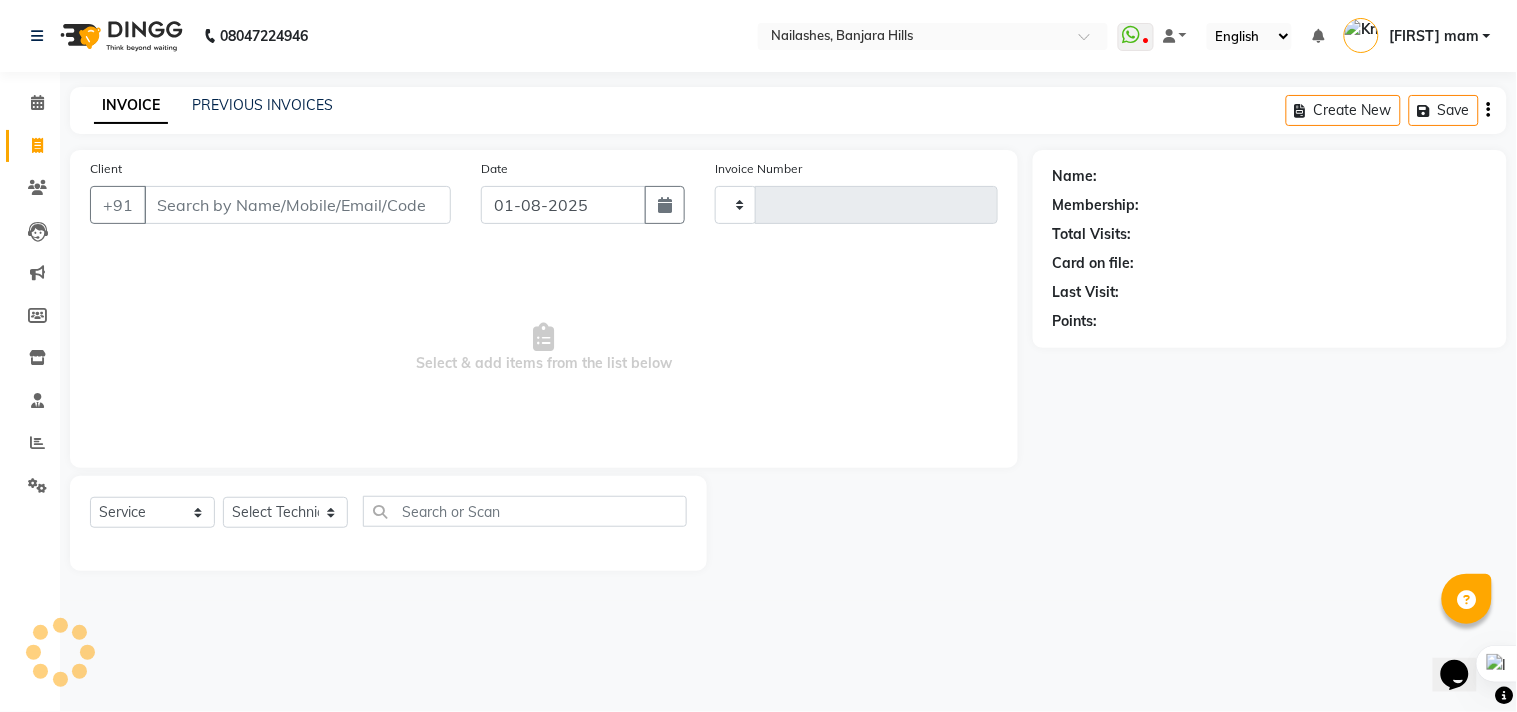 select on "5759" 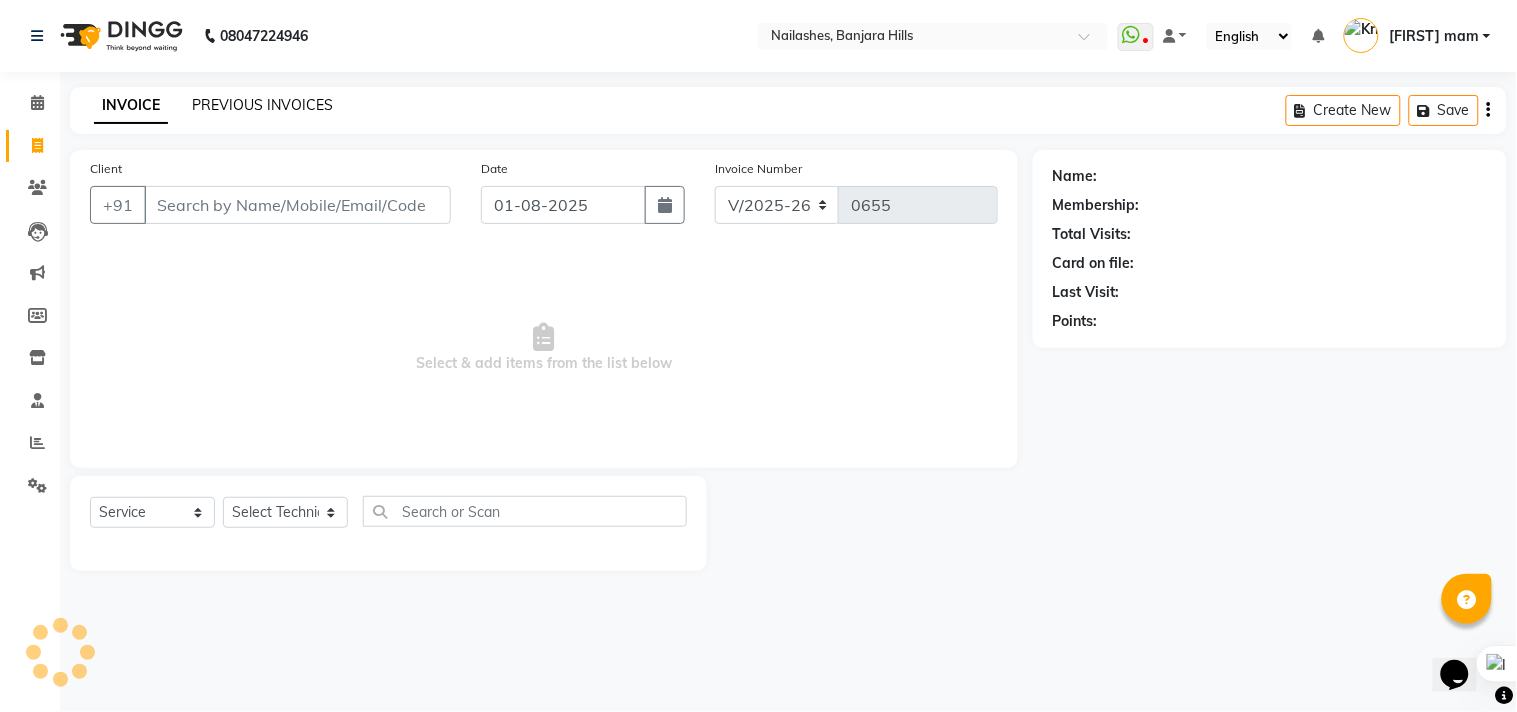 click on "PREVIOUS INVOICES" 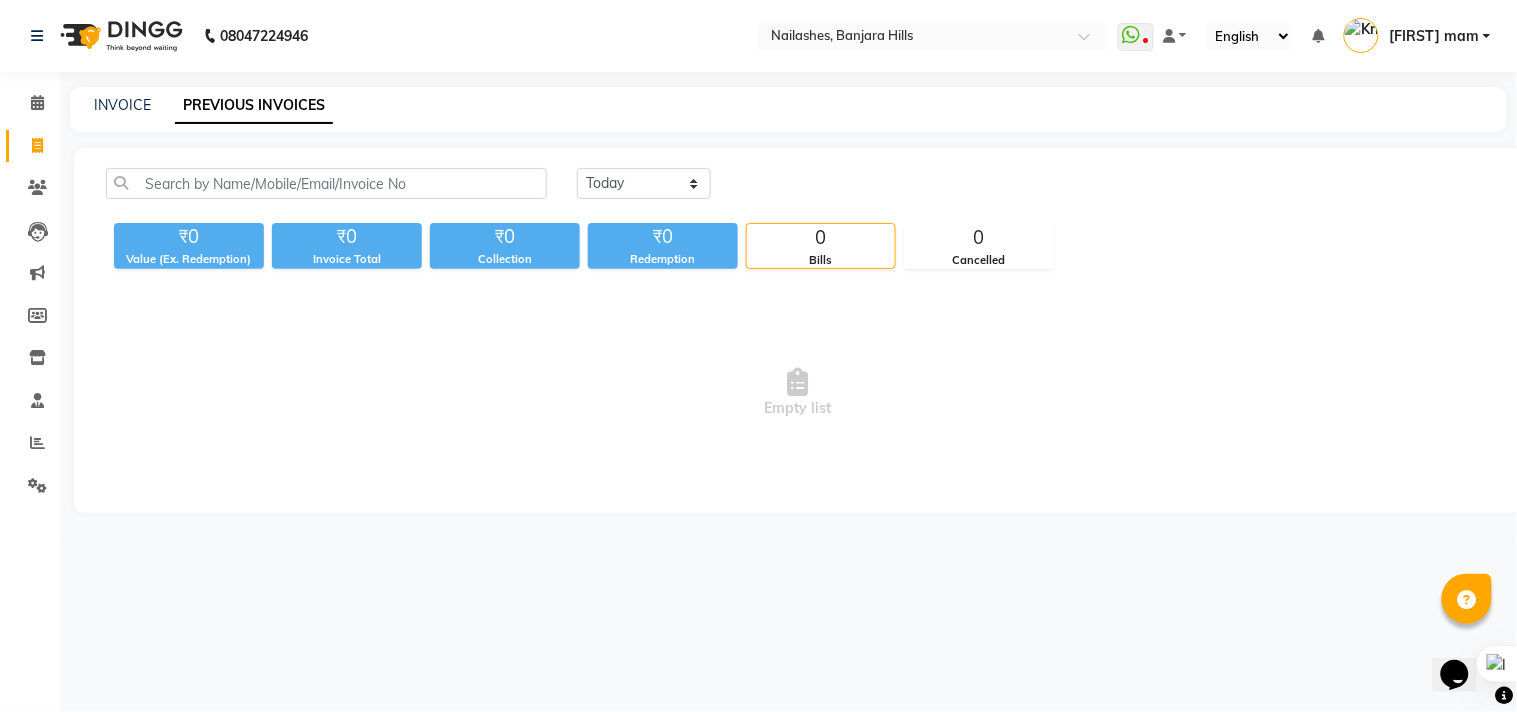 click on "PREVIOUS INVOICES" 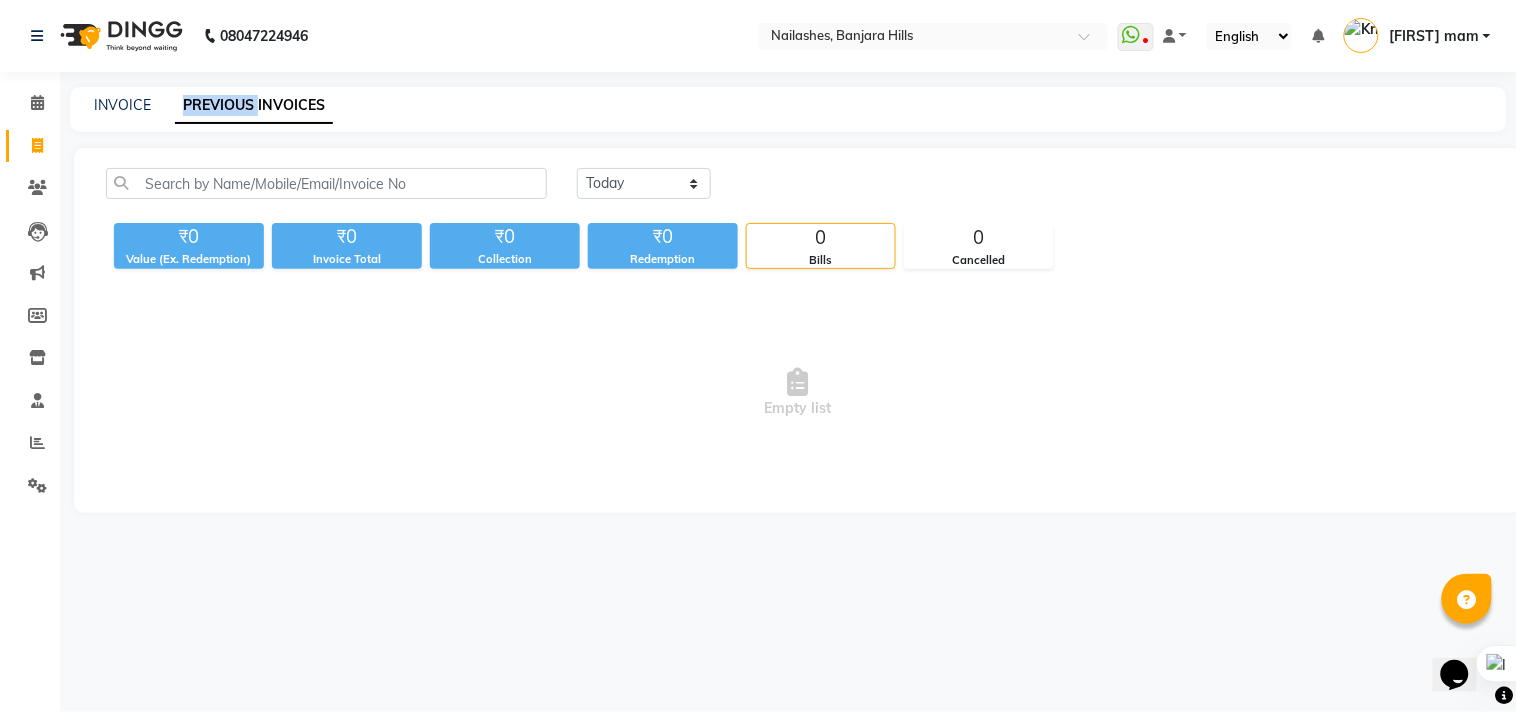 click on "PREVIOUS INVOICES" 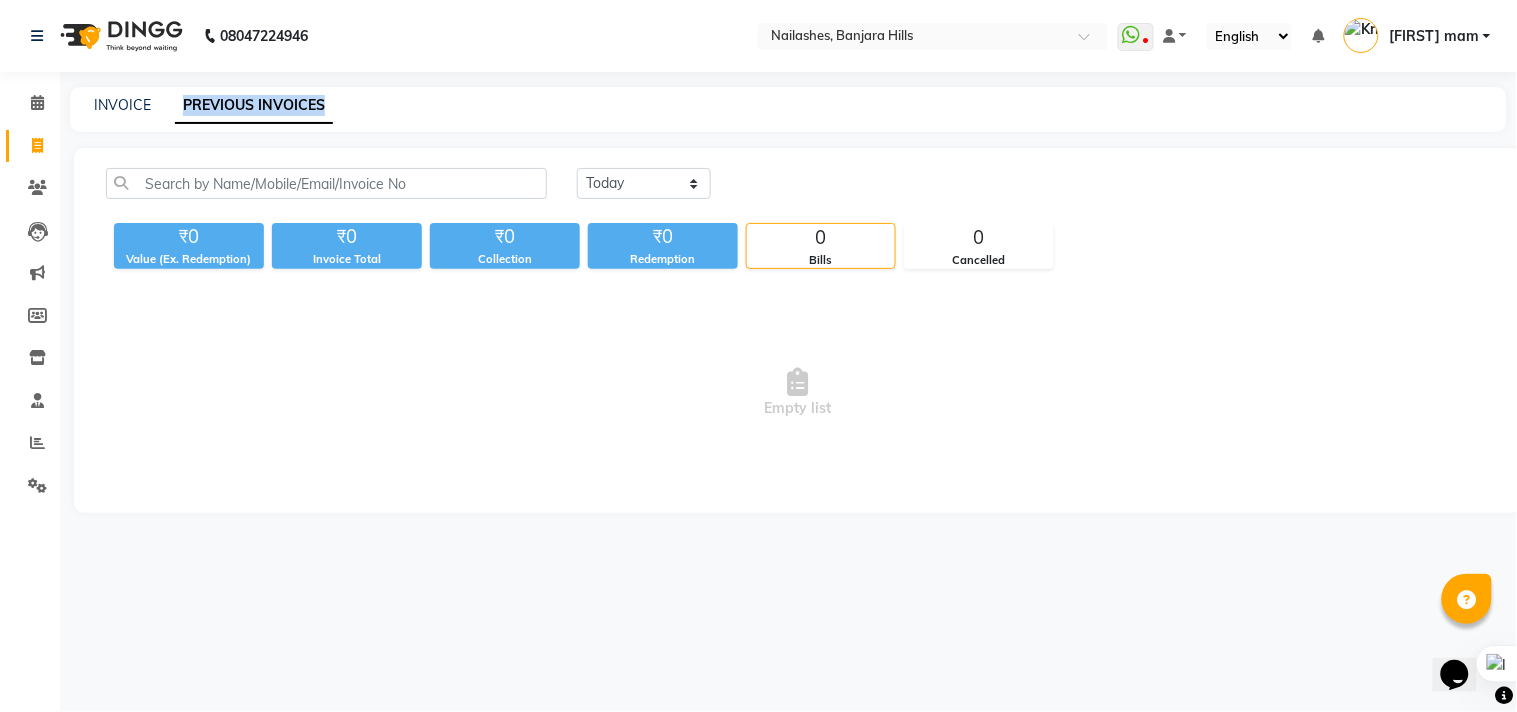 click on "PREVIOUS INVOICES" 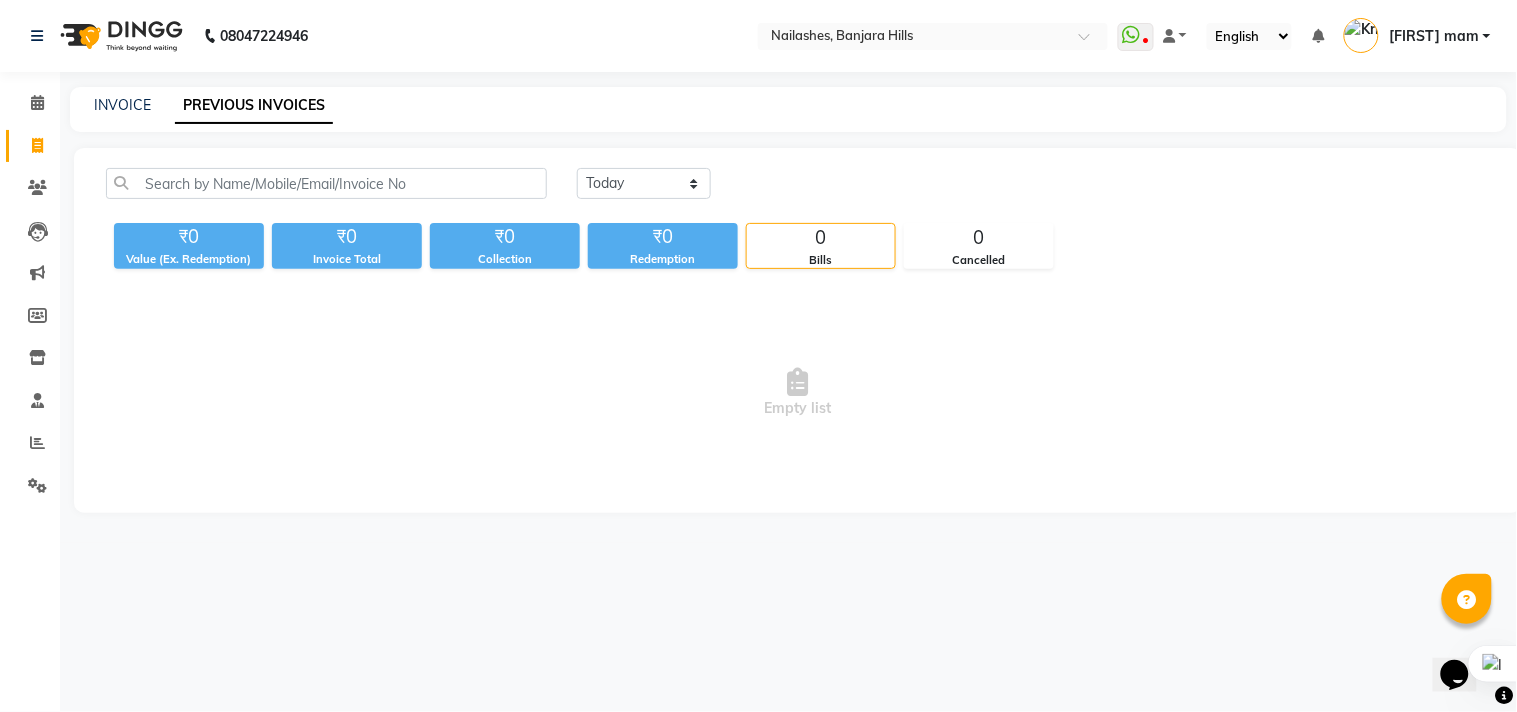 click on "INVOICE PREVIOUS INVOICES Today Yesterday Custom Range ₹0 Value (Ex. Redemption) ₹0 Invoice Total  ₹0 Collection ₹0 Redemption 0 Bills 0 Cancelled  Empty list" 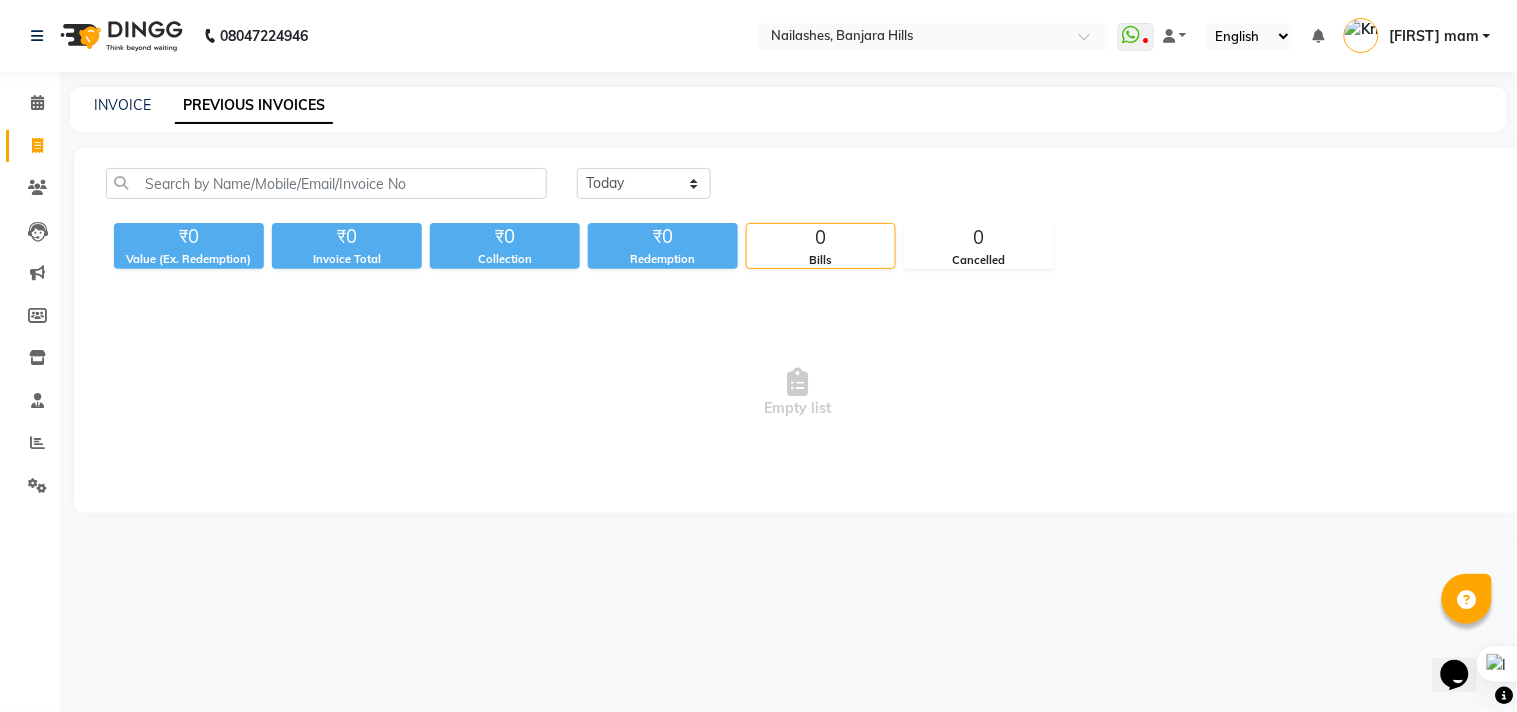 click on "Empty list" at bounding box center [798, 393] 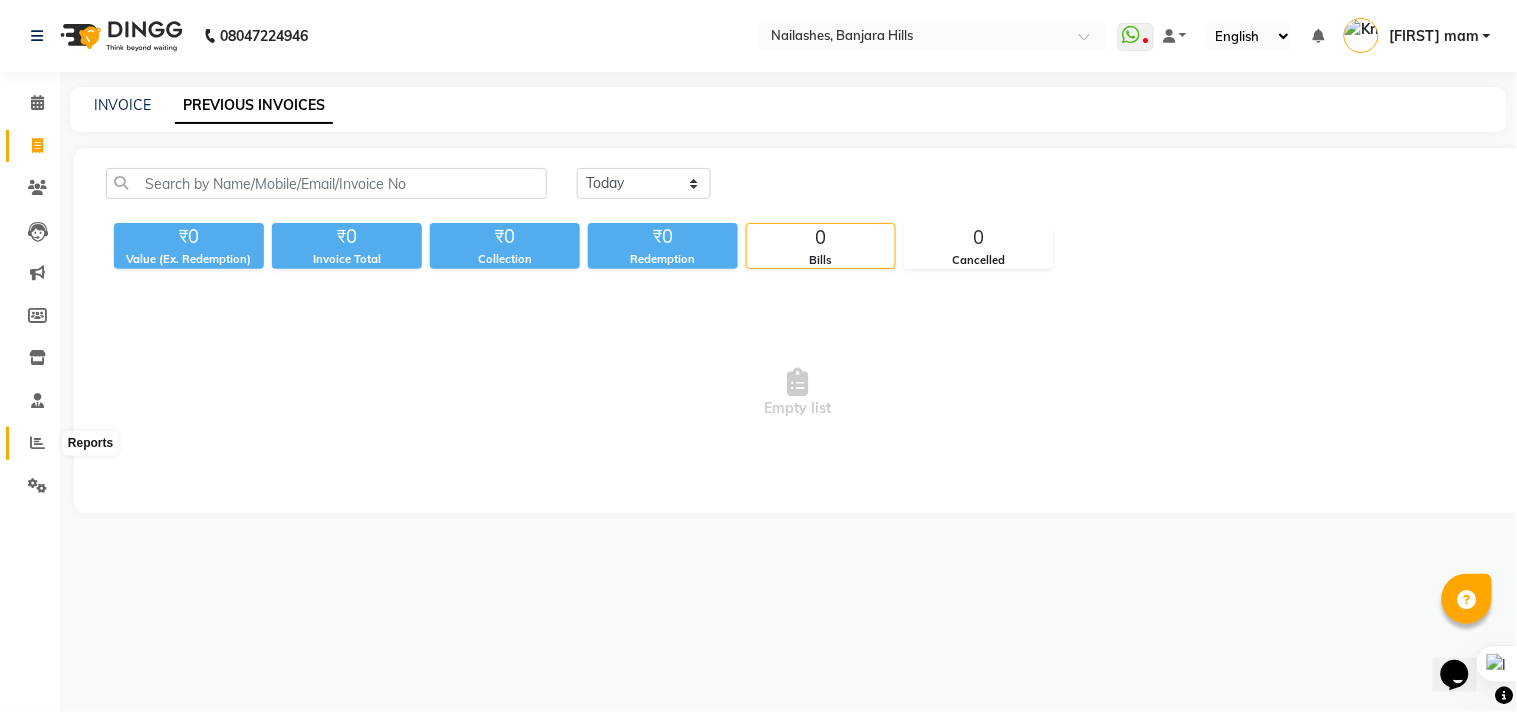 click 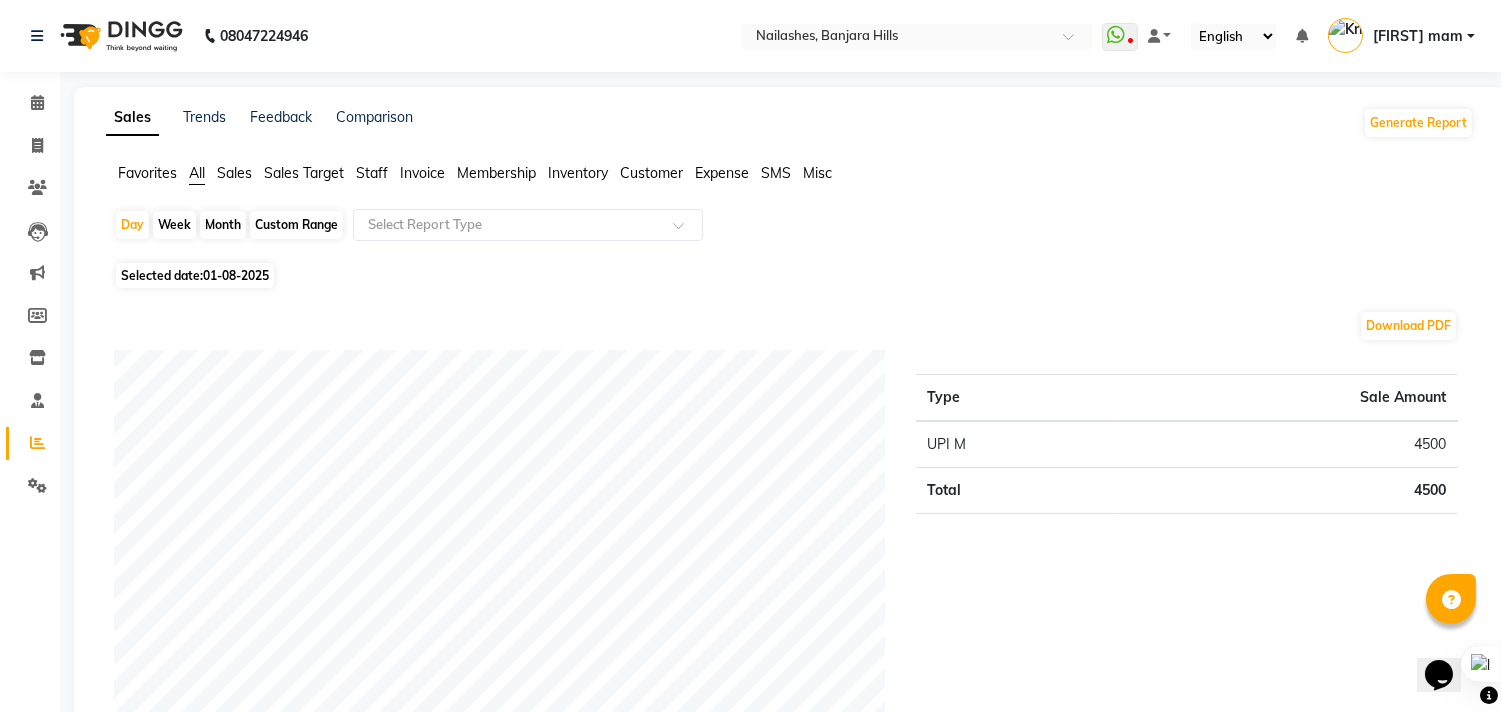 click on "Total" 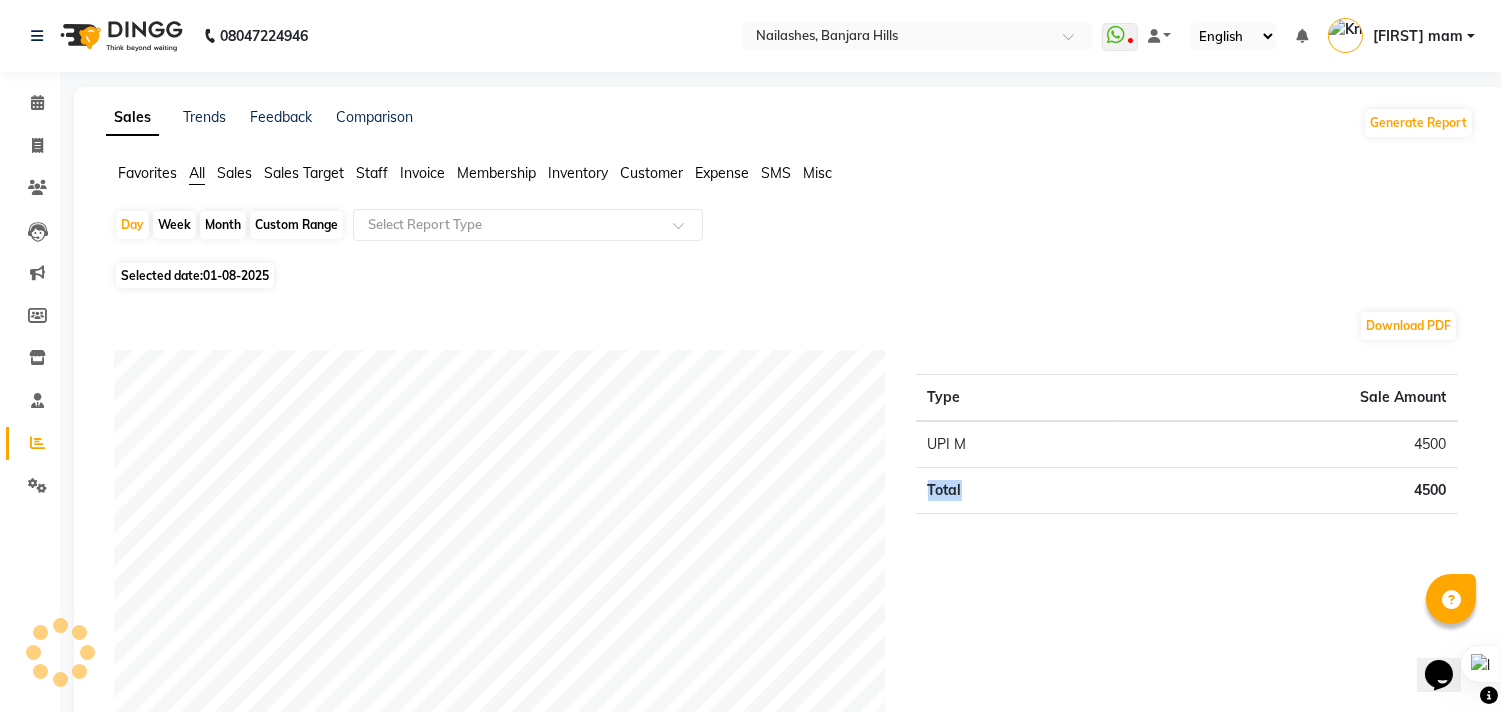 click on "Total" 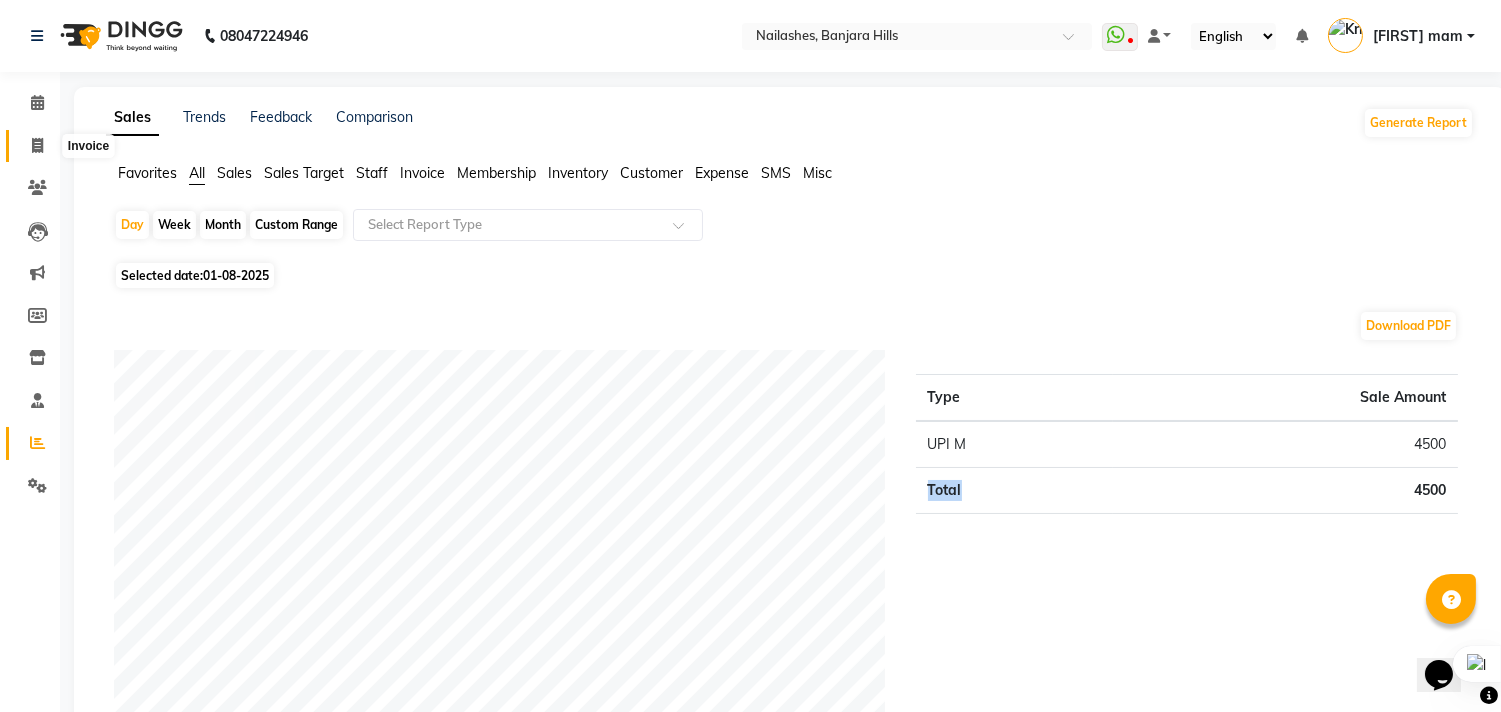 click 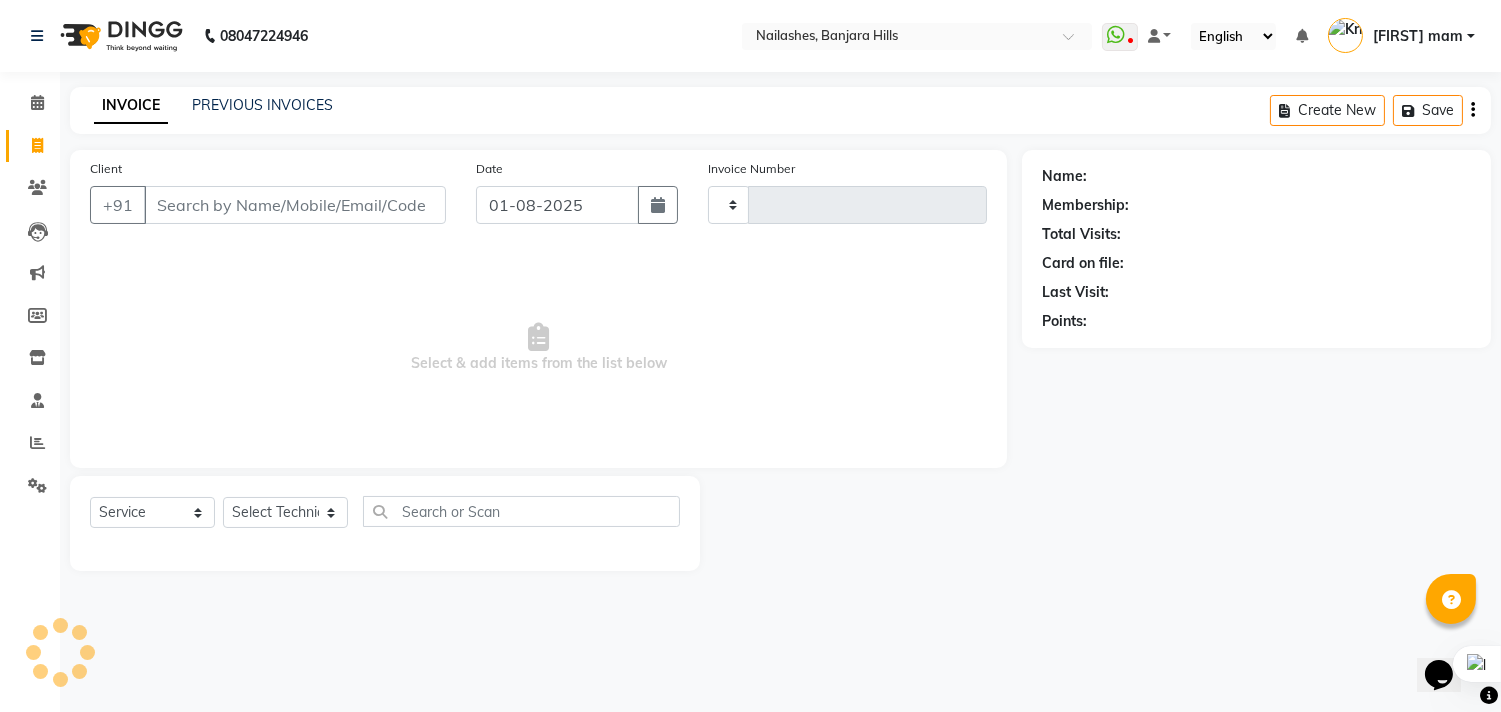 type on "0655" 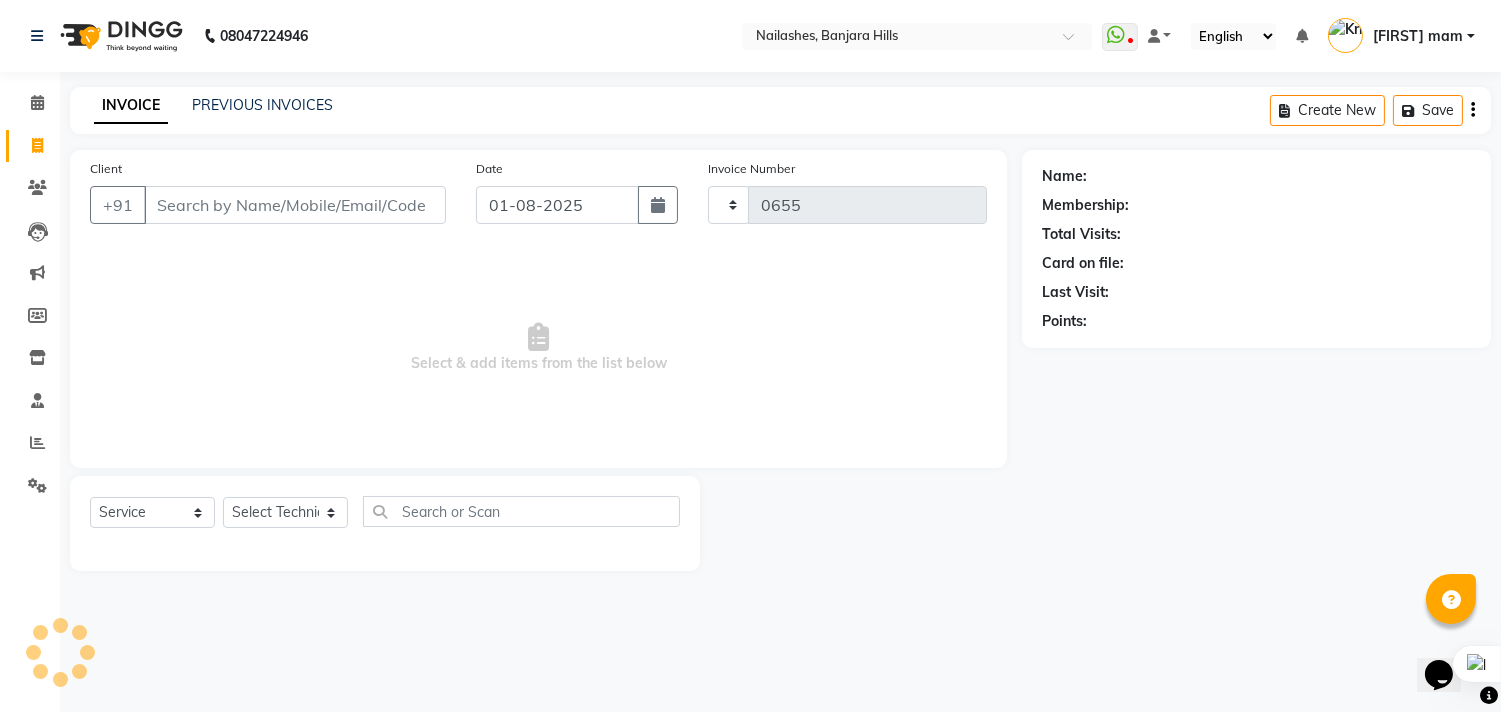select on "5759" 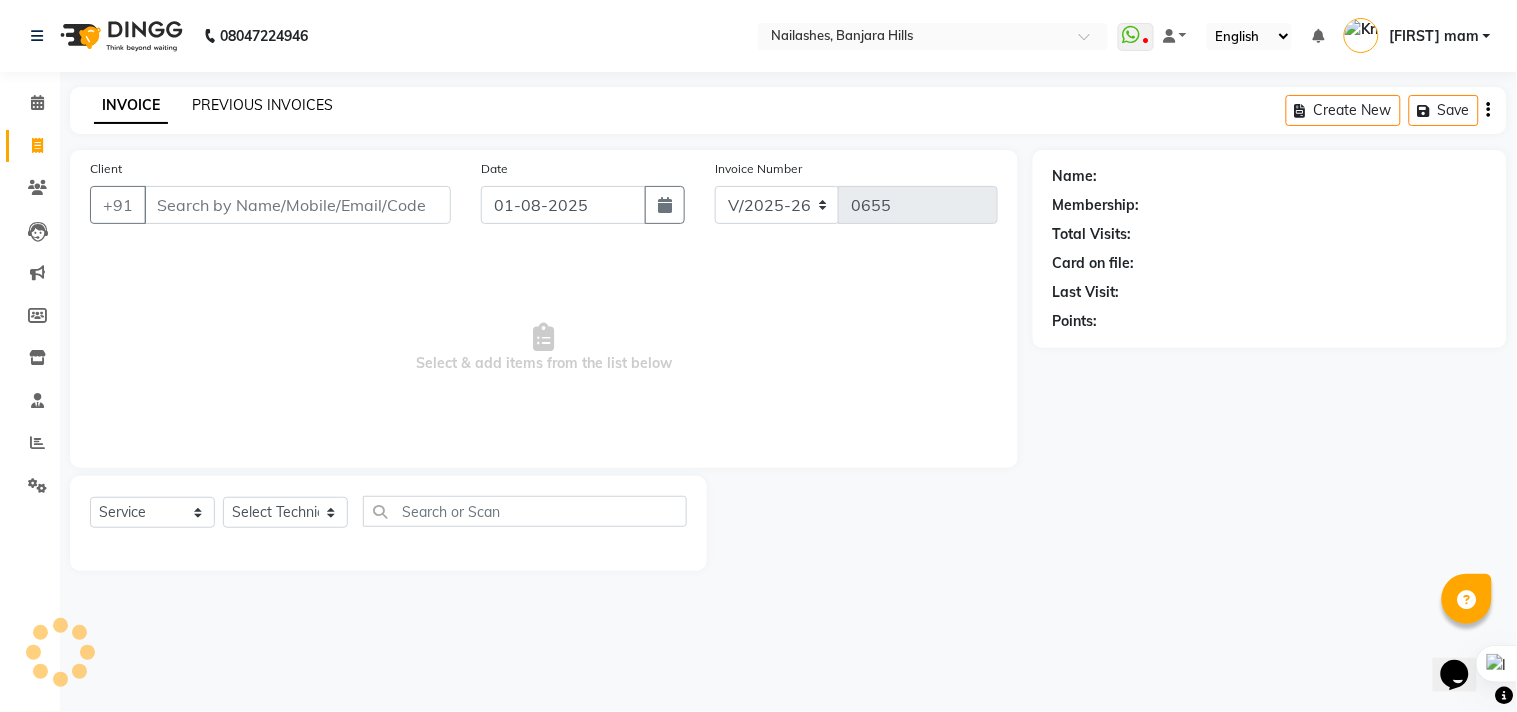 click on "PREVIOUS INVOICES" 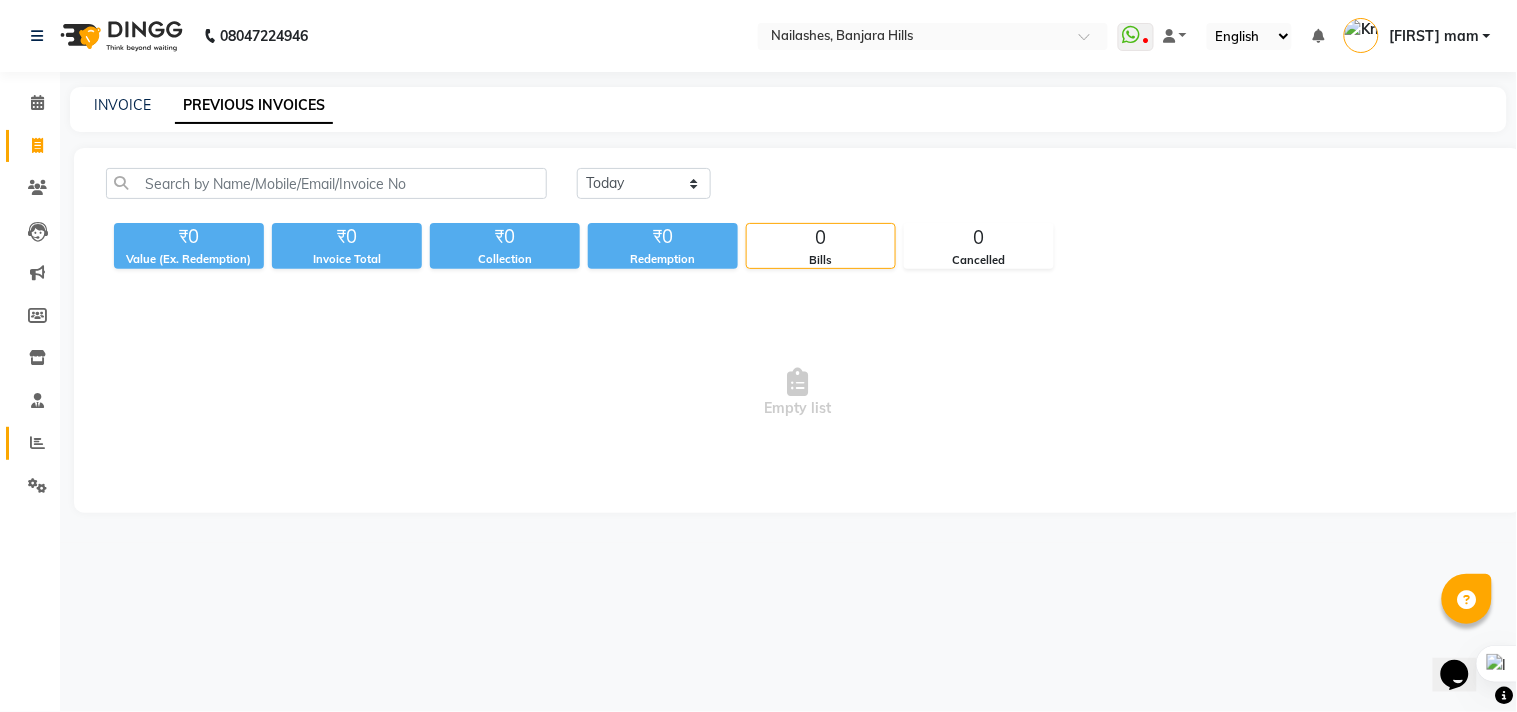 click on "Reports" 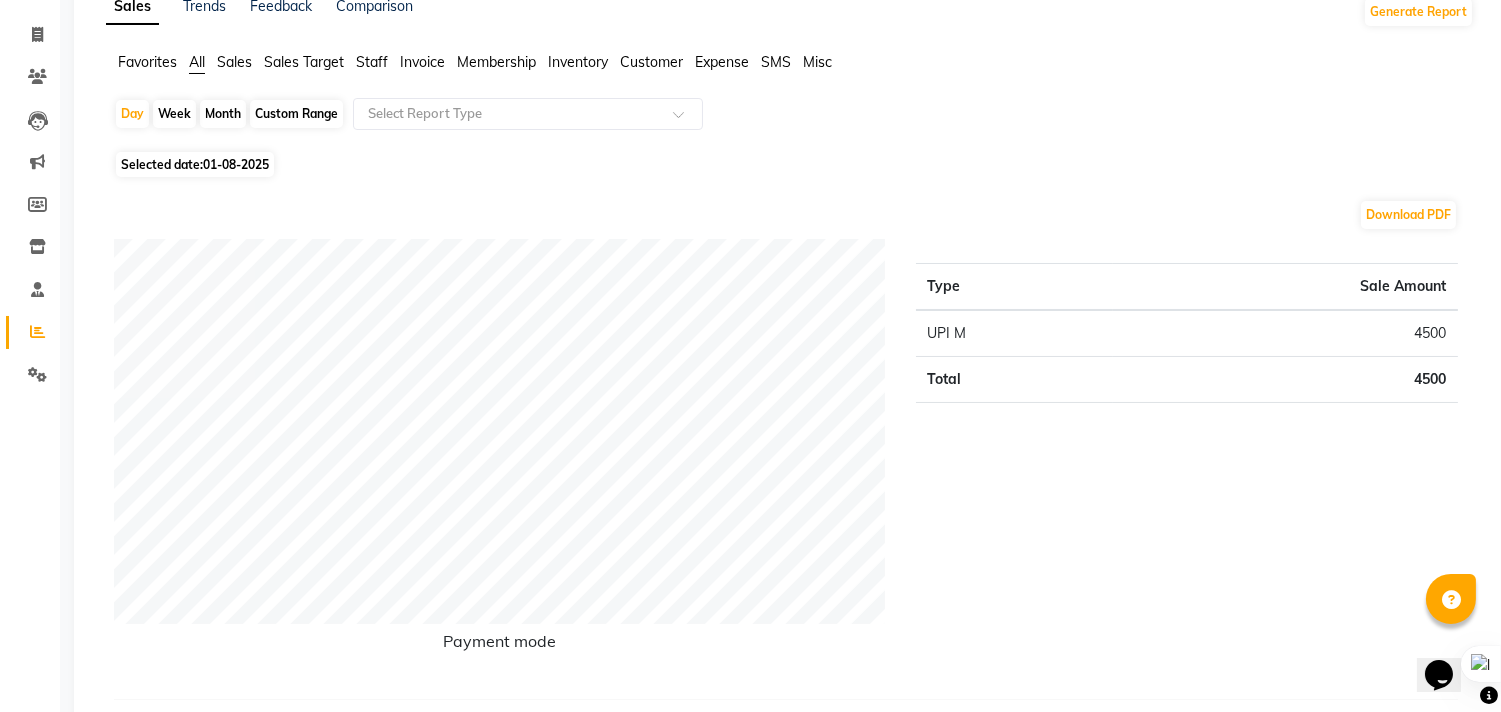 scroll, scrollTop: 0, scrollLeft: 0, axis: both 